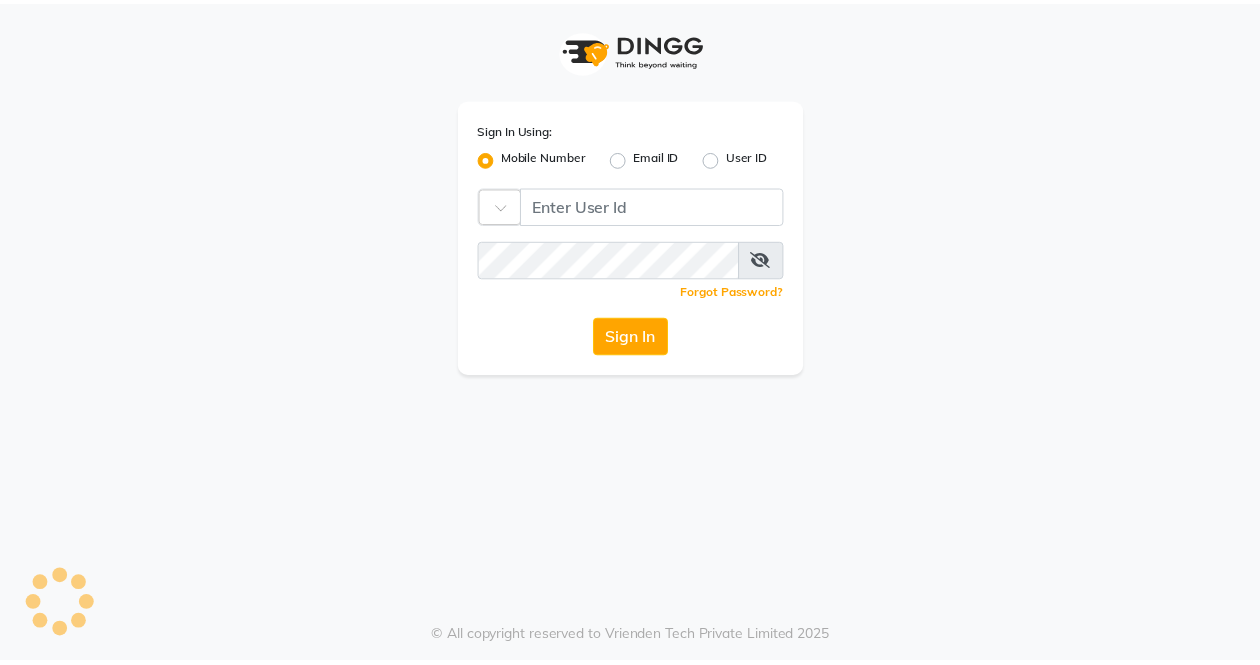 scroll, scrollTop: 0, scrollLeft: 0, axis: both 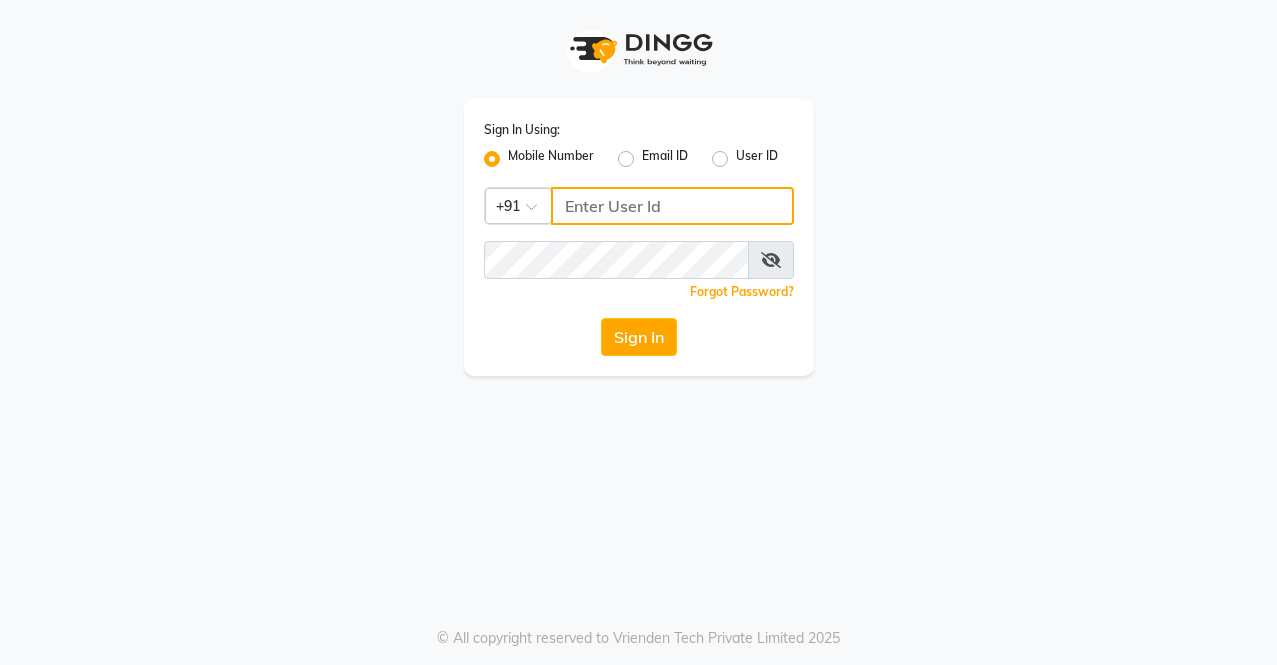 click 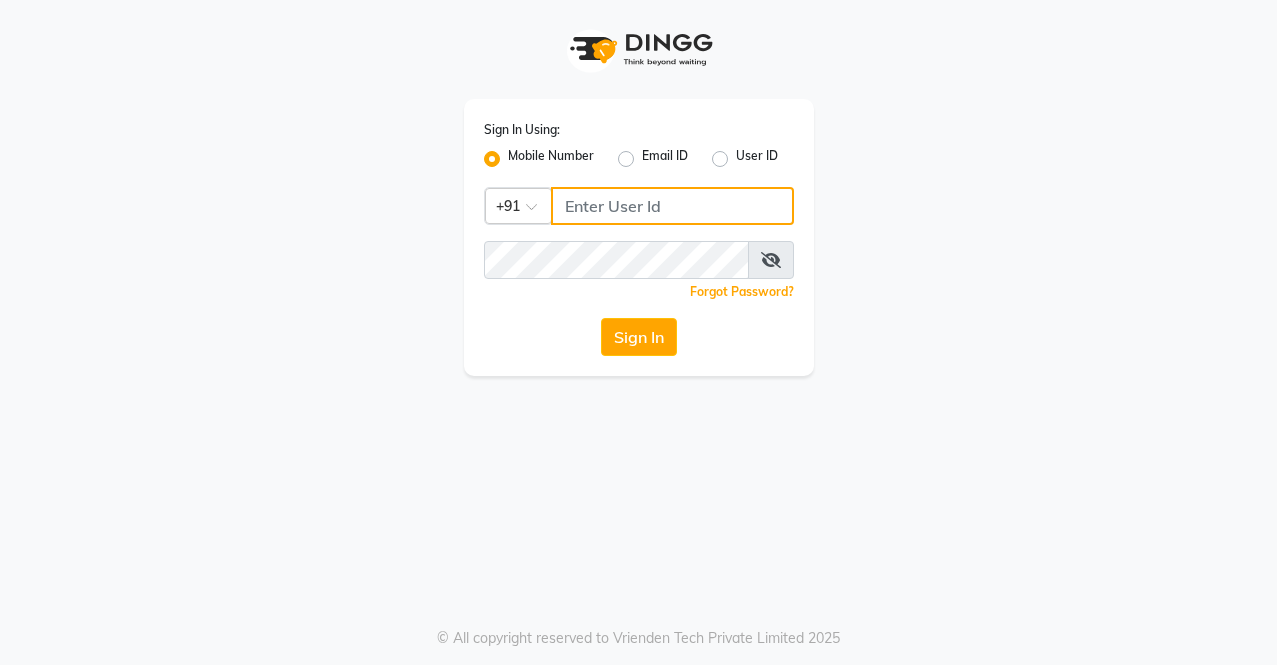 click 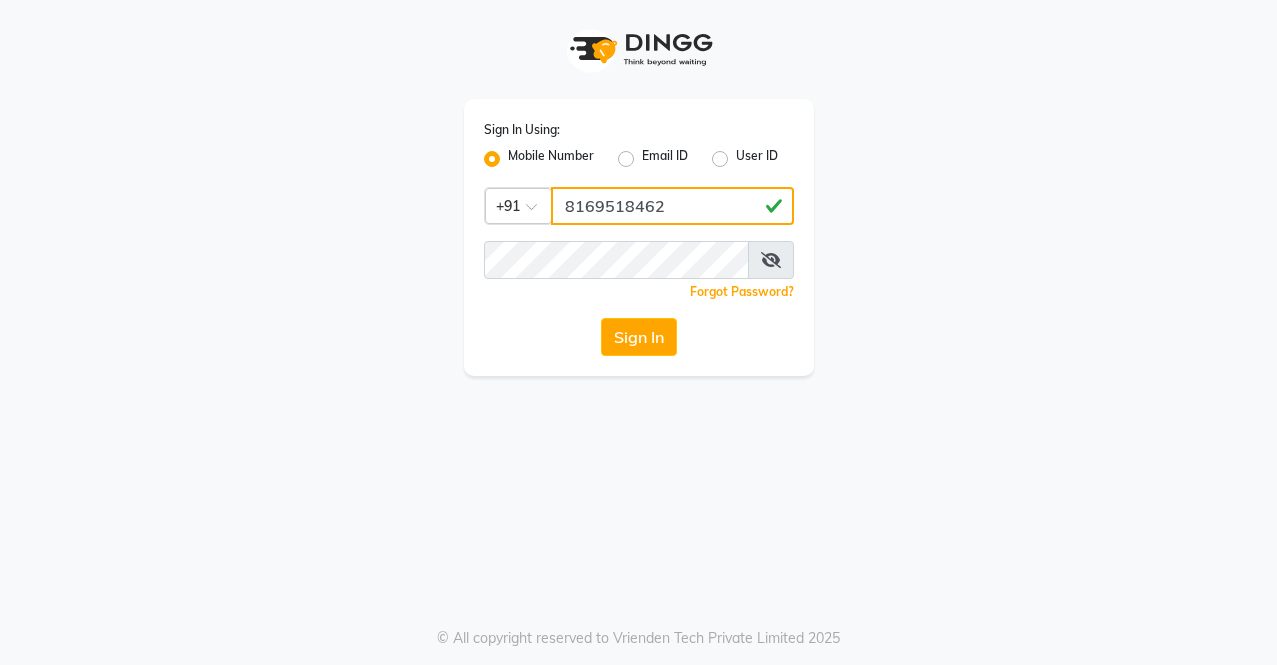 drag, startPoint x: 555, startPoint y: 202, endPoint x: 712, endPoint y: 218, distance: 157.81319 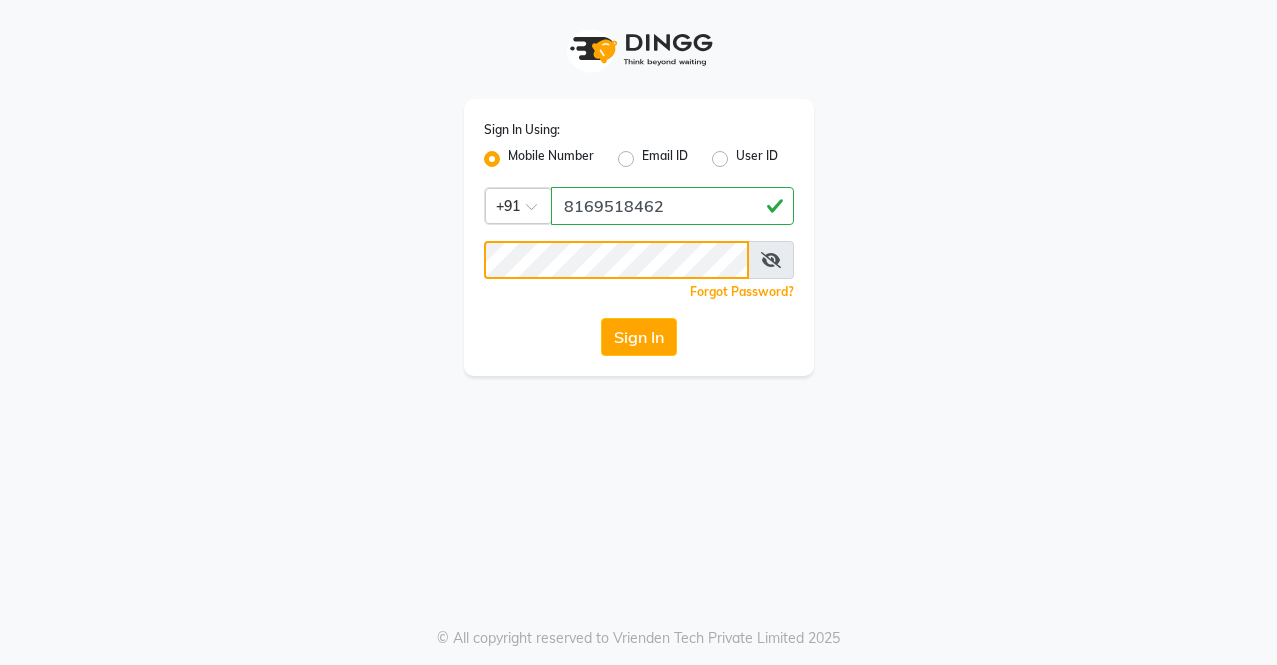 click on "Sign In" 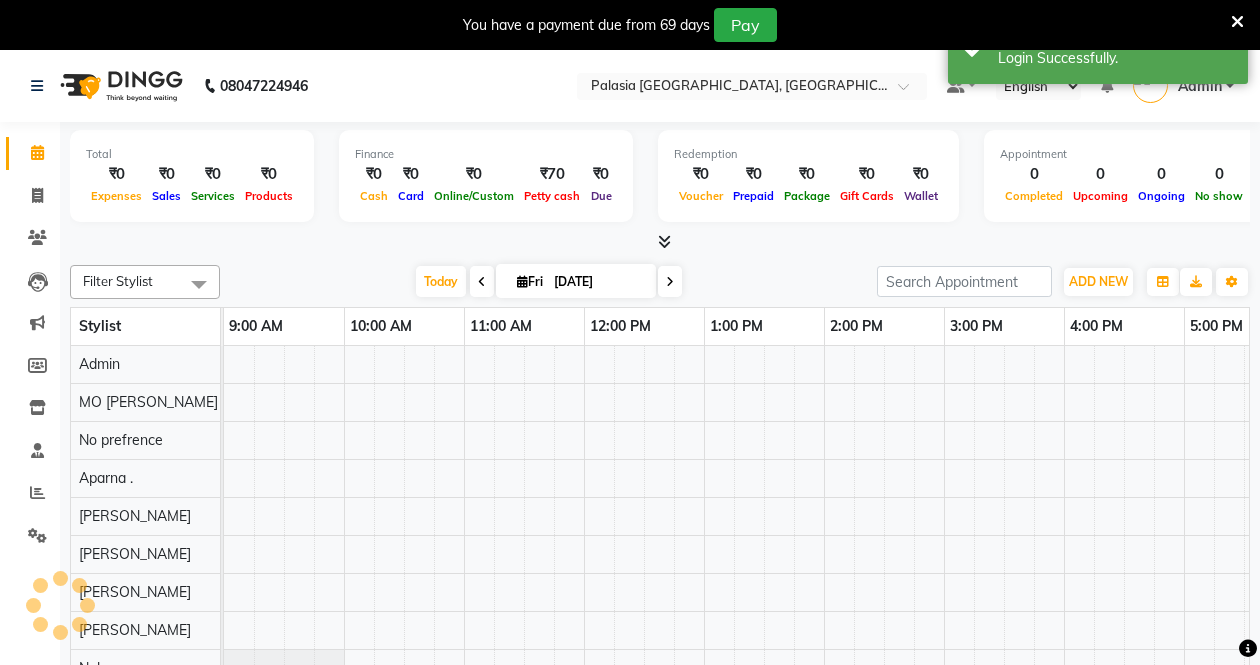 scroll, scrollTop: 0, scrollLeft: 0, axis: both 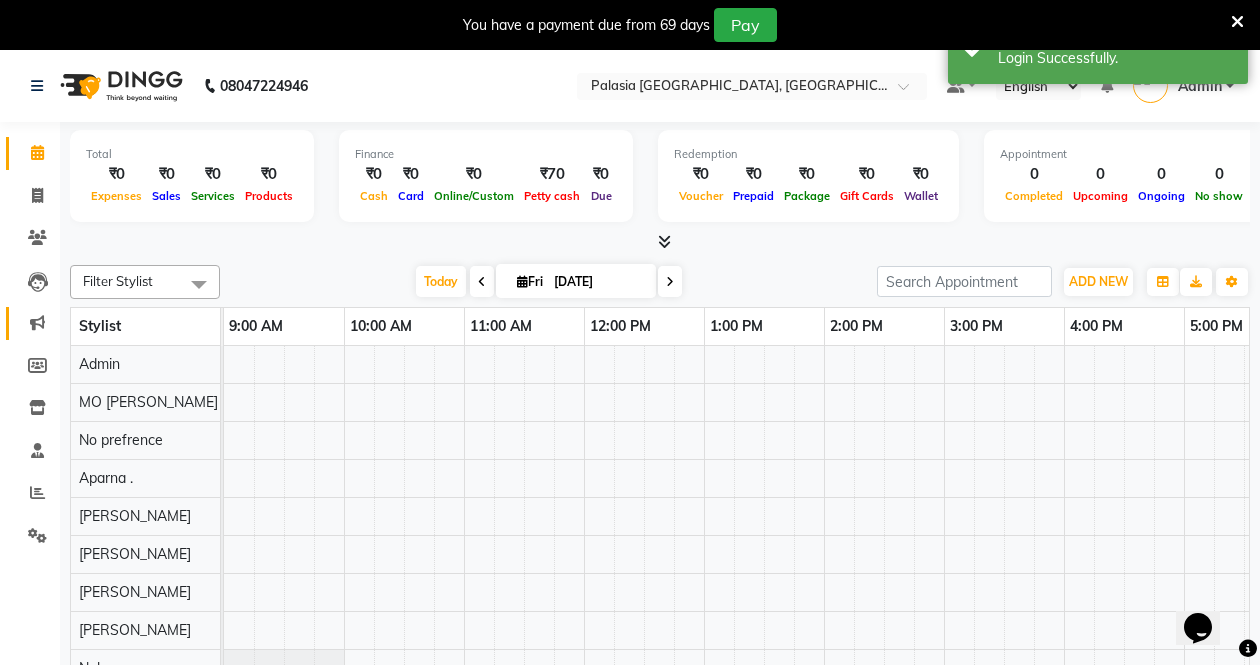 click 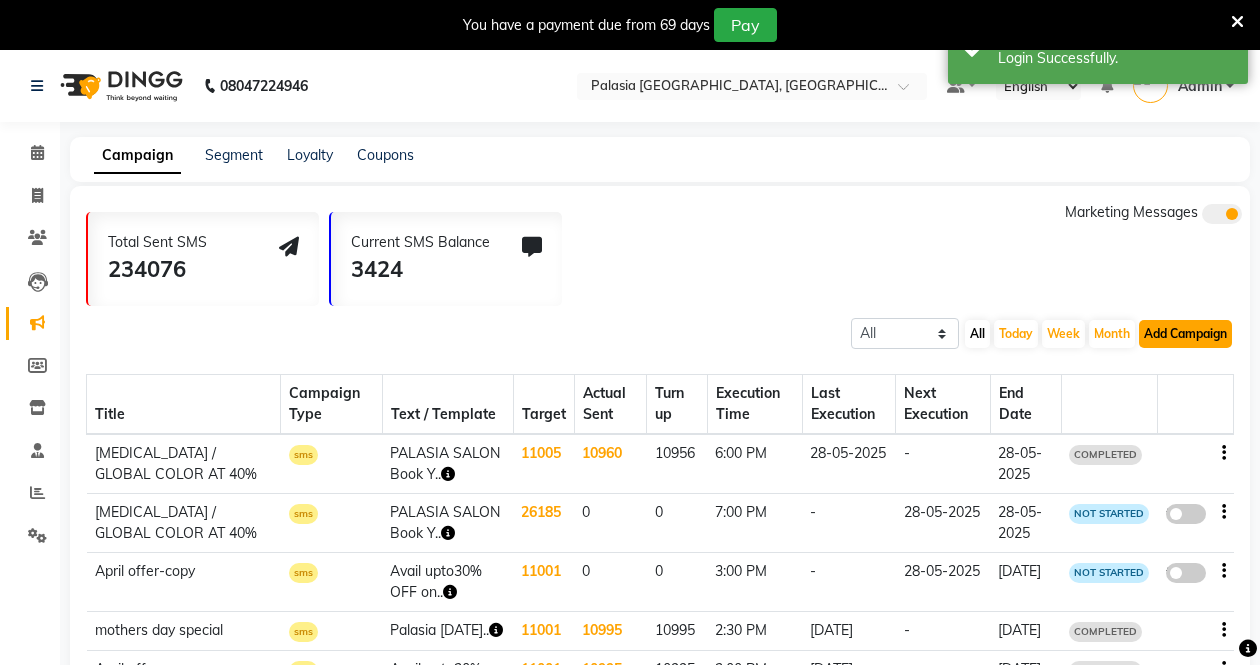 click on "Add Campaign" at bounding box center [1185, 334] 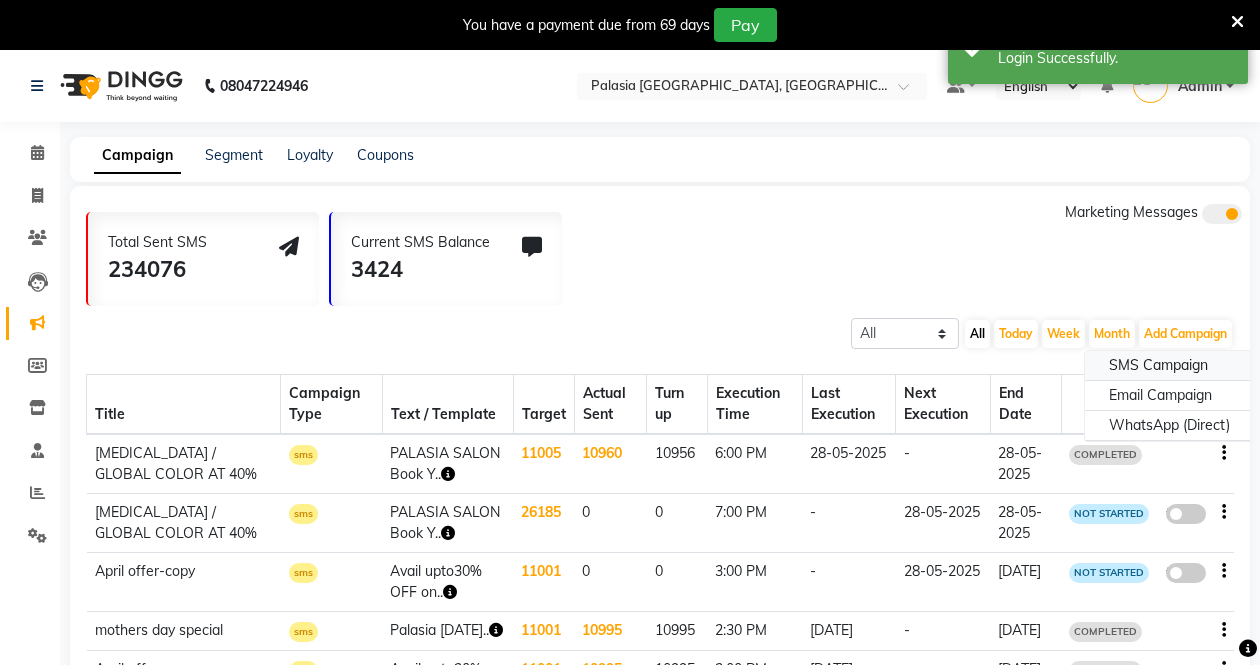 click on "SMS Campaign" 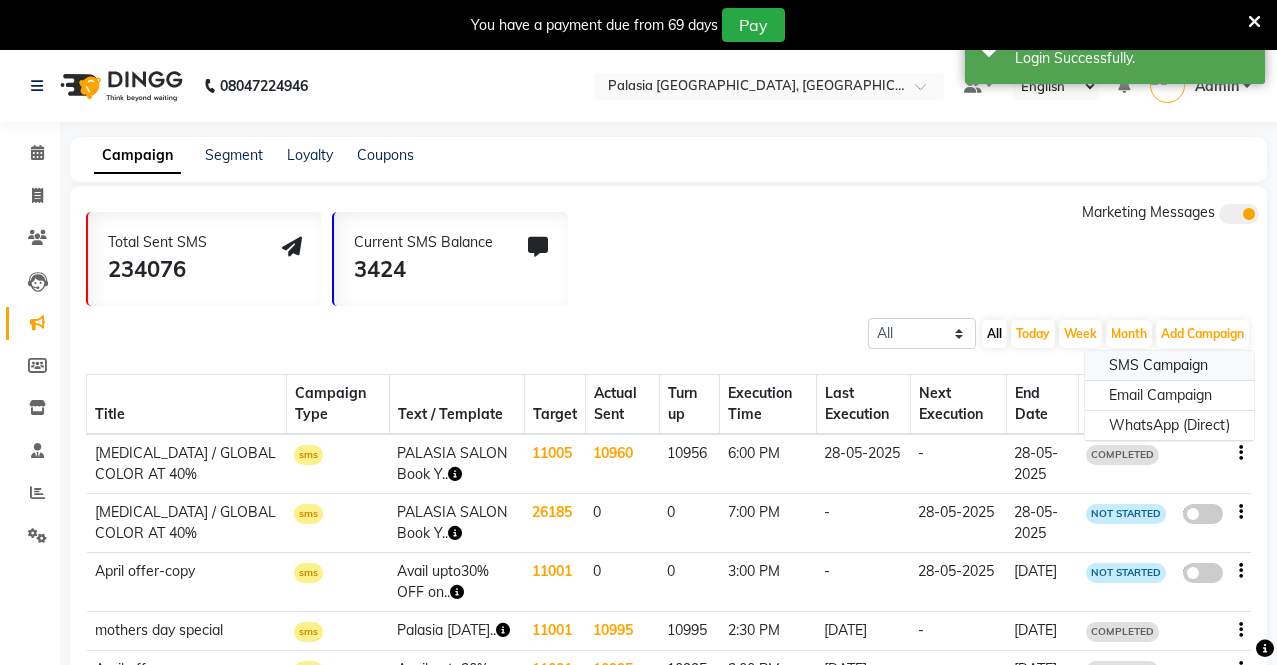 select on "2" 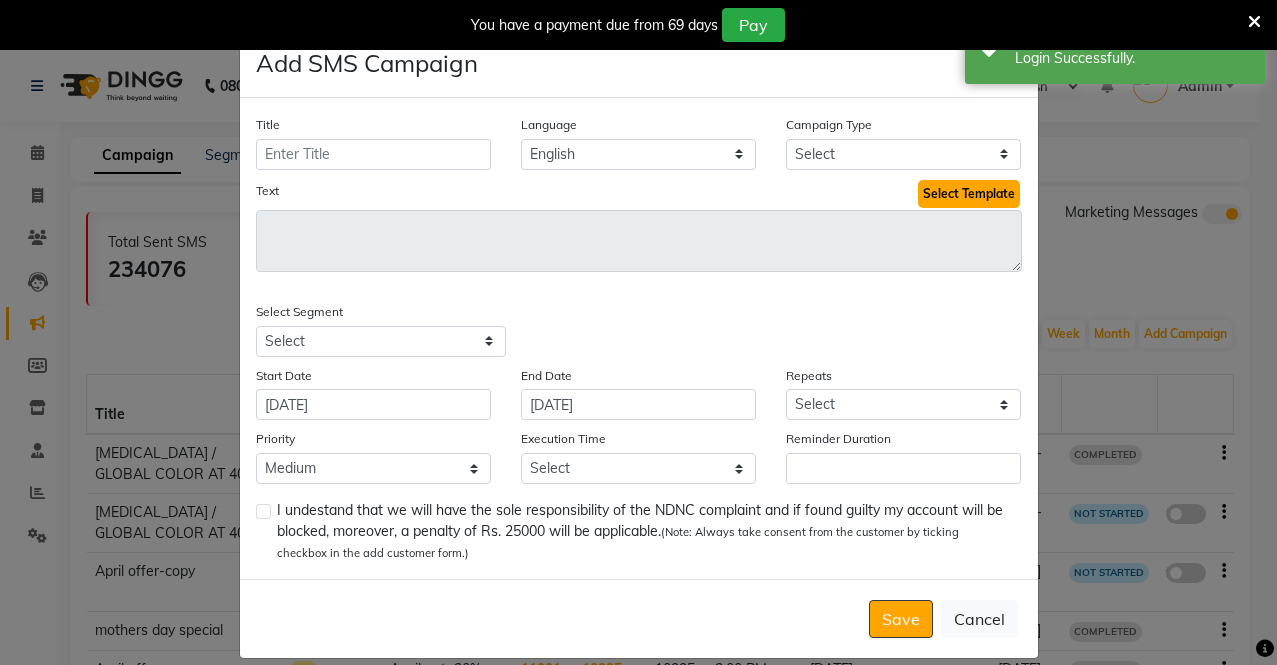 click on "Select Template" 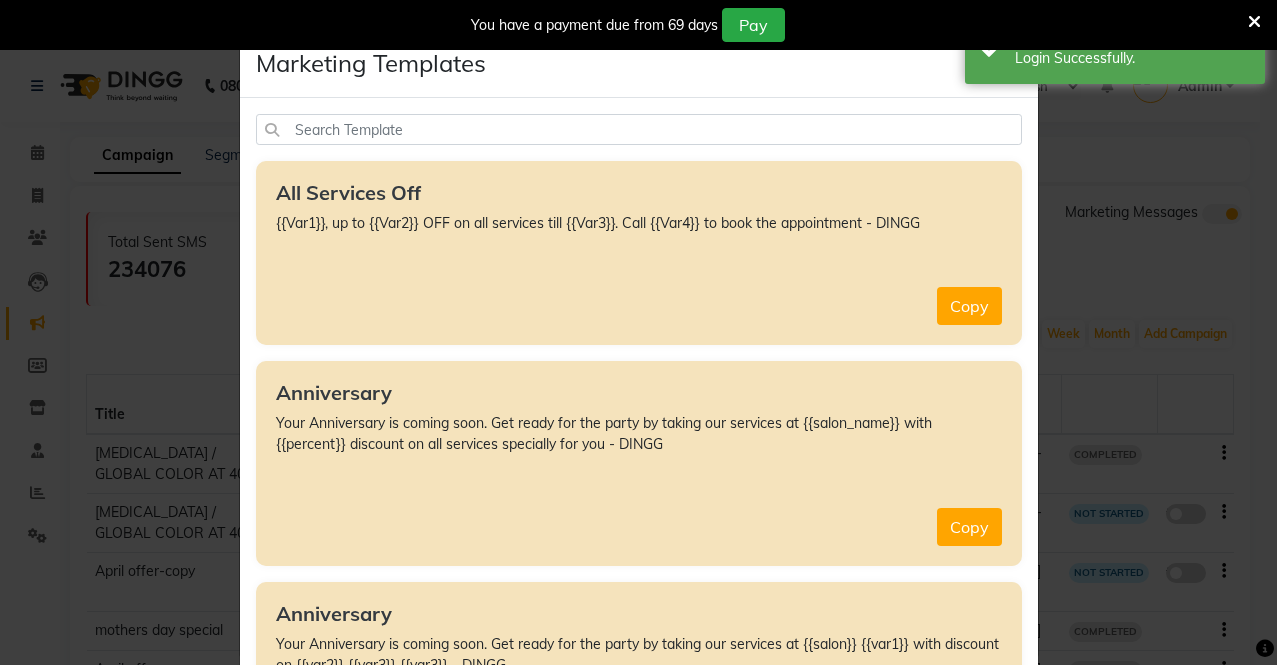 click at bounding box center [1254, 22] 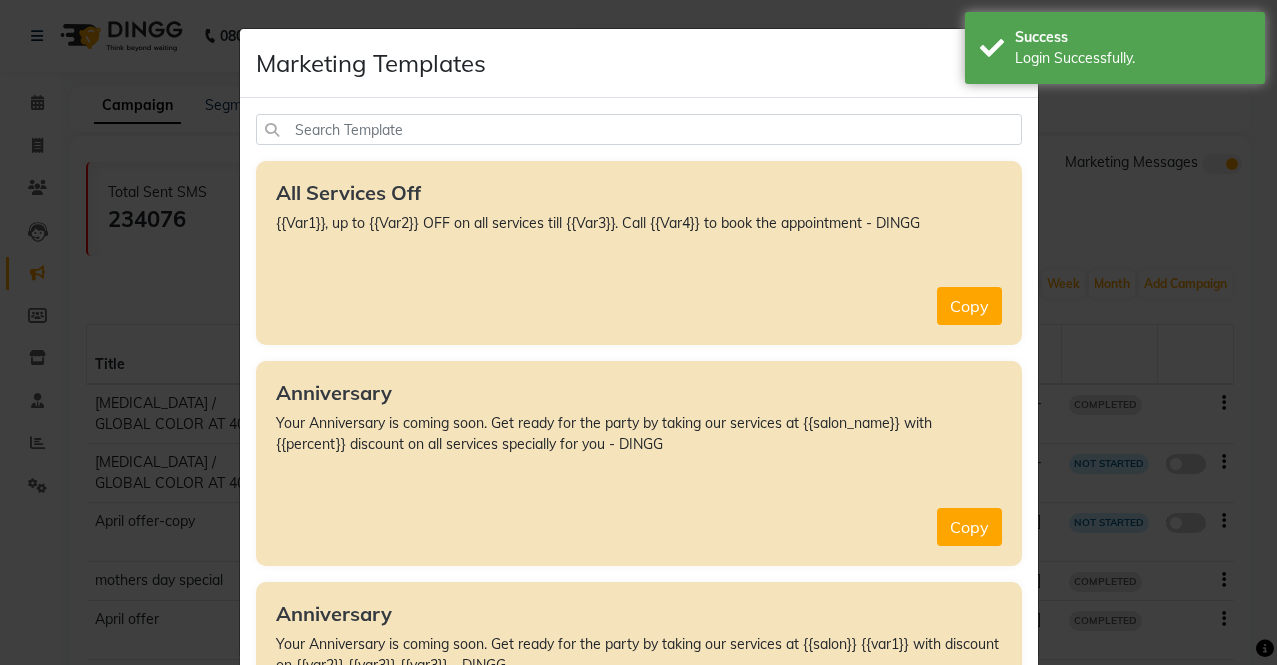 click on "Marketing Templates ×" 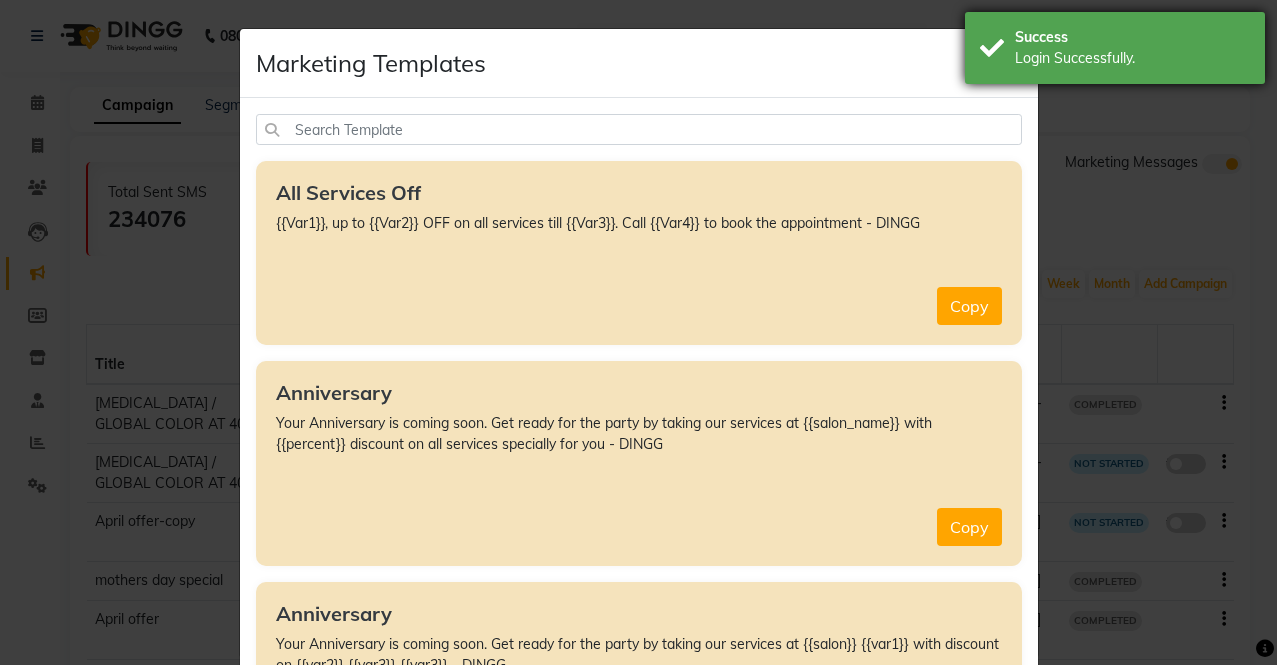 click on "Success   Login Successfully." at bounding box center (1115, 48) 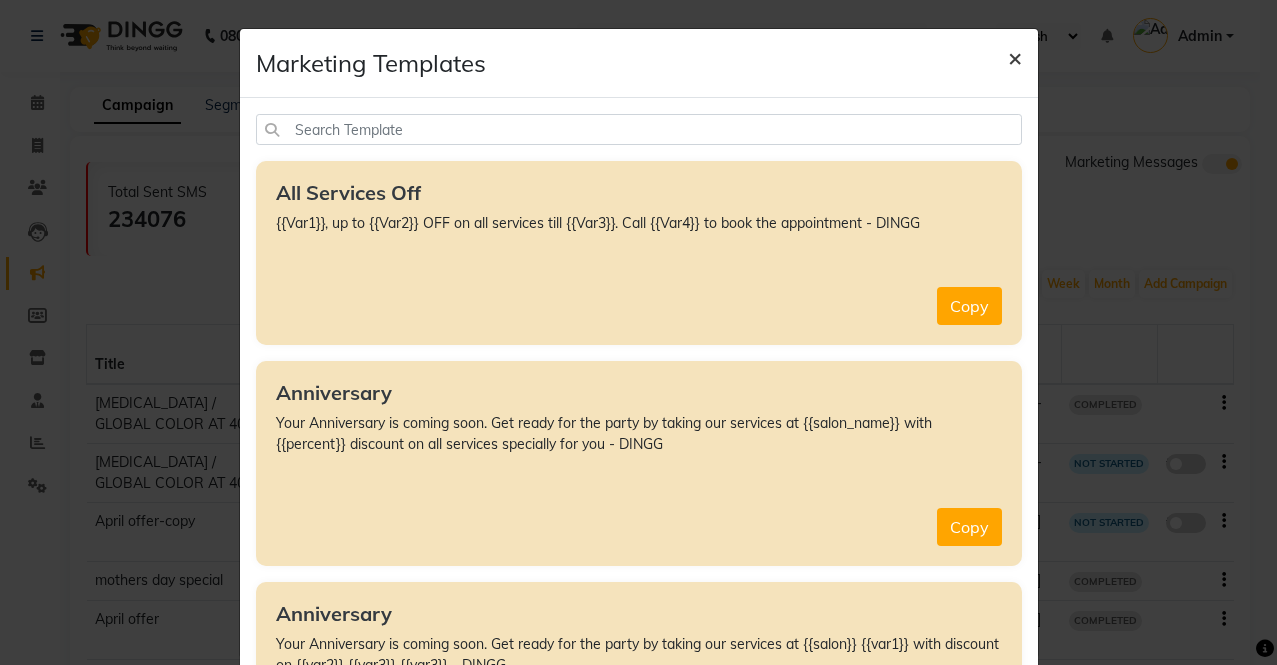 click on "×" 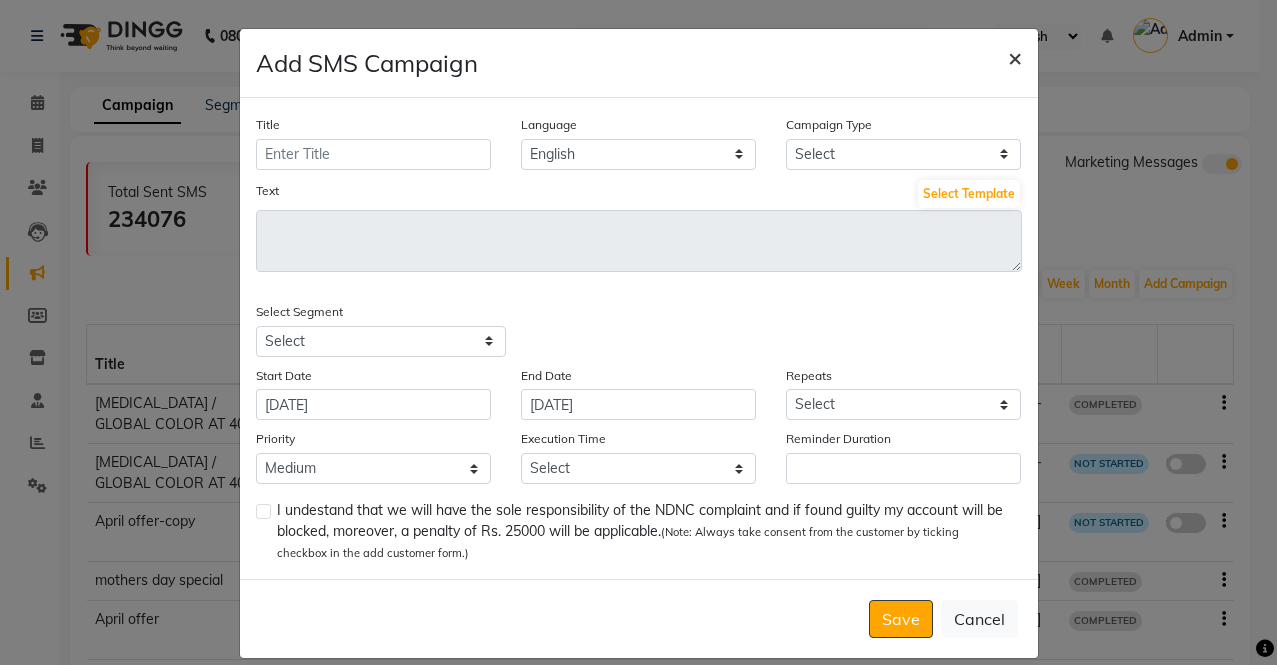 click on "×" 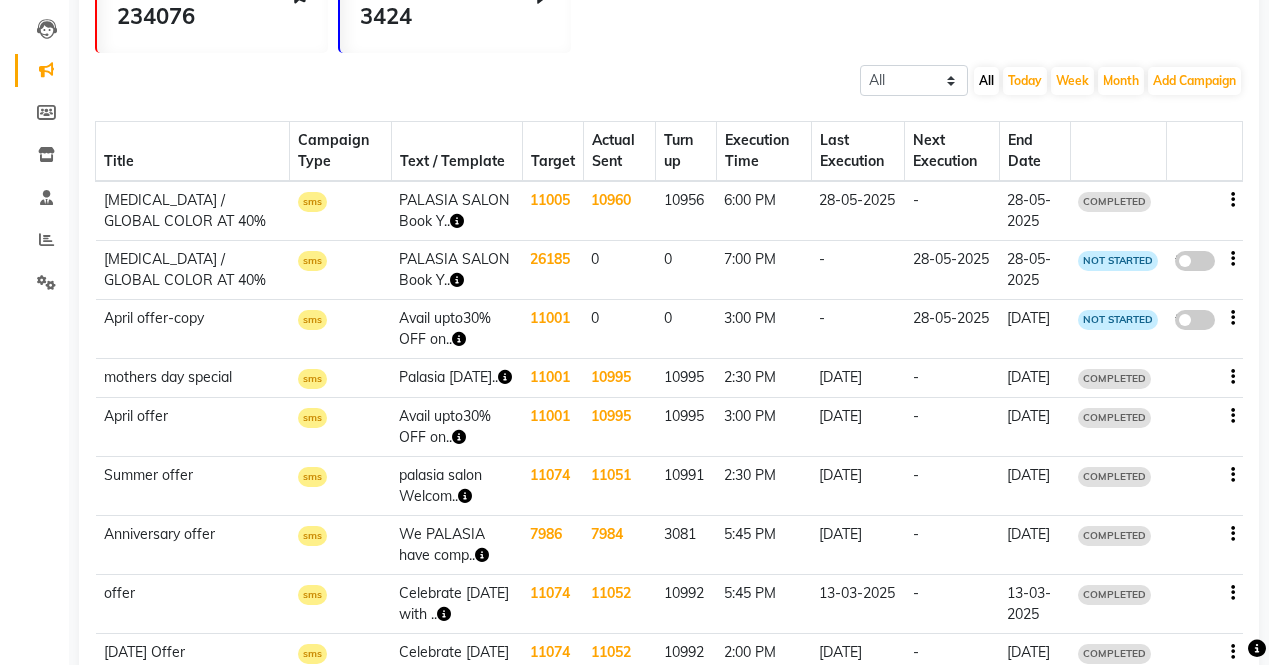 scroll, scrollTop: 204, scrollLeft: 0, axis: vertical 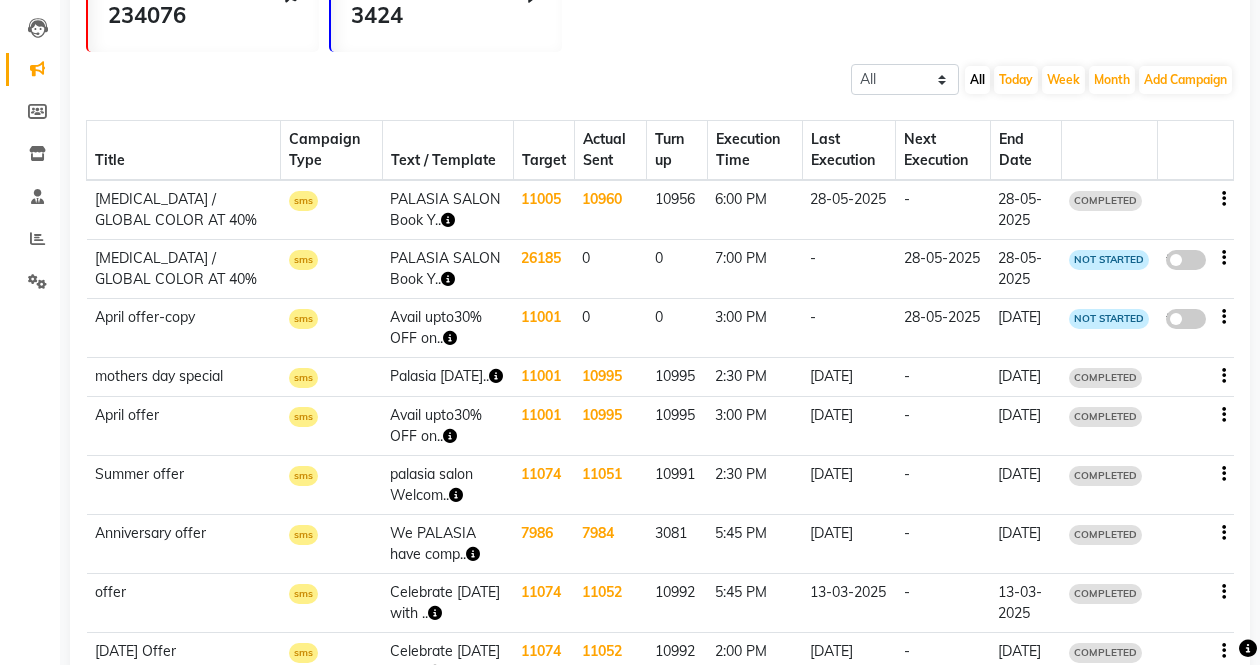 click 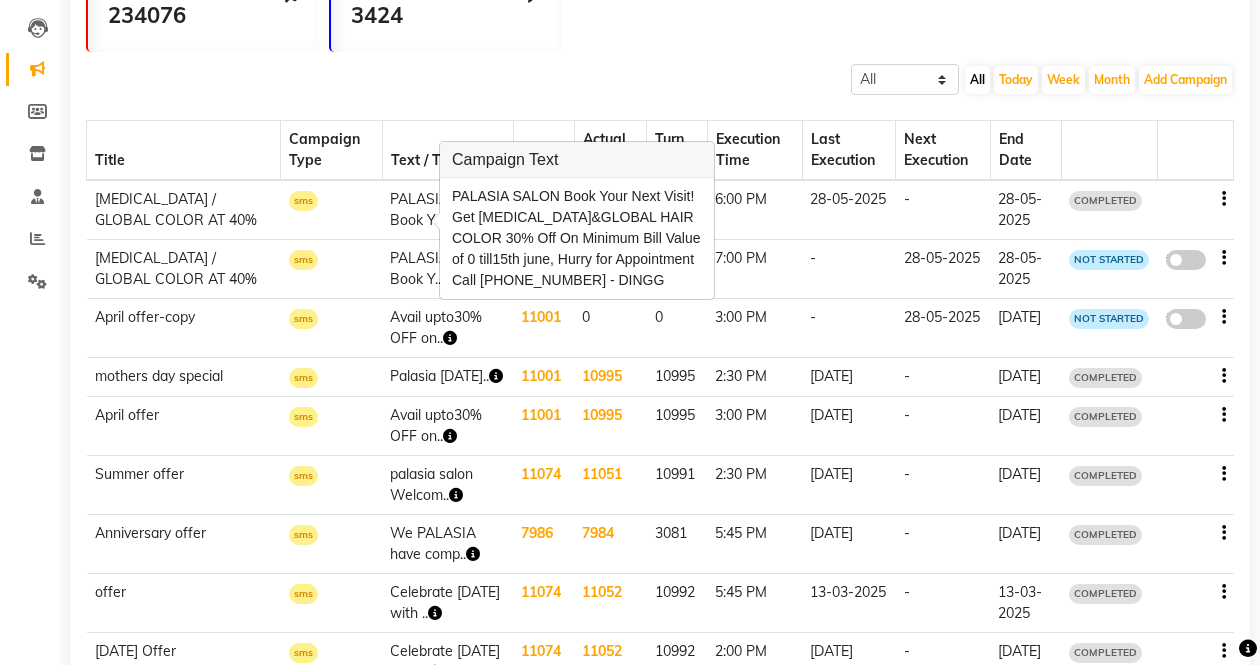 click 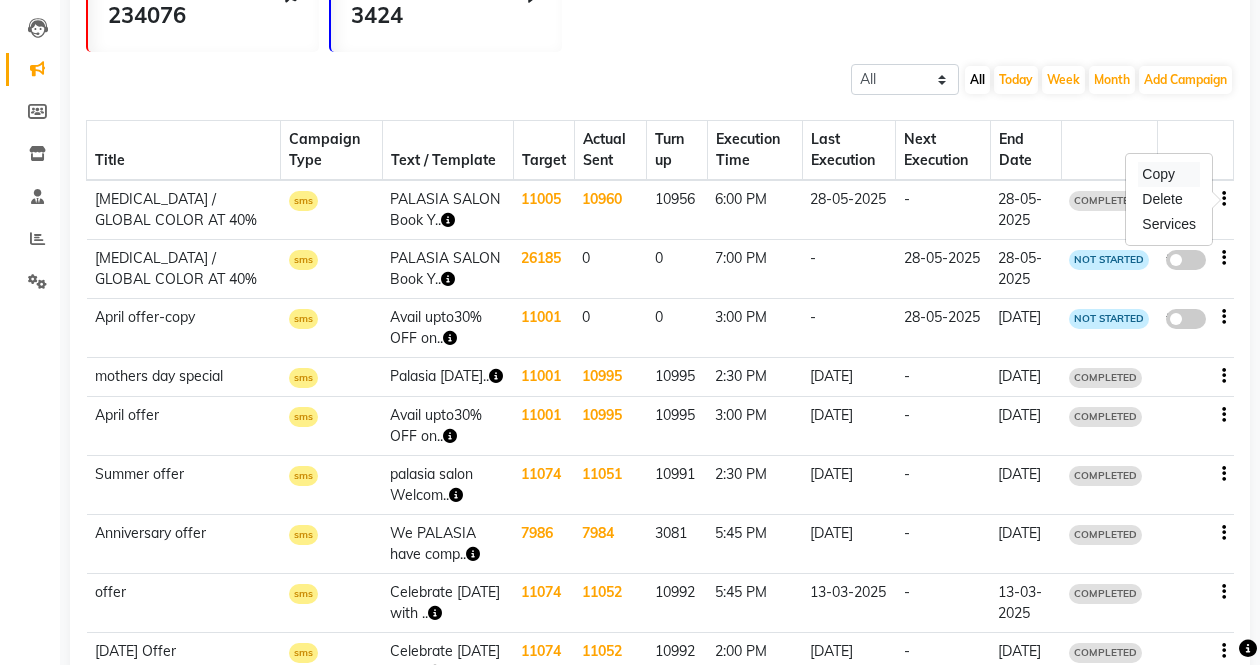 click on "Copy" at bounding box center [1169, 174] 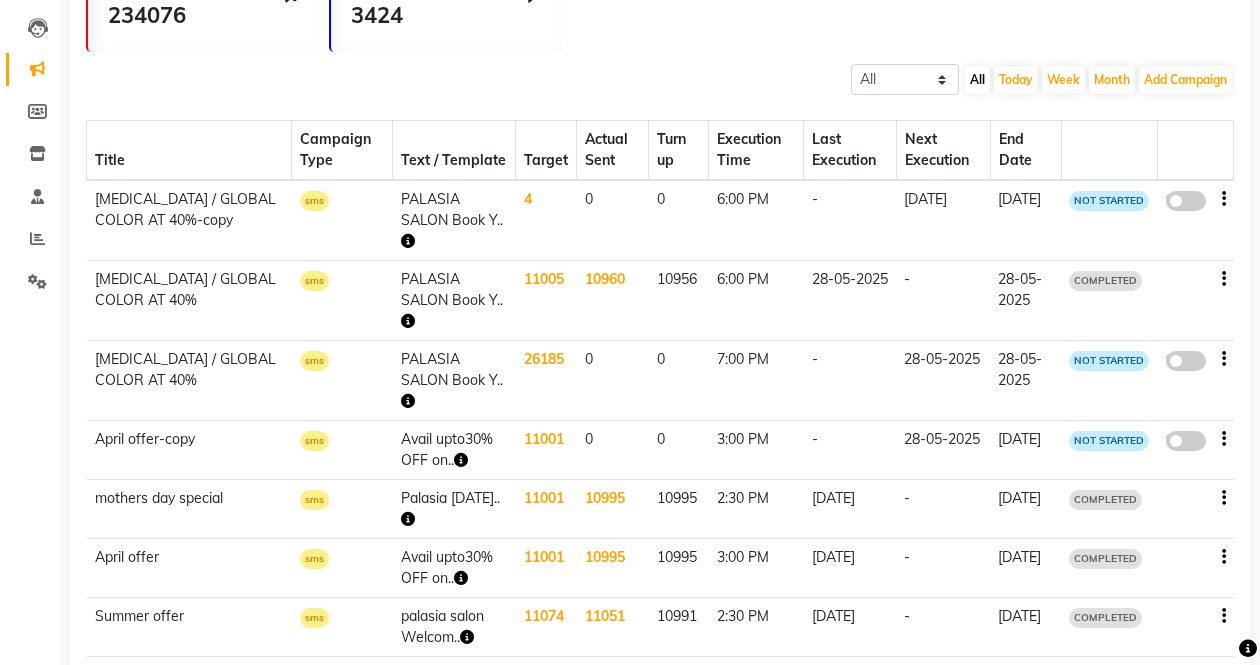 click 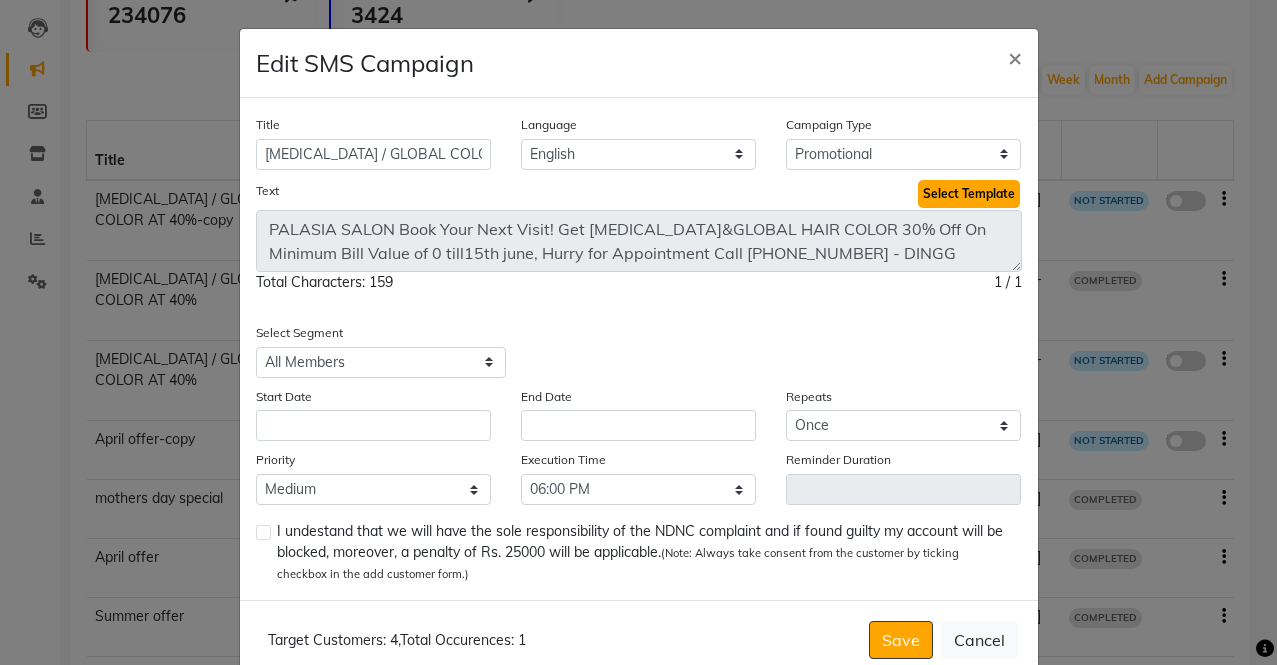click on "Select Template" 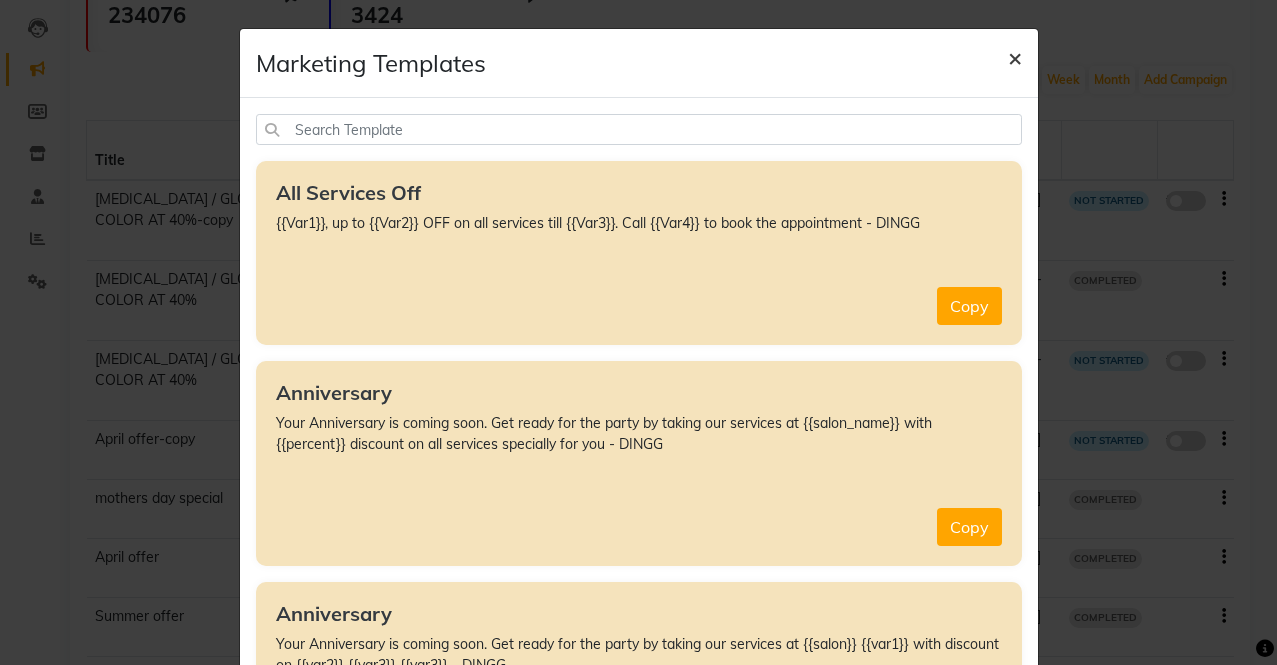 click on "×" 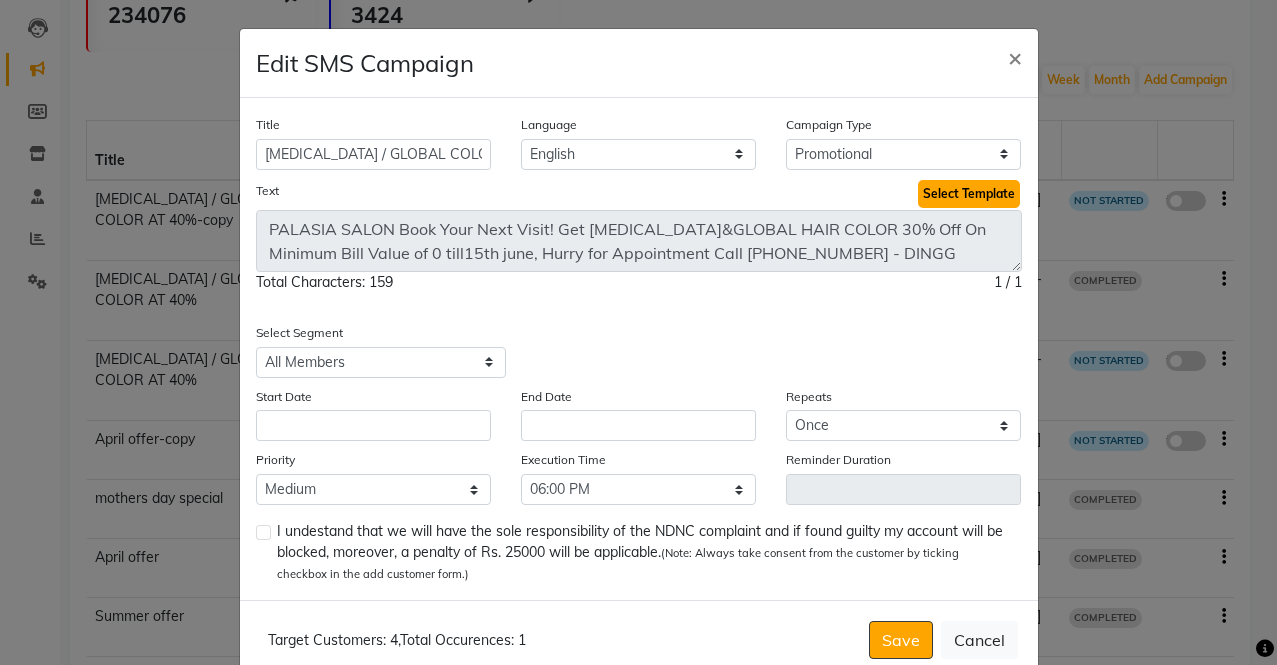 click on "Select Template" 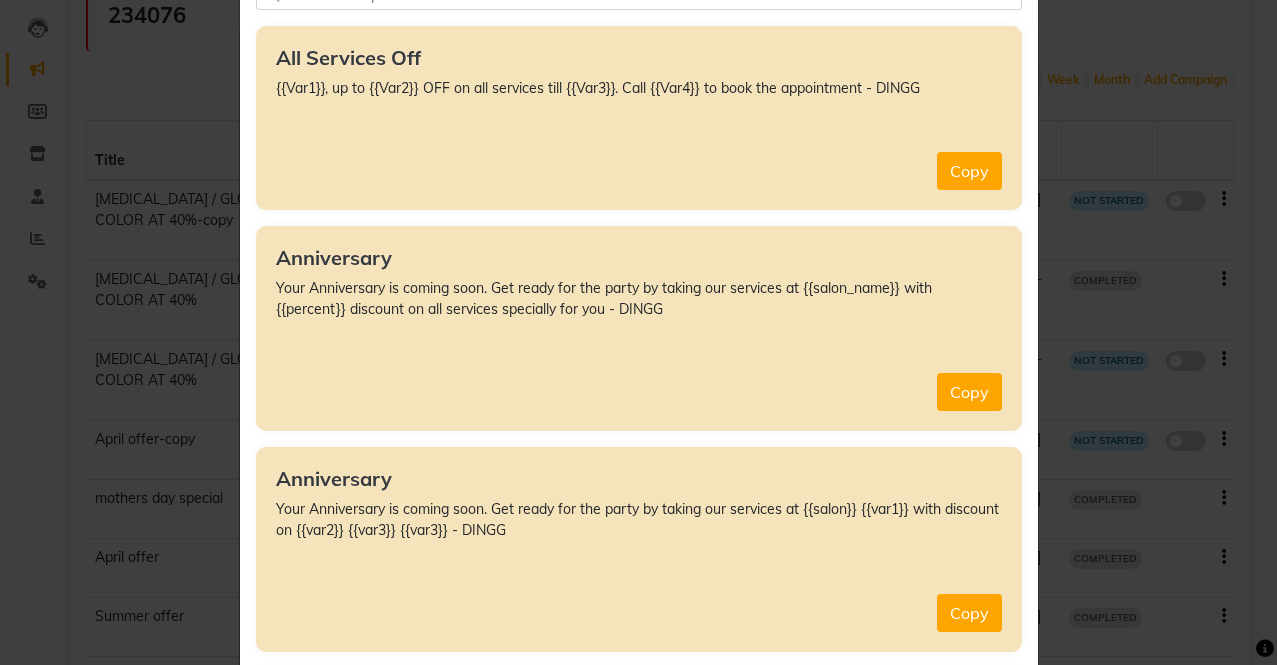 scroll, scrollTop: 0, scrollLeft: 0, axis: both 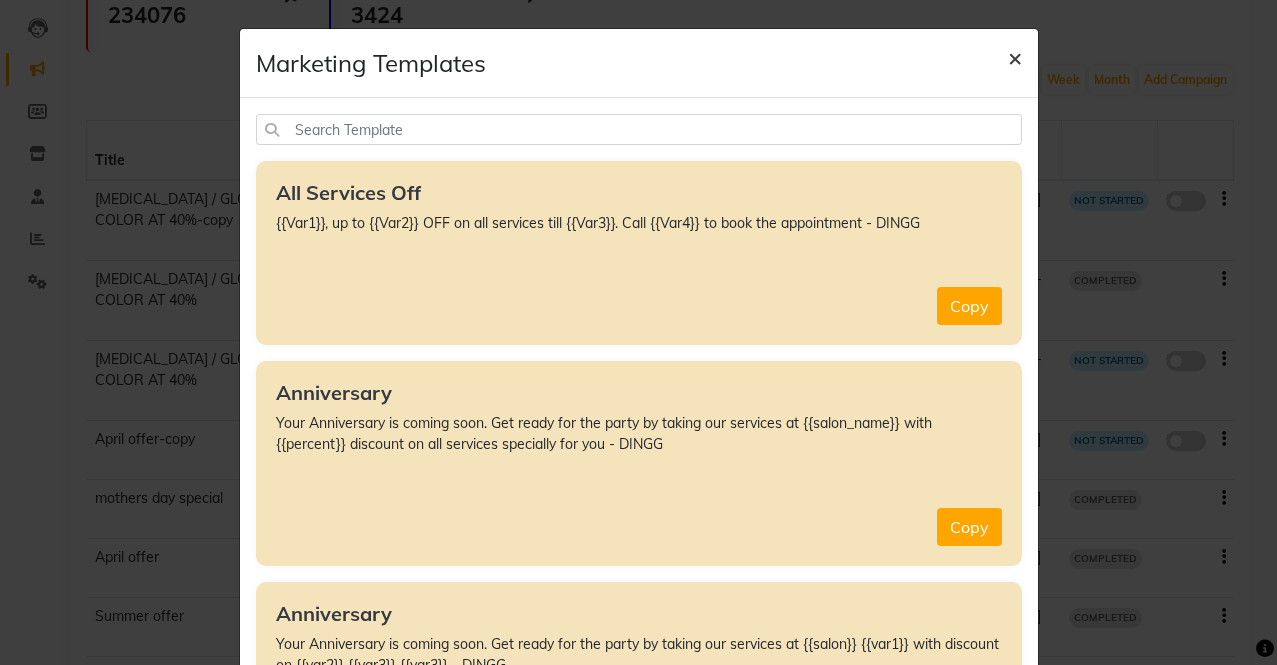 click on "×" 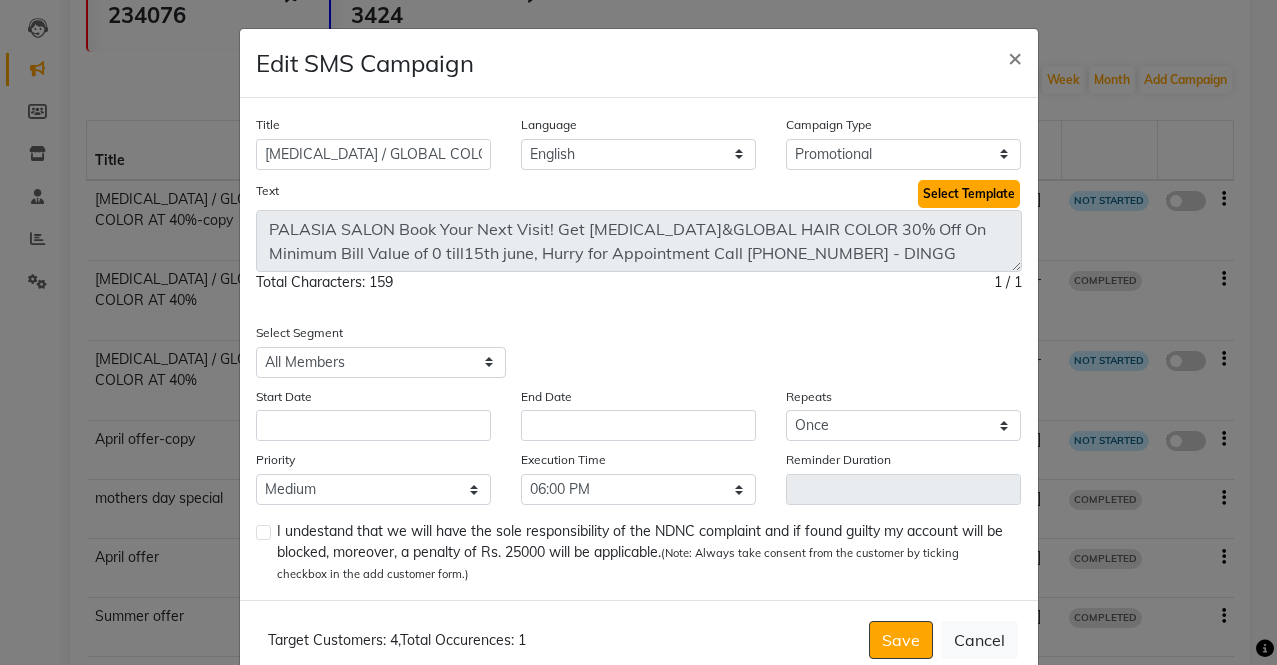 click on "Select Template" 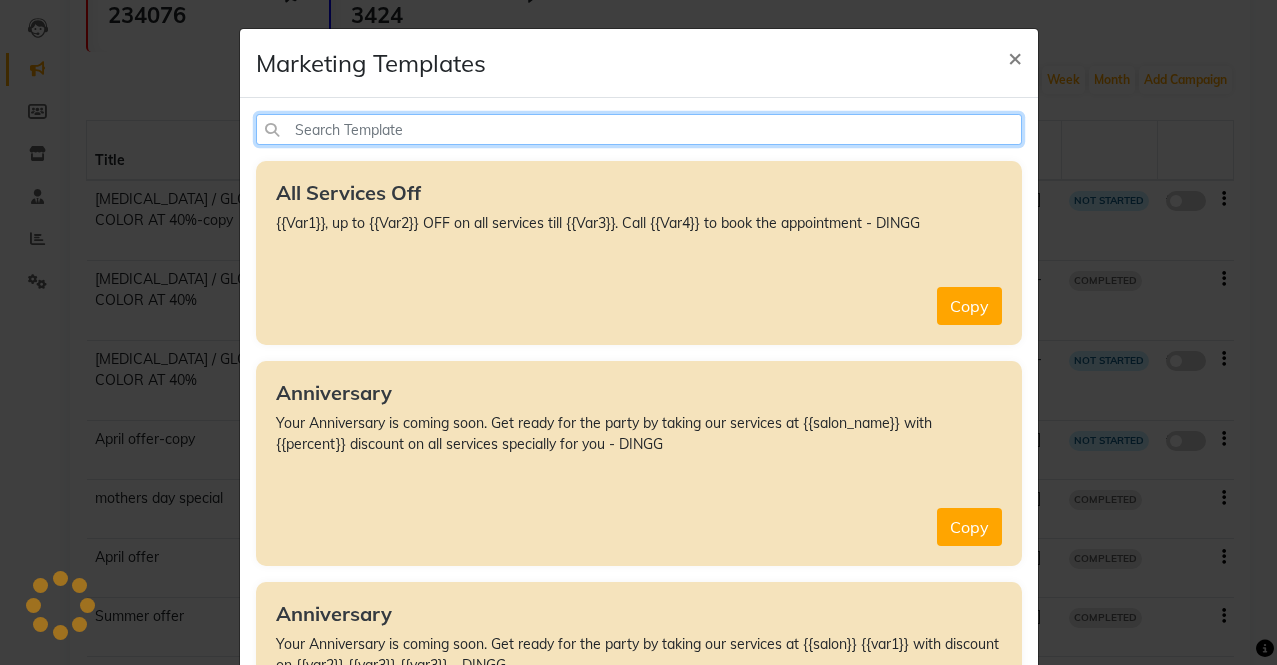click 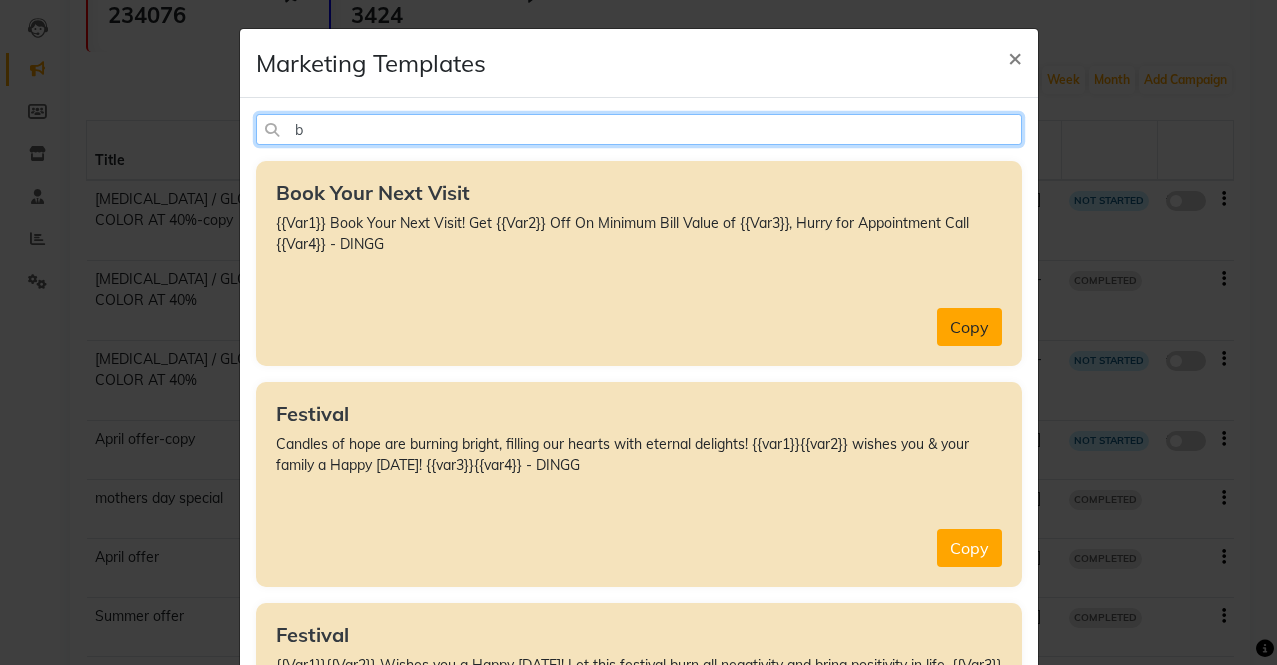 type on "b" 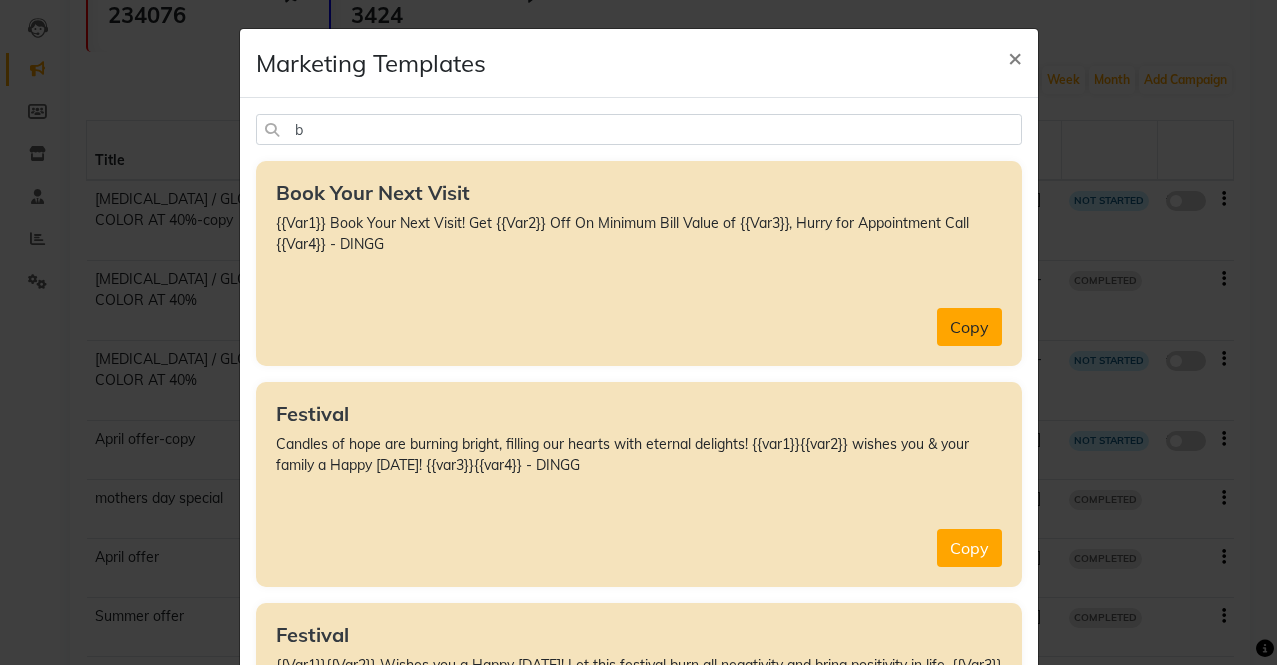 click on "Copy" 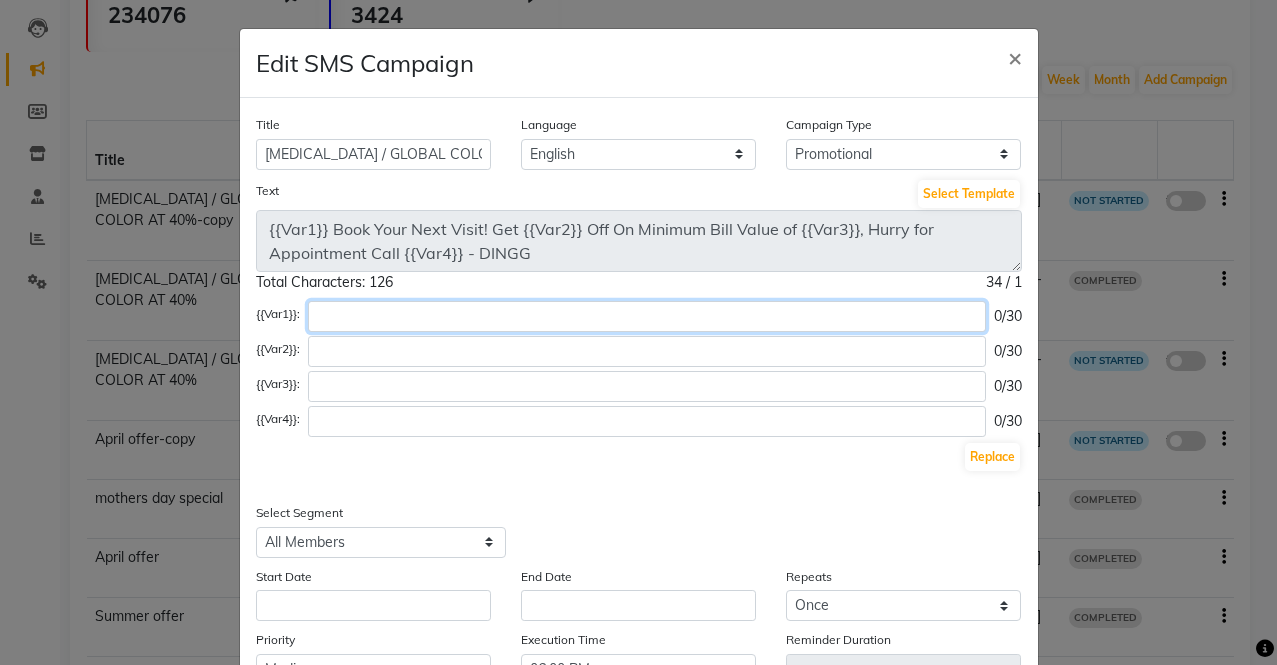 click 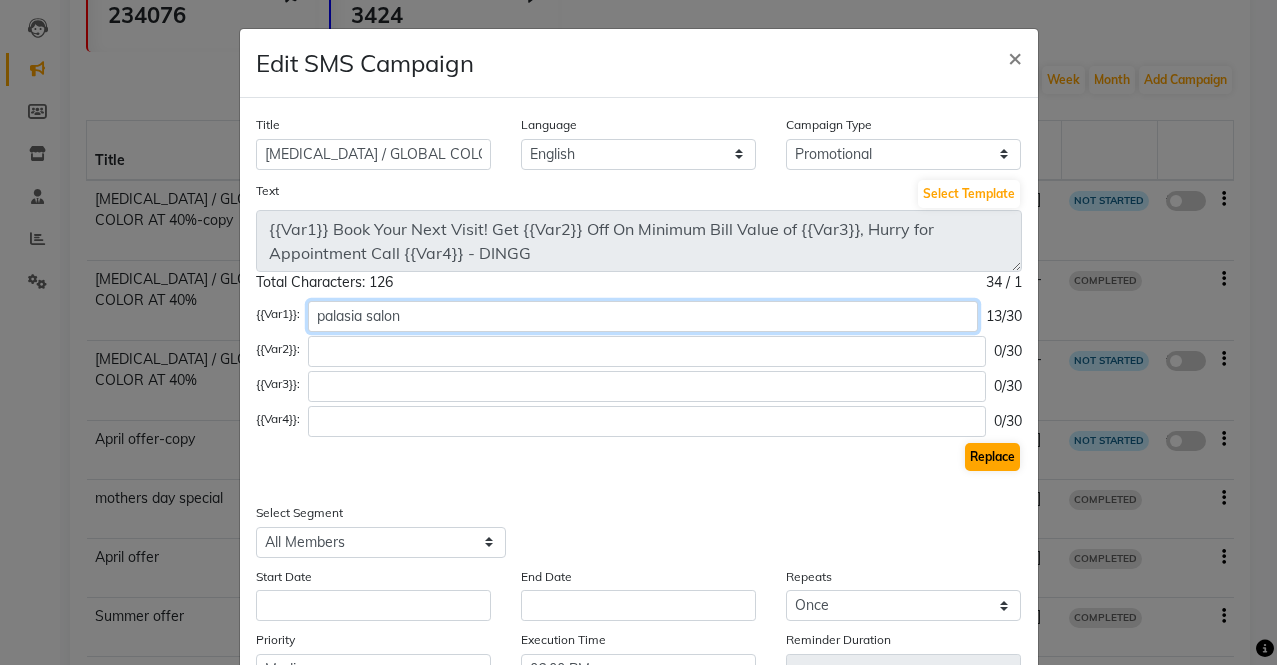 type on "palasia salon" 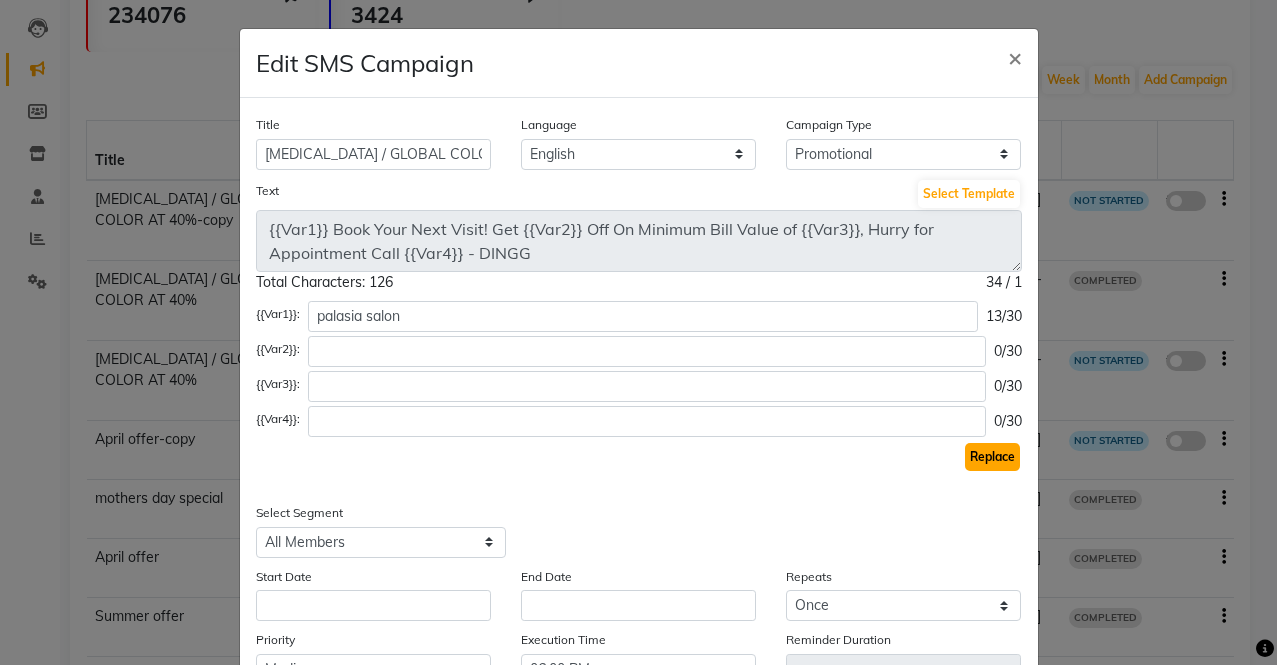 click on "Replace" 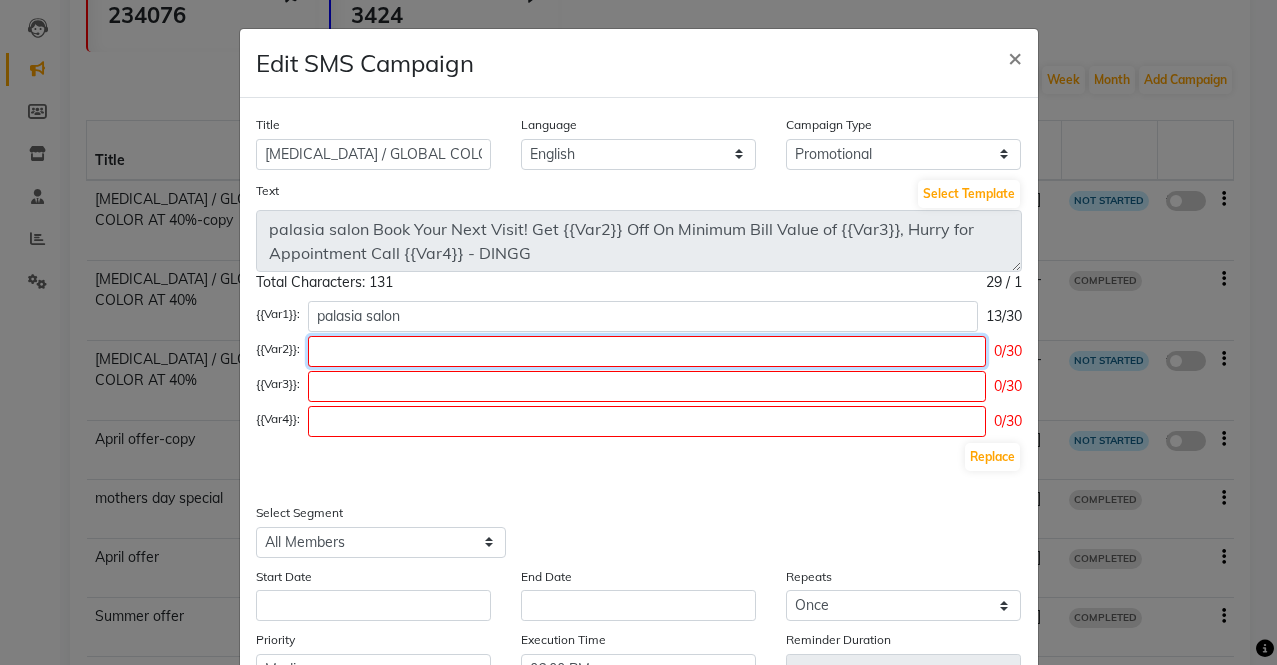 click 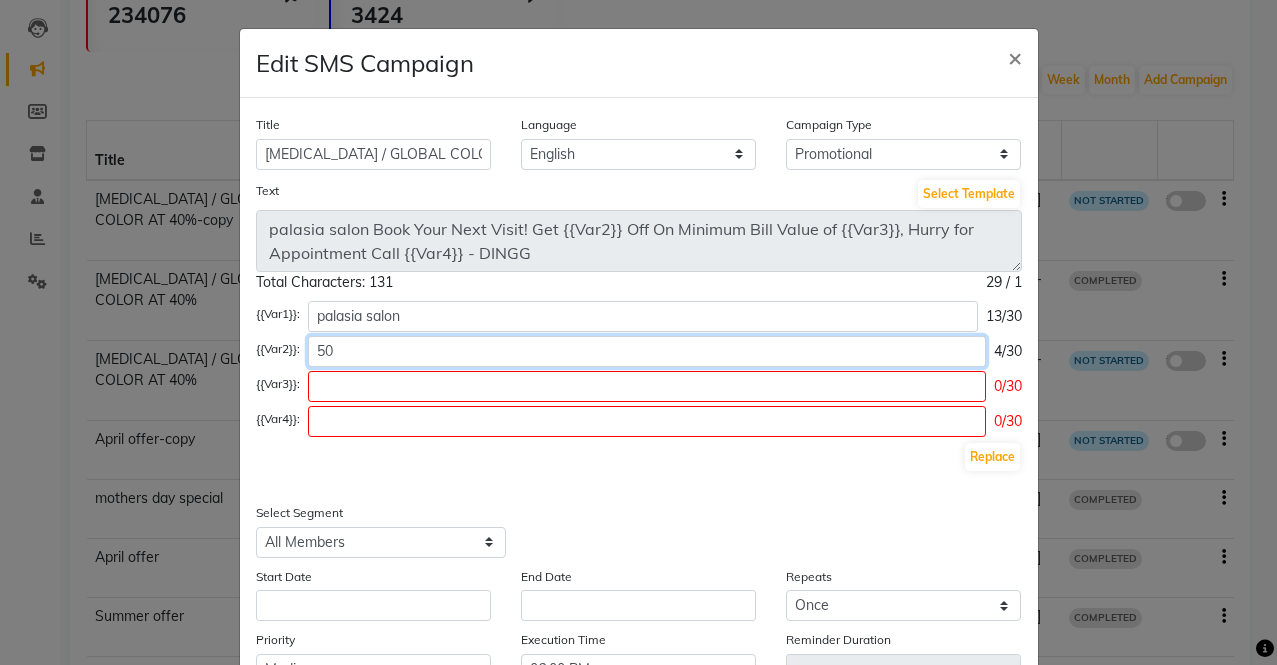 type on "5" 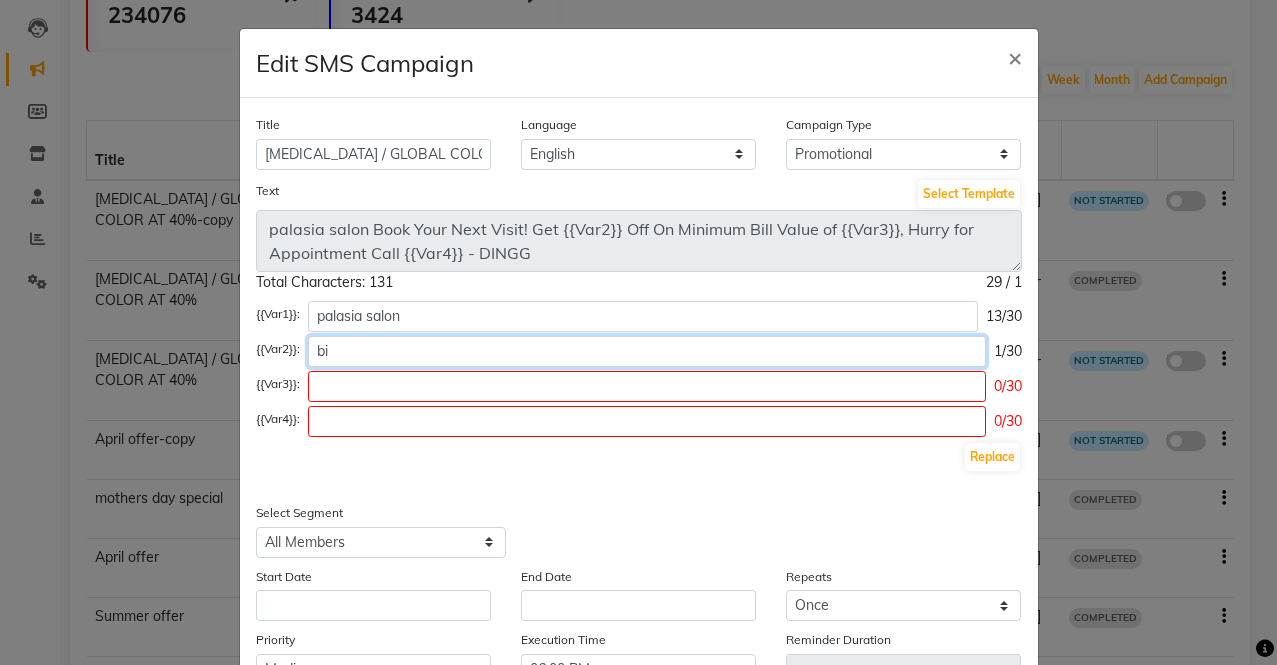 type on "b" 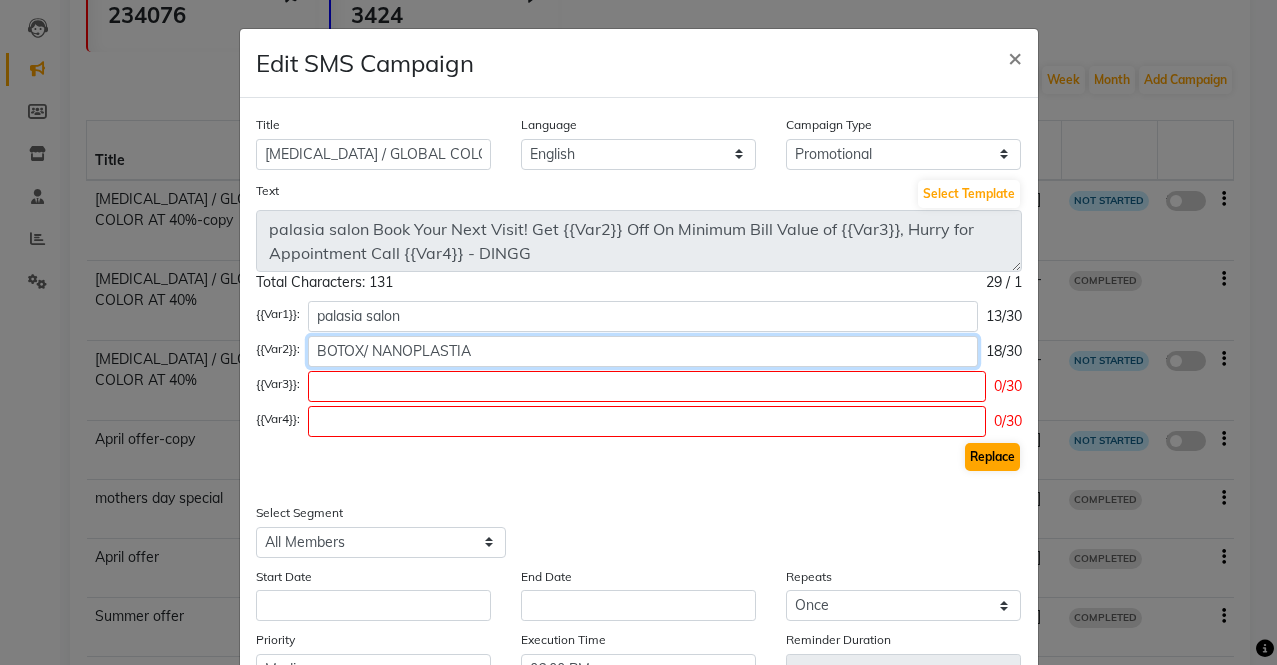 type on "BOTOX/ NANOPLASTIA" 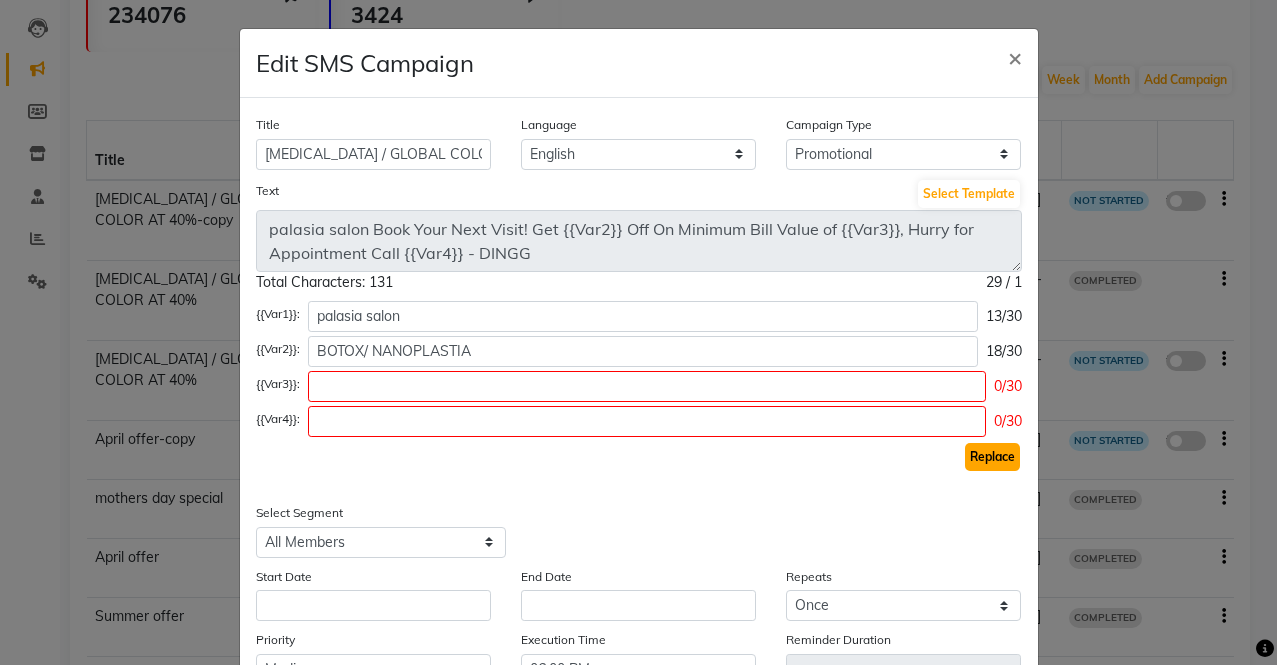 click on "Replace" 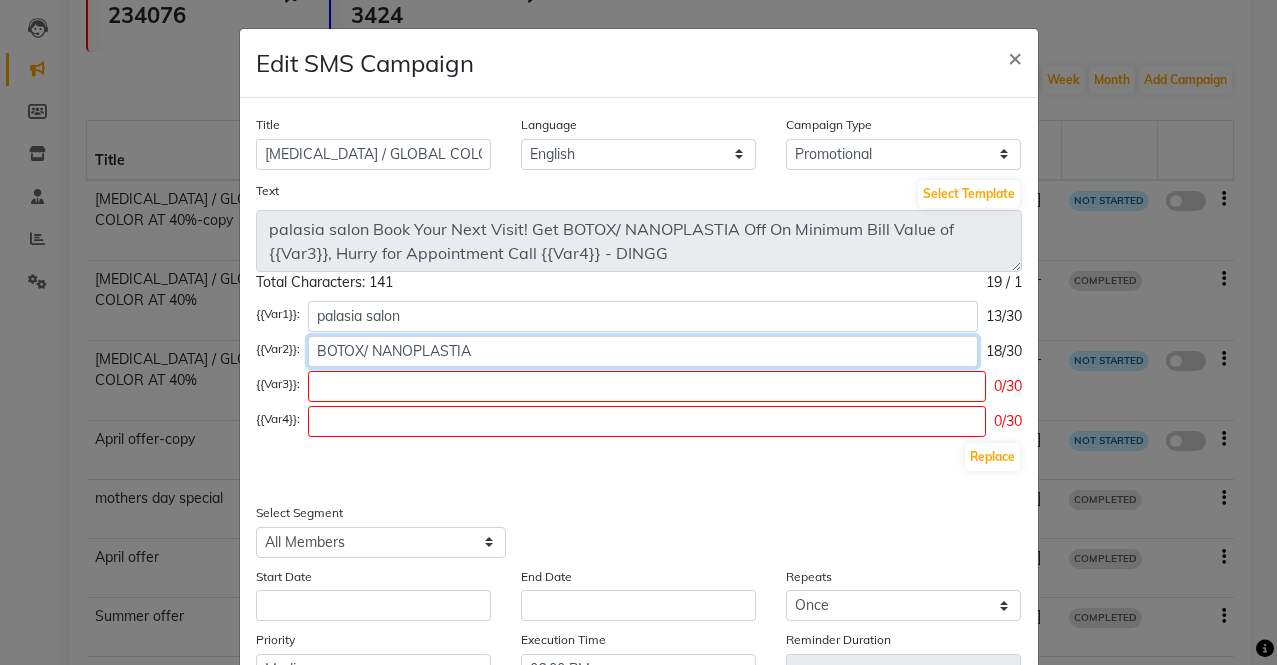 click on "BOTOX/ NANOPLASTIA" 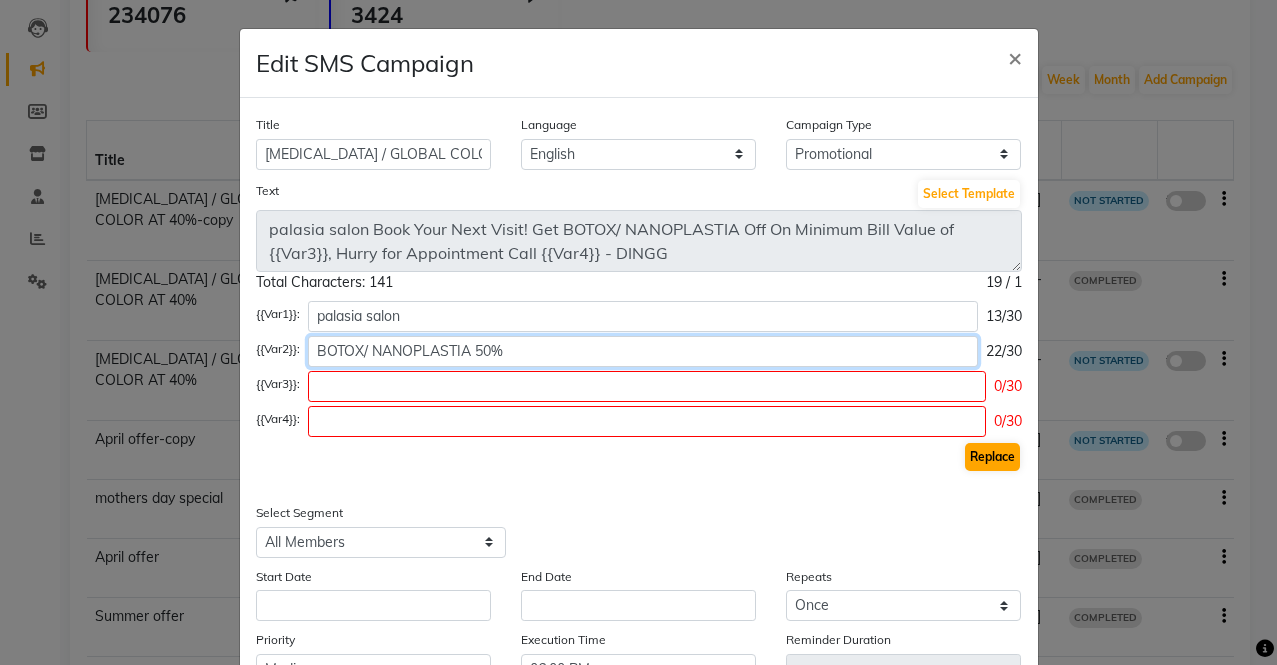 type on "BOTOX/ NANOPLASTIA 50%" 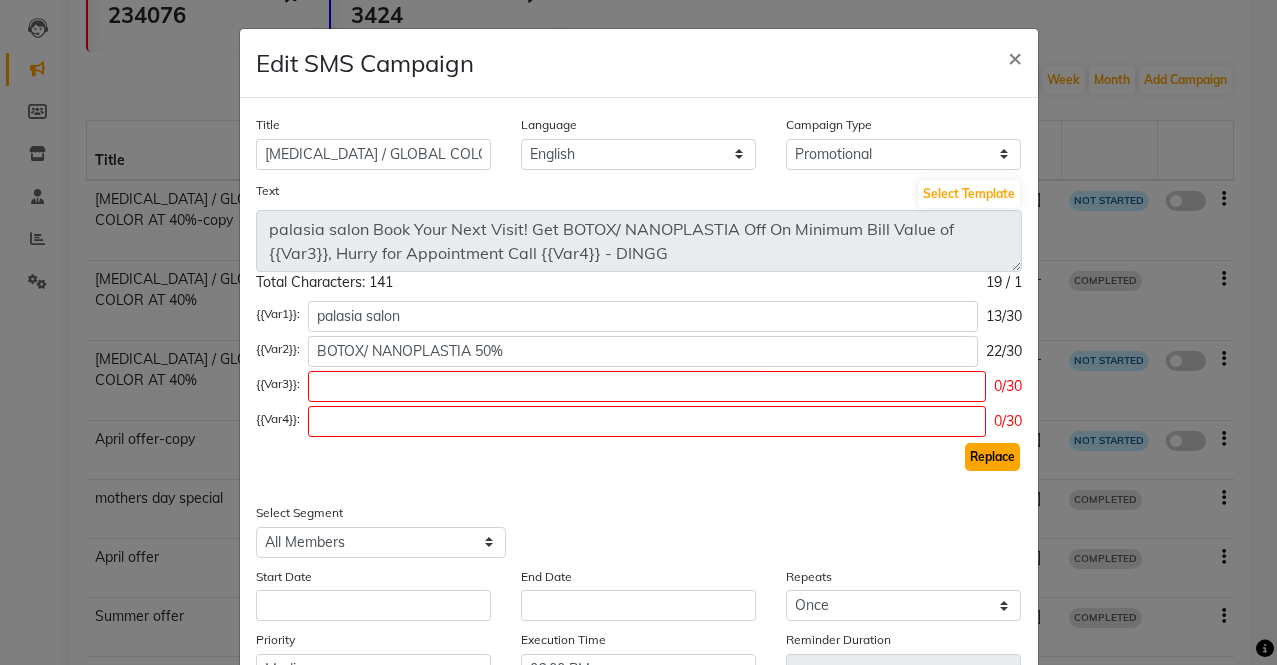 click on "Replace" 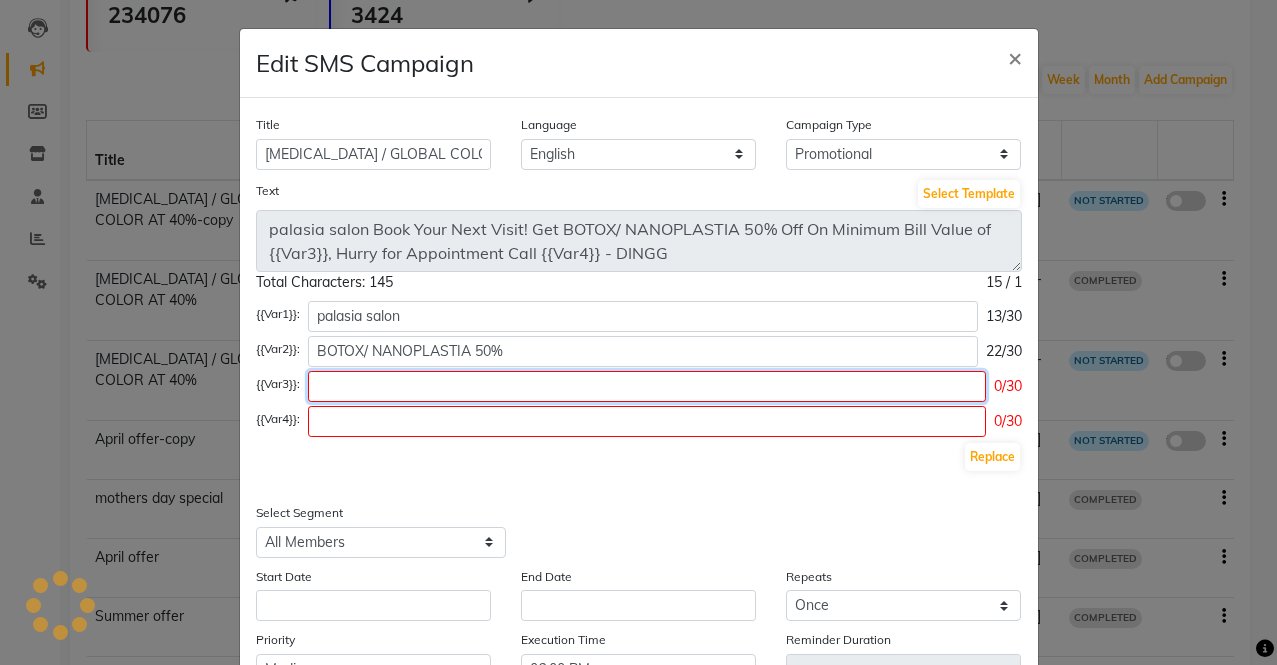 click 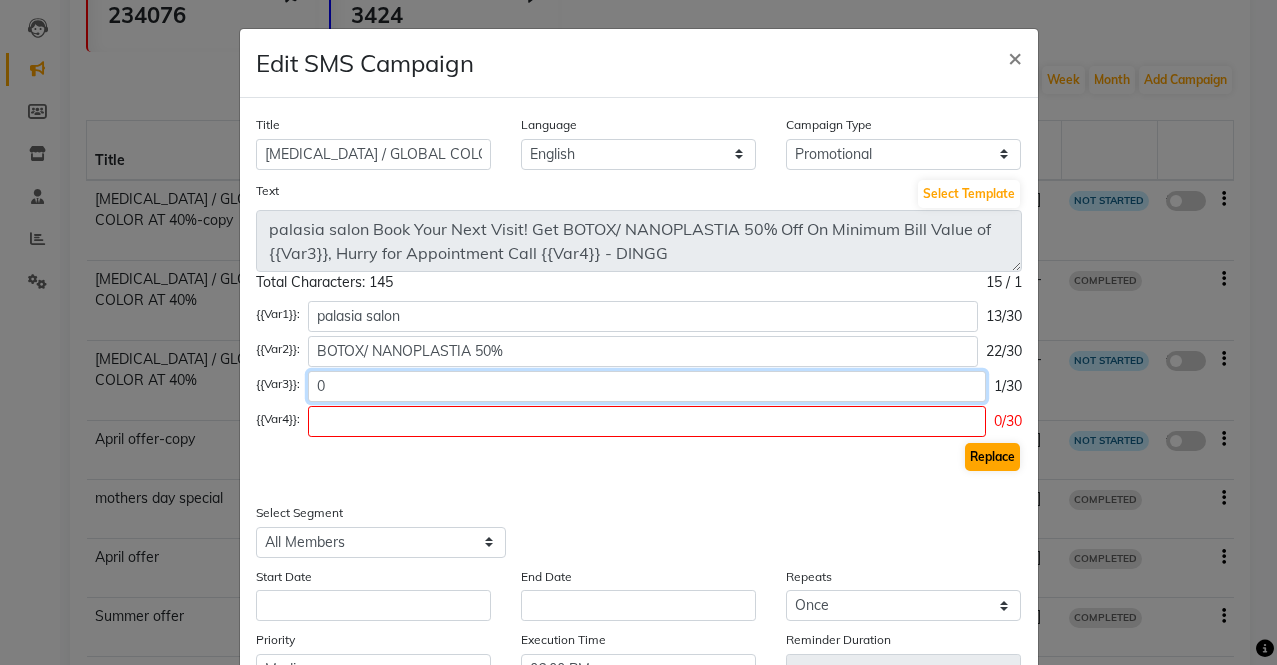 type on "0" 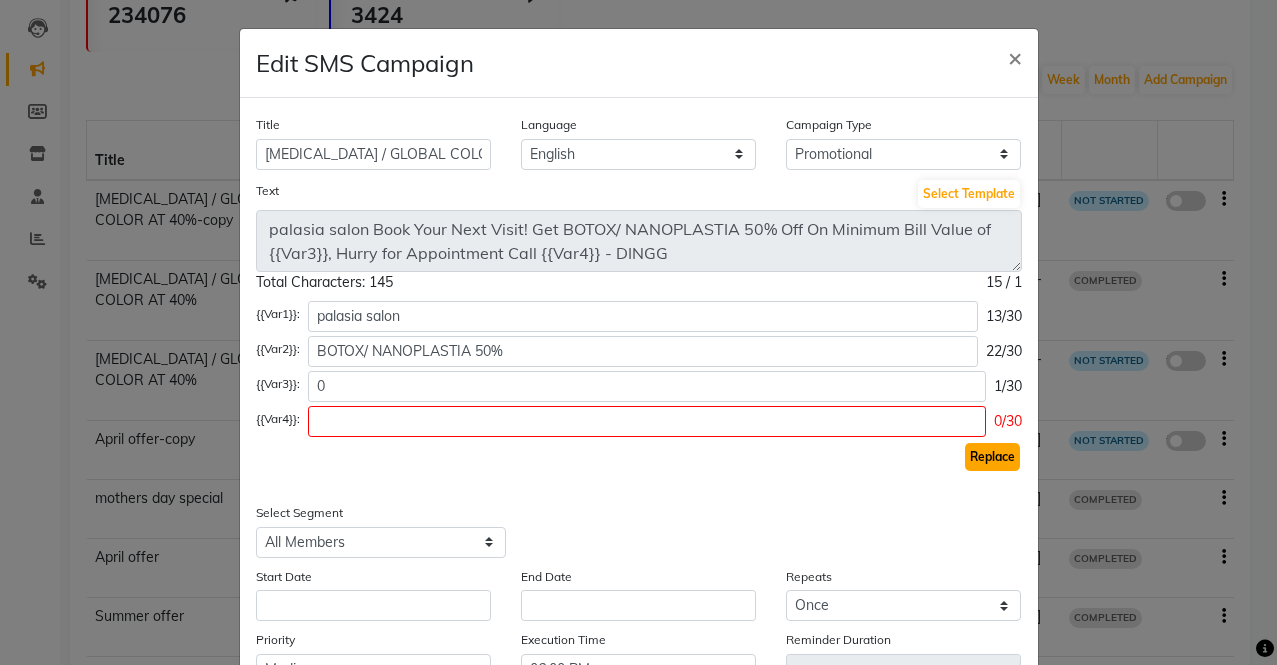 click on "Replace" 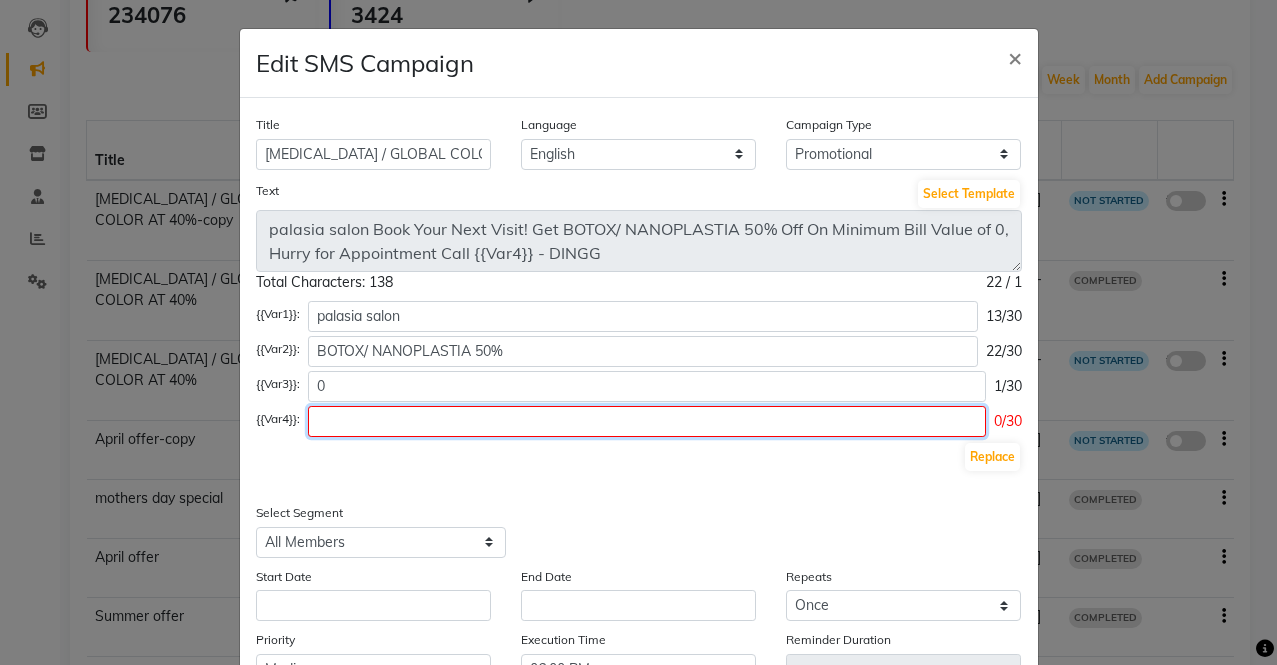 click 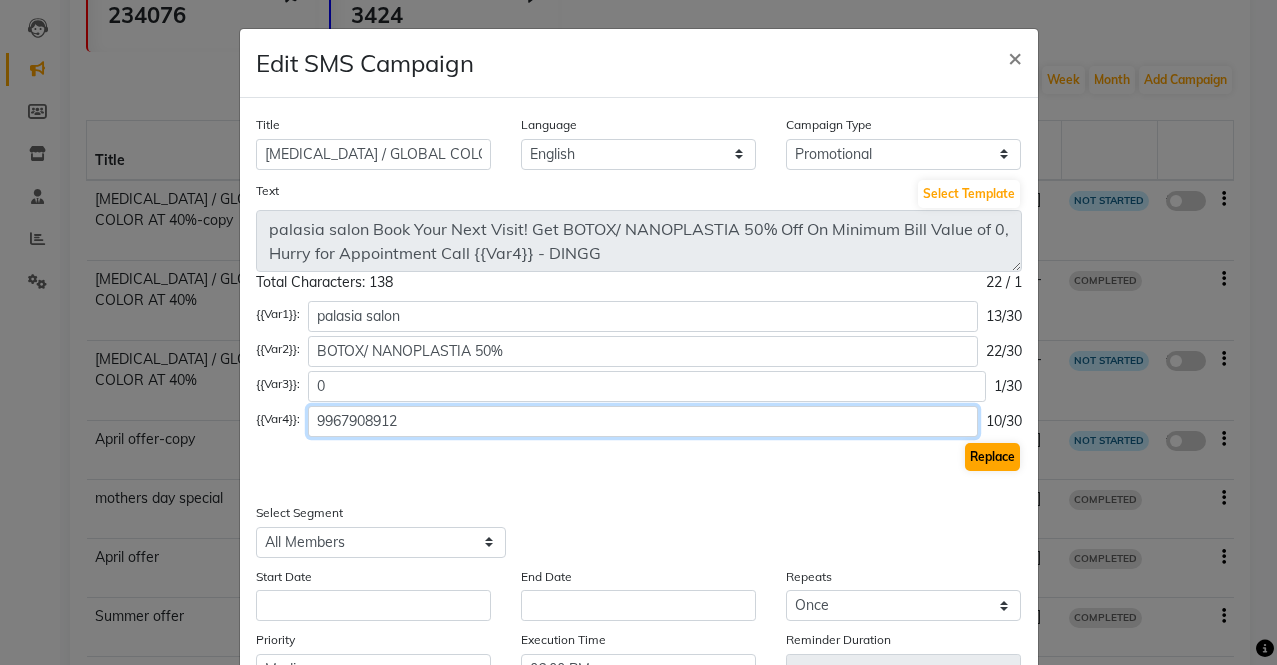 type on "9967908912" 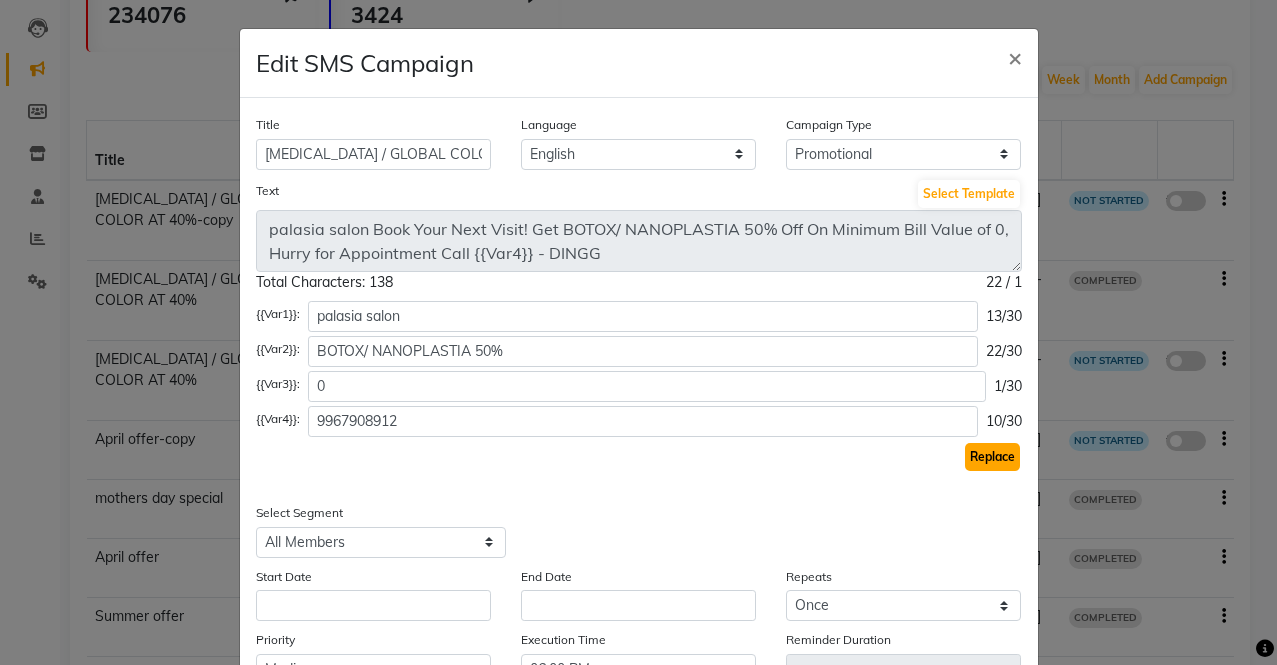 click on "Replace" 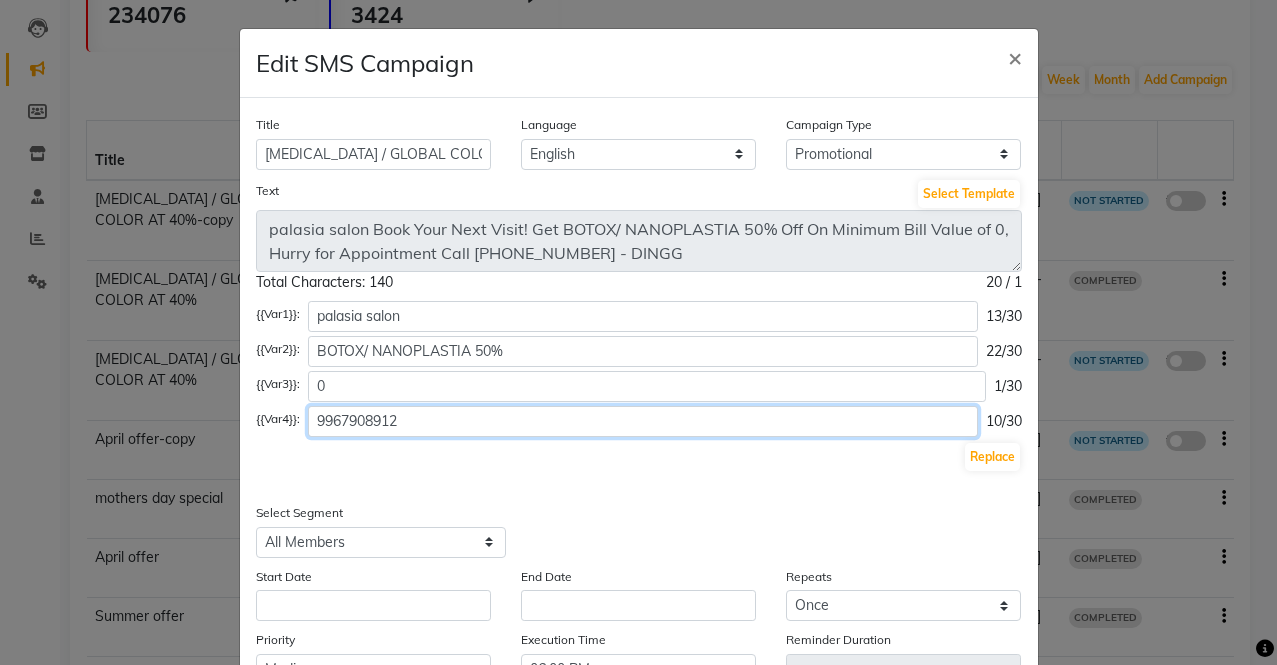 click on "9967908912" 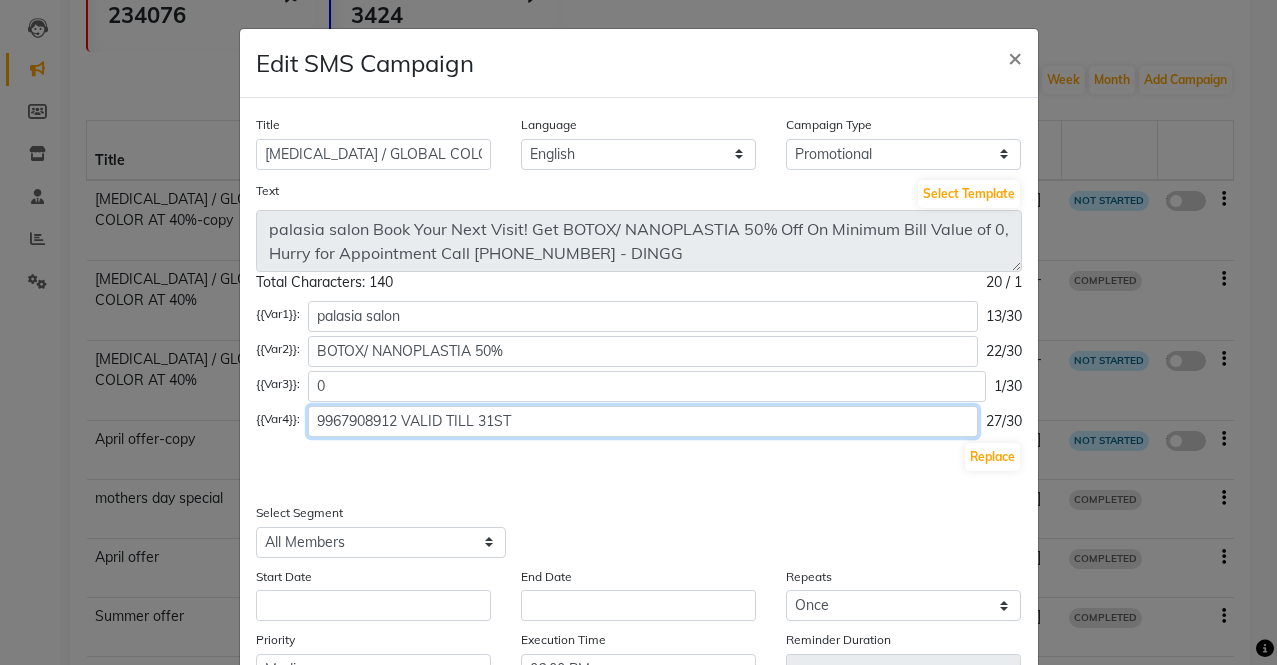 click on "9967908912 VALID TILL 31ST" 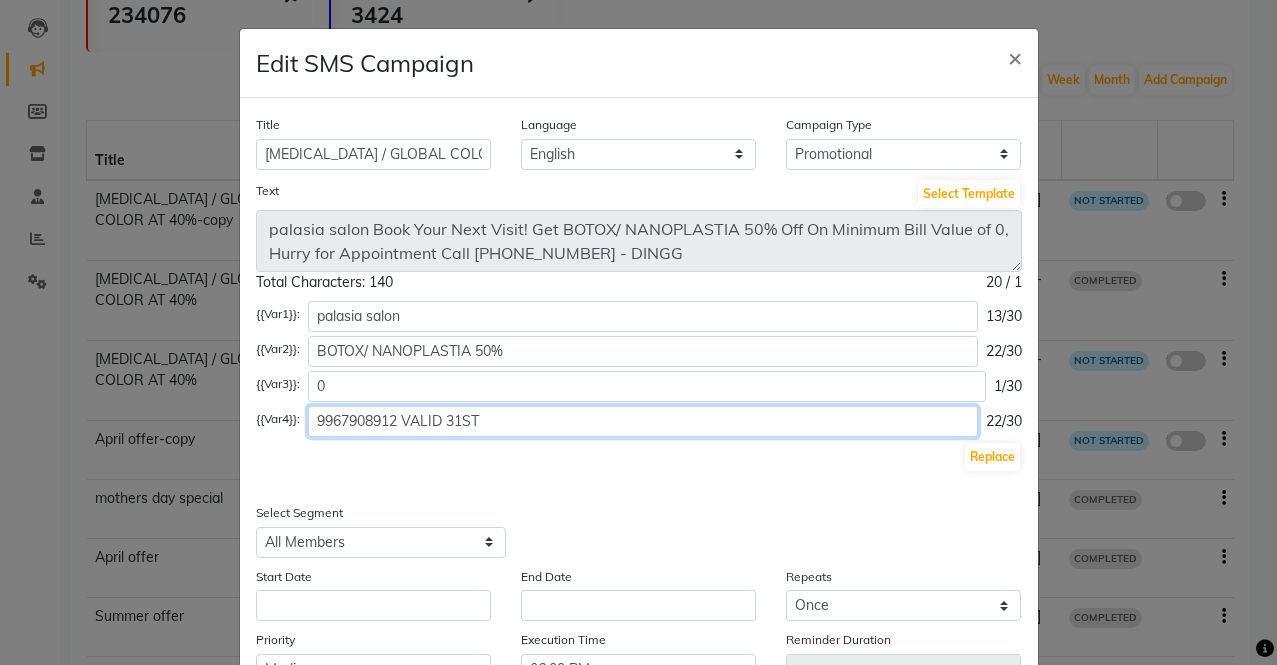 click on "9967908912 VALID 31ST" 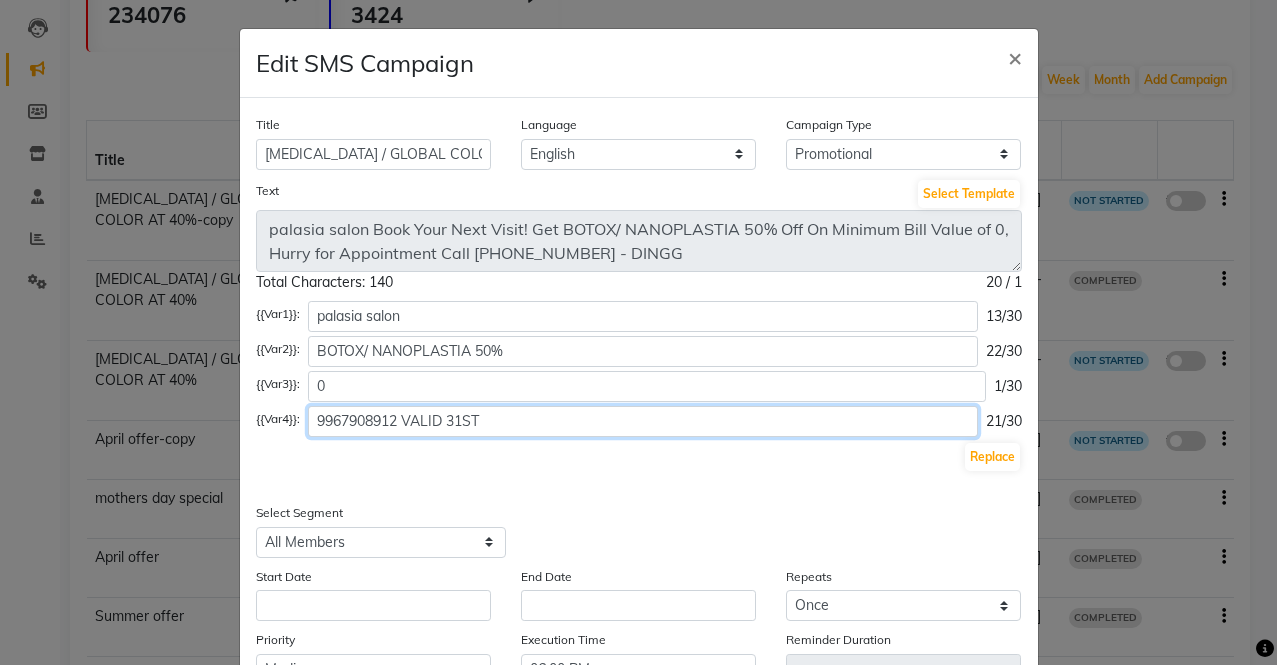 click on "9967908912 VALID 31ST" 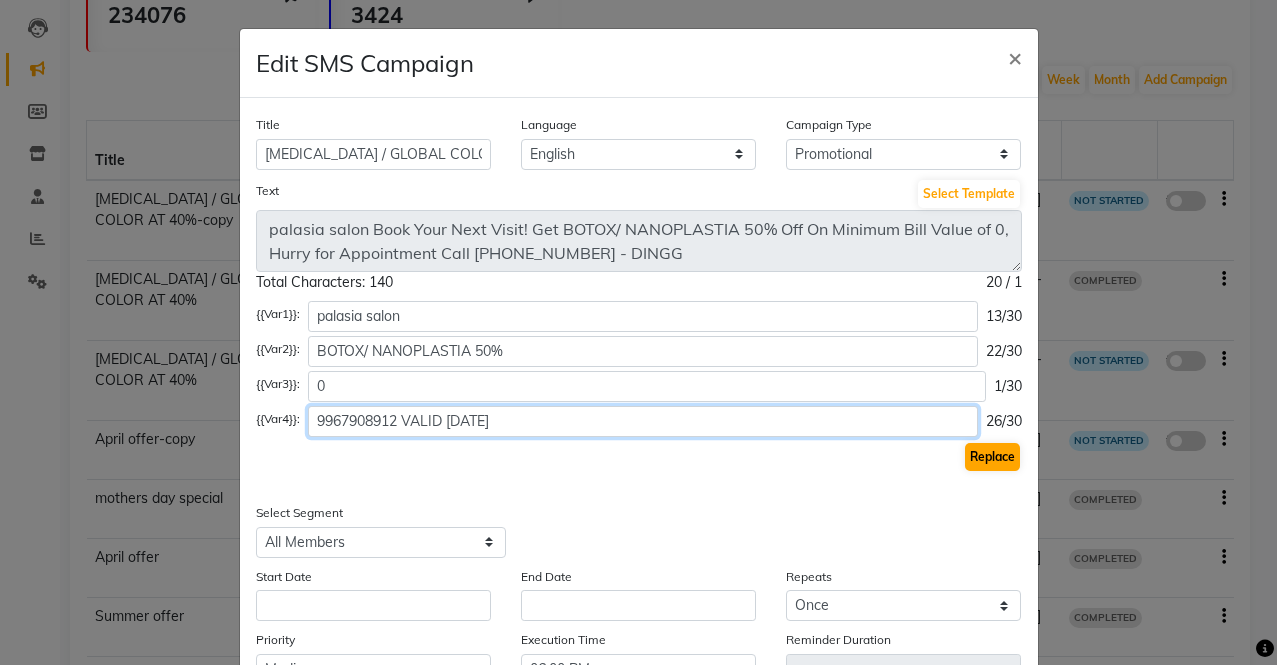 type on "9967908912 VALID [DATE]" 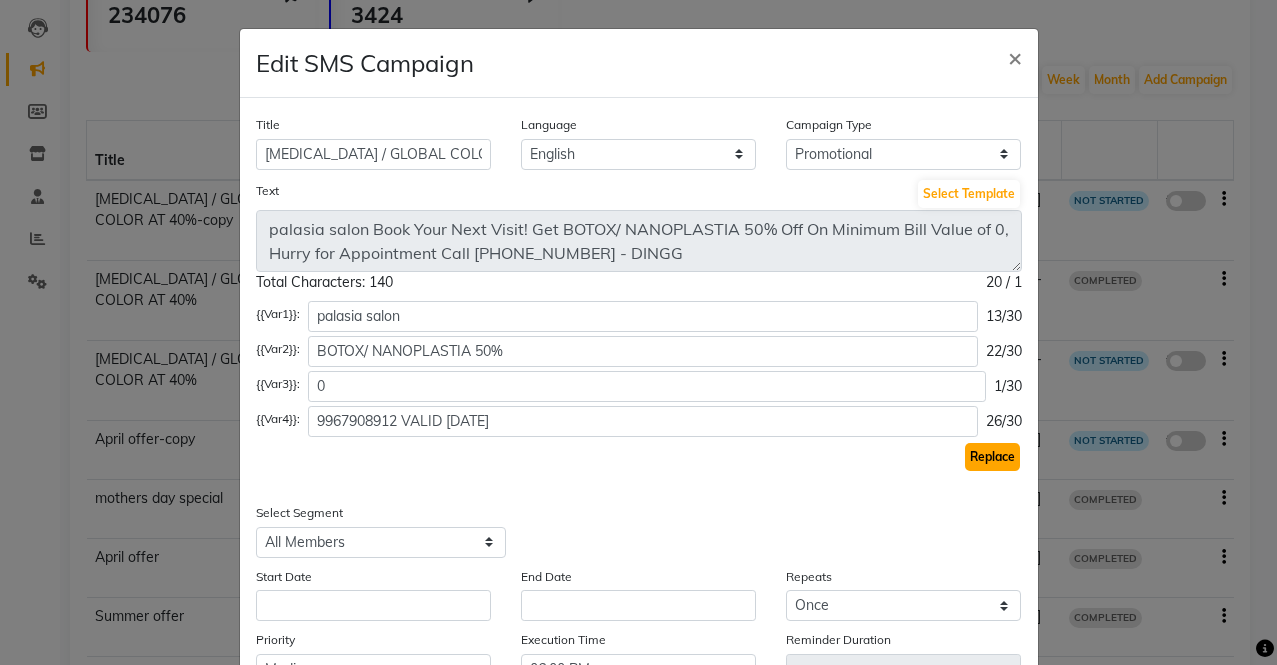 click on "Replace" 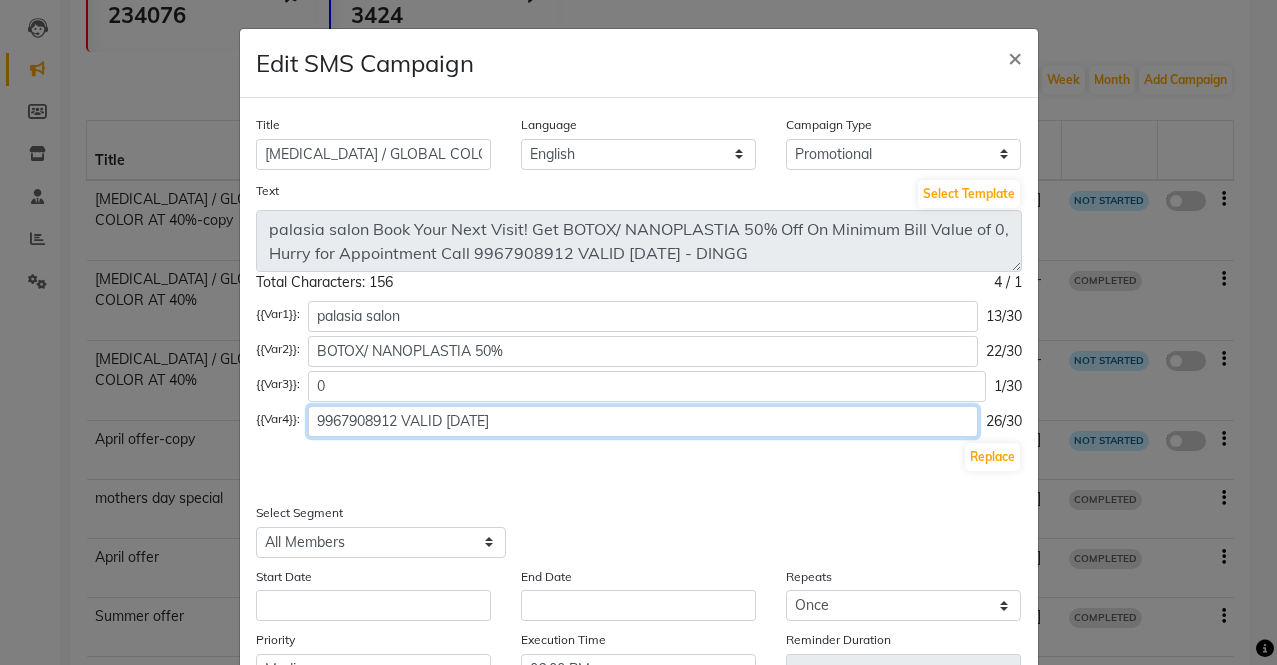 click on "9967908912 VALID [DATE]" 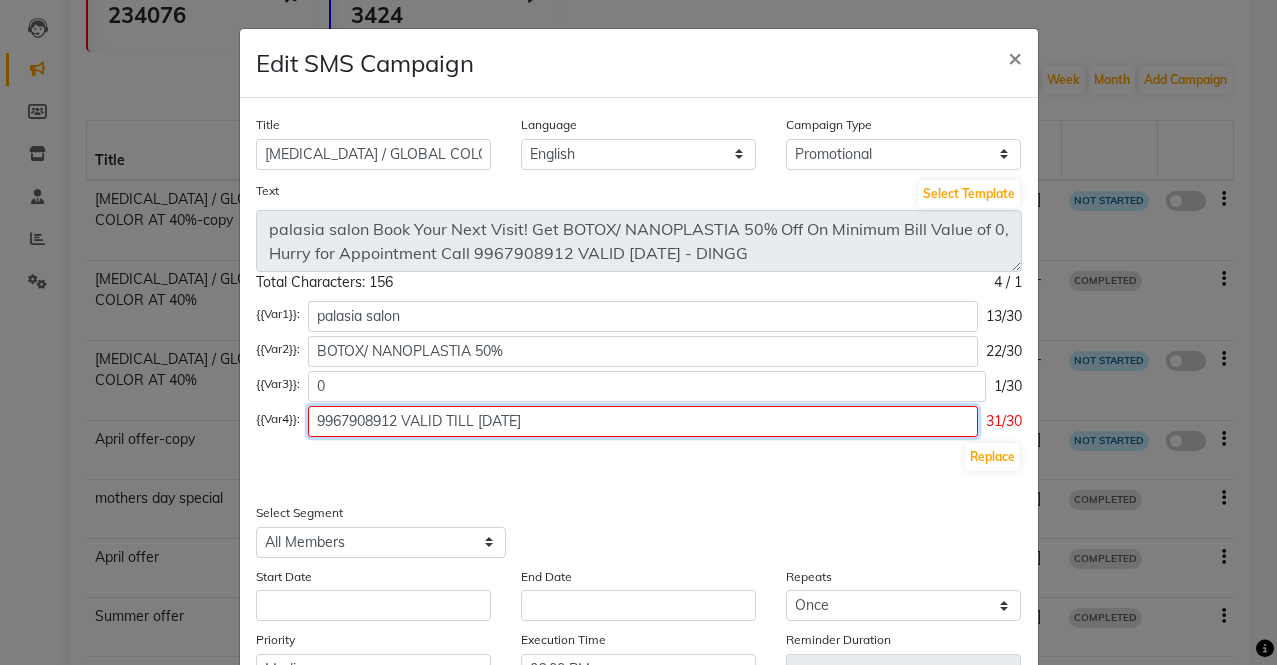 click on "9967908912 VALID TILL [DATE]" 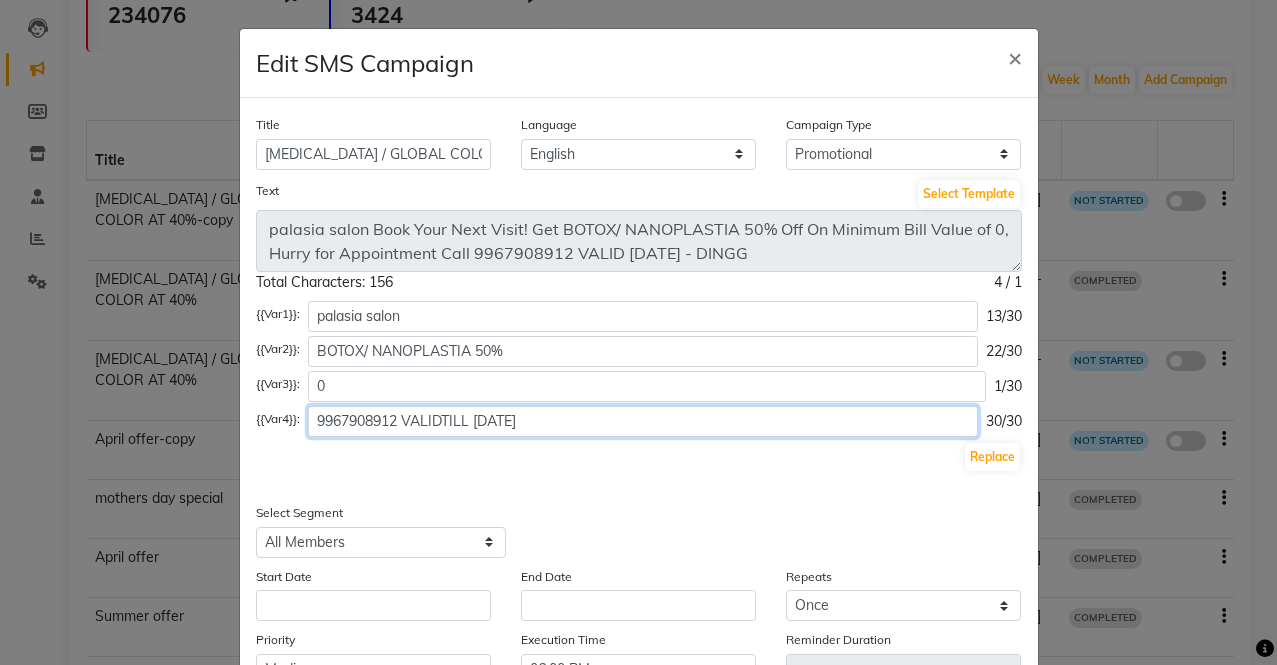 type on "9967908912 VALIDTILL [DATE]" 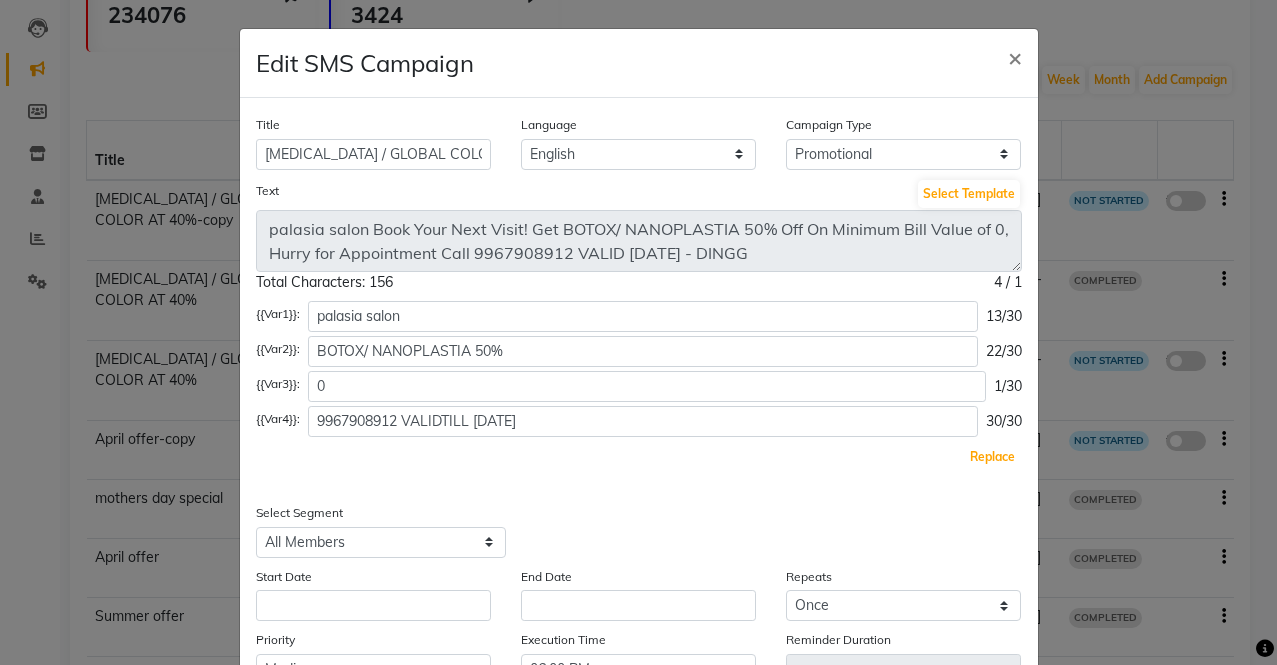click on "Replace" 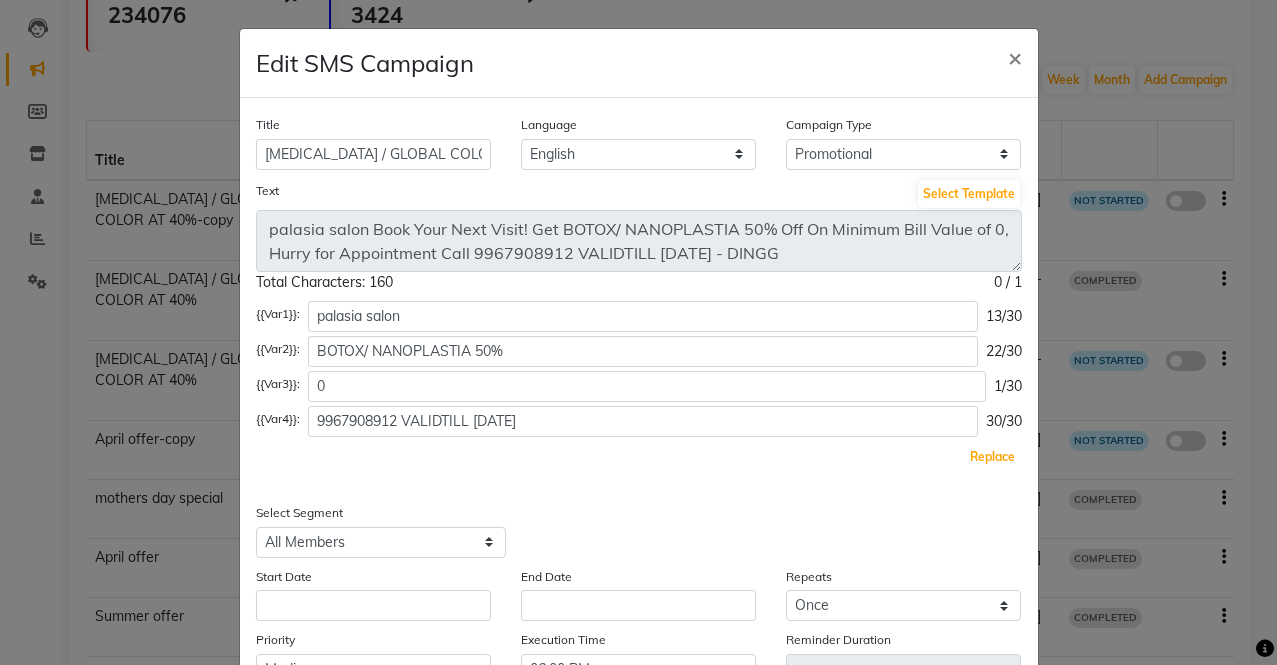 type 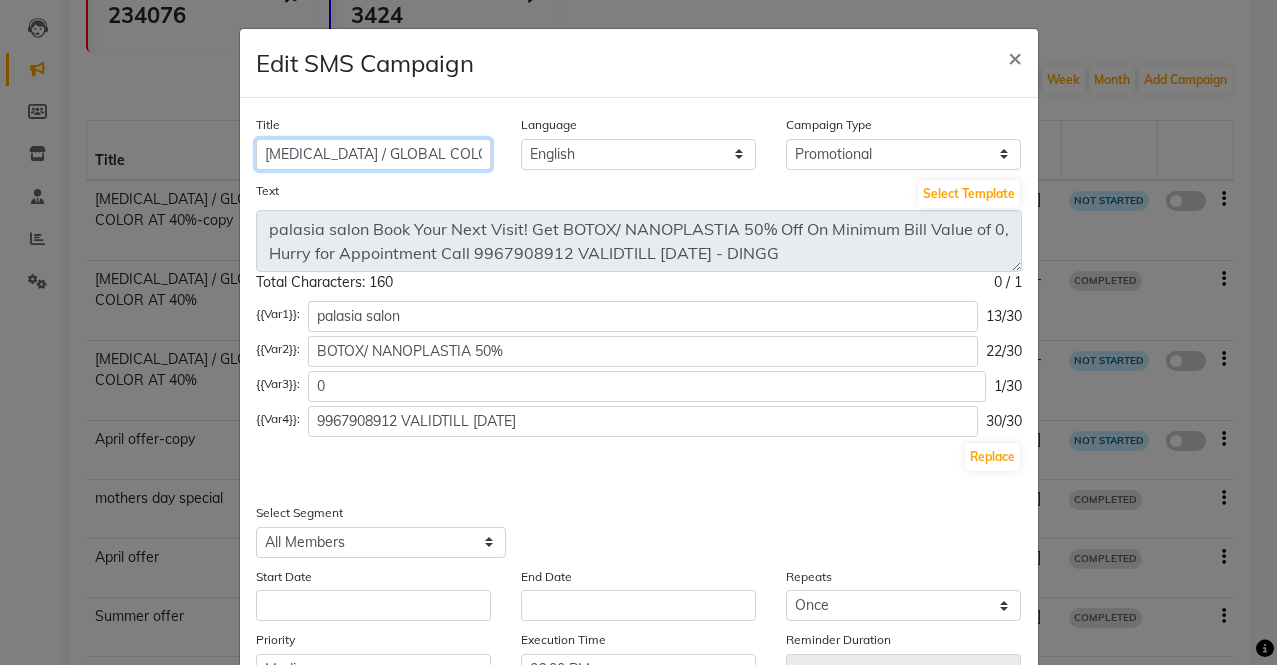 click on "[MEDICAL_DATA] / GLOBAL COLOR  AT 40%-copy" at bounding box center (373, 154) 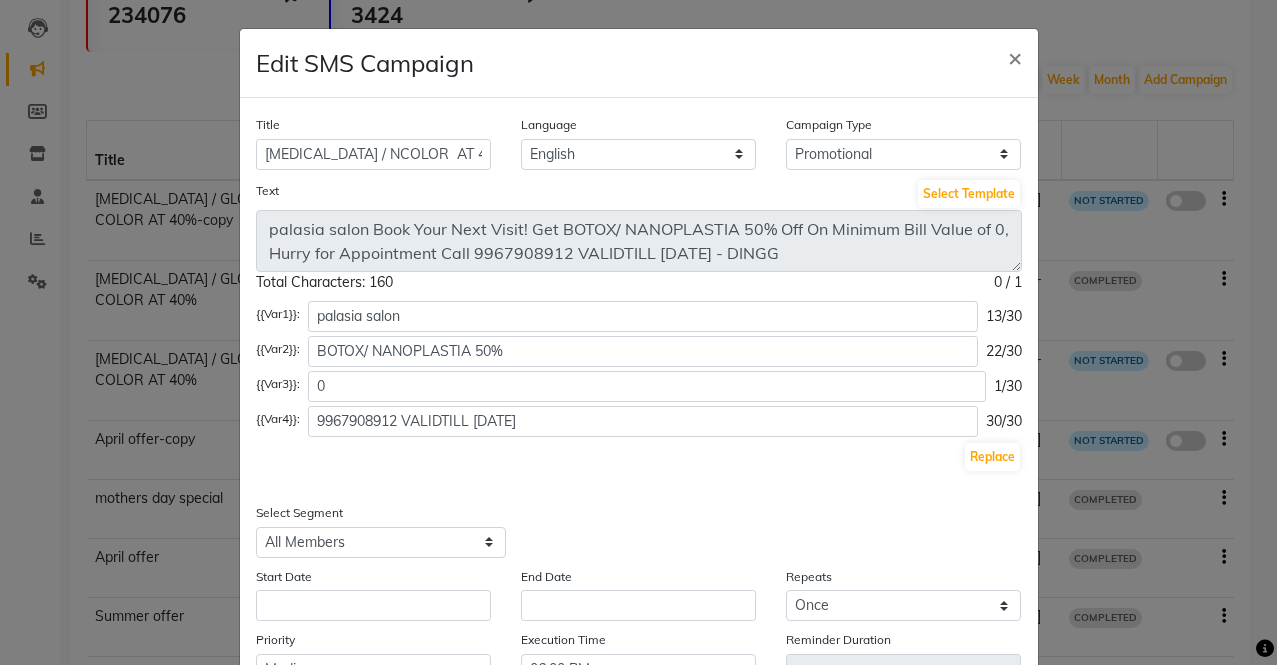 click on "Title [MEDICAL_DATA] / NCOLOR  AT 40%-copy Language English Campaign Type Select Birthday Anniversary Promotional Service reminder Text Select Template palasia salon Book Your Next Visit! Get BOTOX/ NANOPLASTIA 50% Off On Minimum Bill Value of 0, Hurry for Appointment Call 9967908912 VALIDTILL [DATE] - DINGG Total Characters: 160 0 / 1  {{Var1}}: palasia salon 13/30 {{Var2}}: BOTOX/ NANOPLASTIA 50% 22/30 {{Var3}}: 0 1/30 {{Var4}}: 9967908912 VALIDTILL 31ST [DATE] Replace Select Segment Select All Customers All [DEMOGRAPHIC_DATA] Customer All [DEMOGRAPHIC_DATA] Customer All Members All Customers Visited in last 30 days All Customers Visited in last 60 days but not in last 30 days Inactive/Lost Customers High Ticket Customers Low Ticket Customers Frequent Customers Regular Customers New Customers All Customers with Valid Birthdays All Customers with Valid Anniversary All Customer Visited in [DATE] Ever Billed Customer Membership [DATE] Campaign_Nov24 Campaign_Dec24 Campaign Jan [DATE] camp last 90 days for march camp April camp Once" 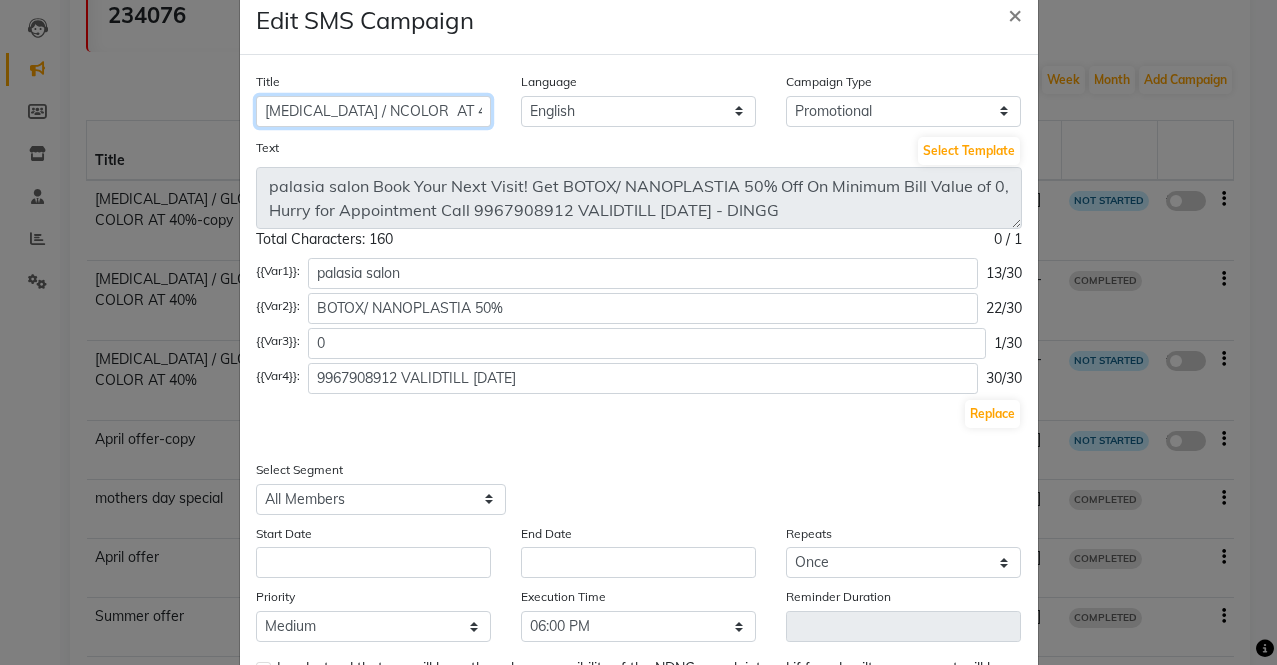 click on "[MEDICAL_DATA] / NCOLOR  AT 40%-copy" at bounding box center [373, 111] 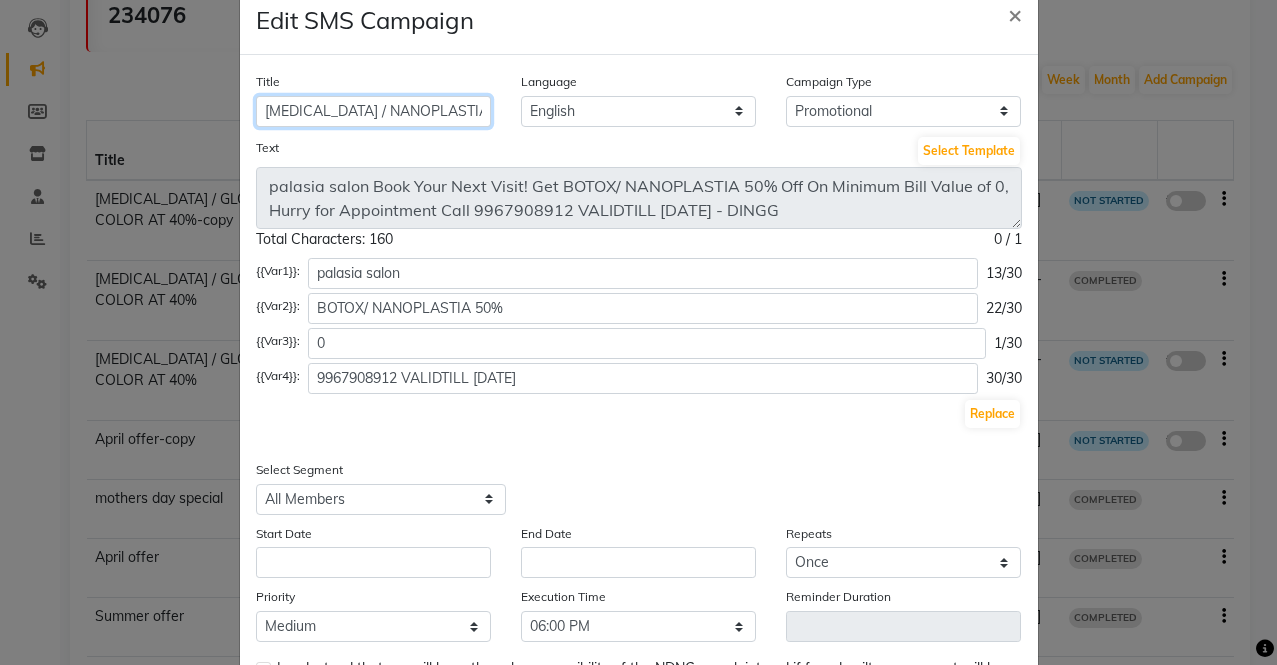 click on "[MEDICAL_DATA] / NANOPLASTIA  AT 40%-copy" at bounding box center (373, 111) 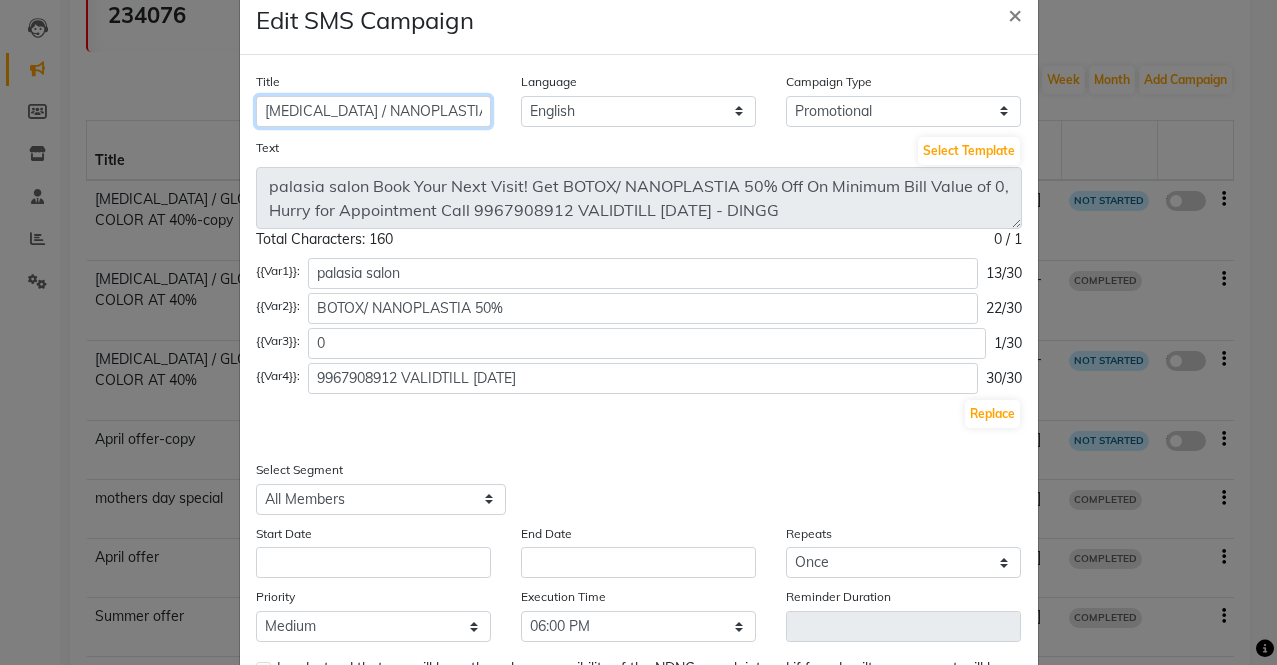 scroll, scrollTop: 0, scrollLeft: 34, axis: horizontal 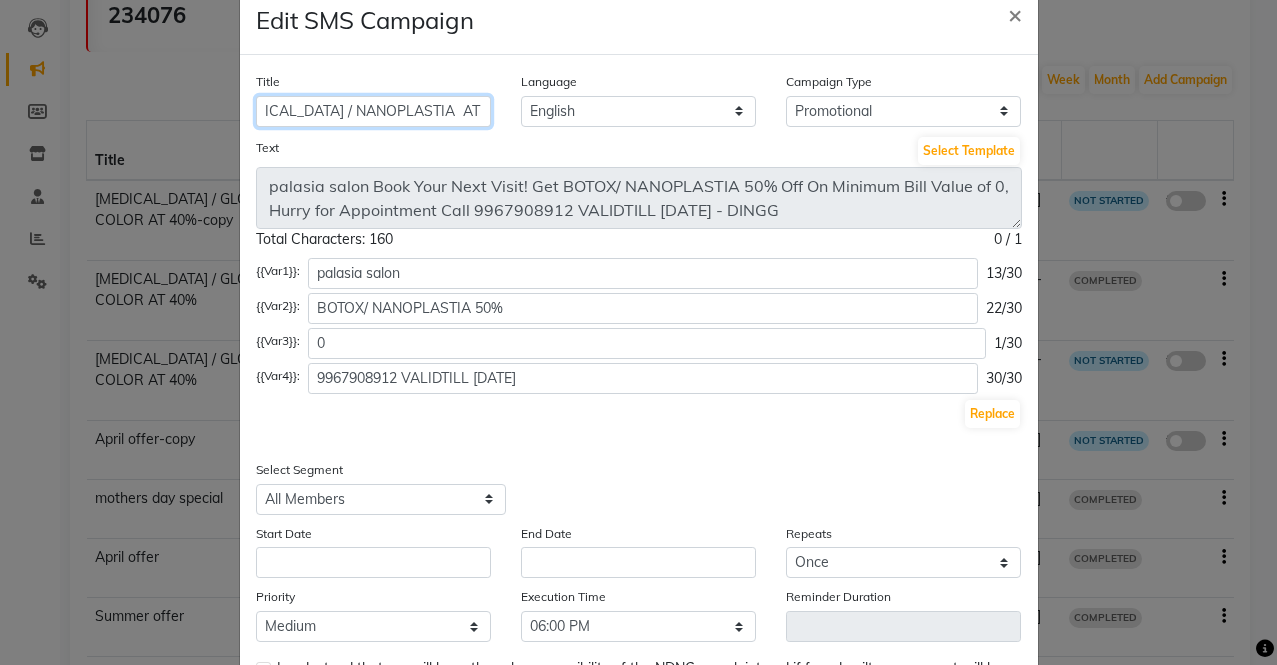 click on "[MEDICAL_DATA] / NANOPLASTIA  AT 50%-copy" at bounding box center (373, 111) 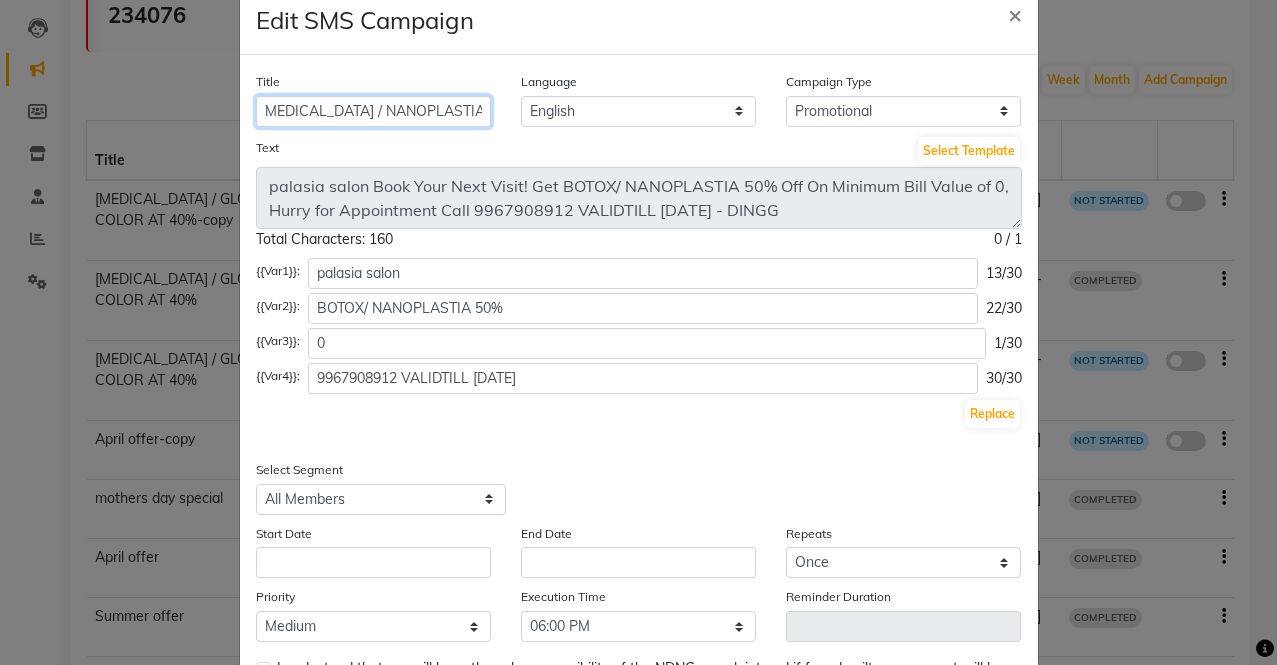 scroll, scrollTop: 0, scrollLeft: 0, axis: both 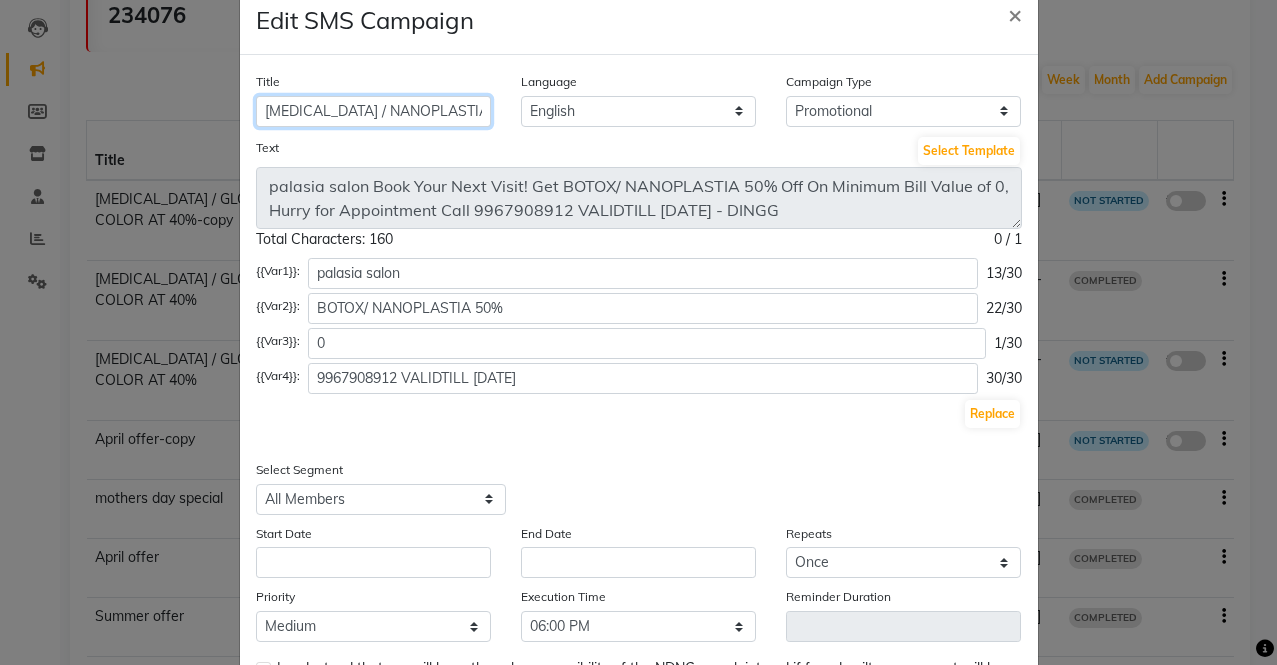 type on "[MEDICAL_DATA] / NANOPLASTIA  AT 50%" 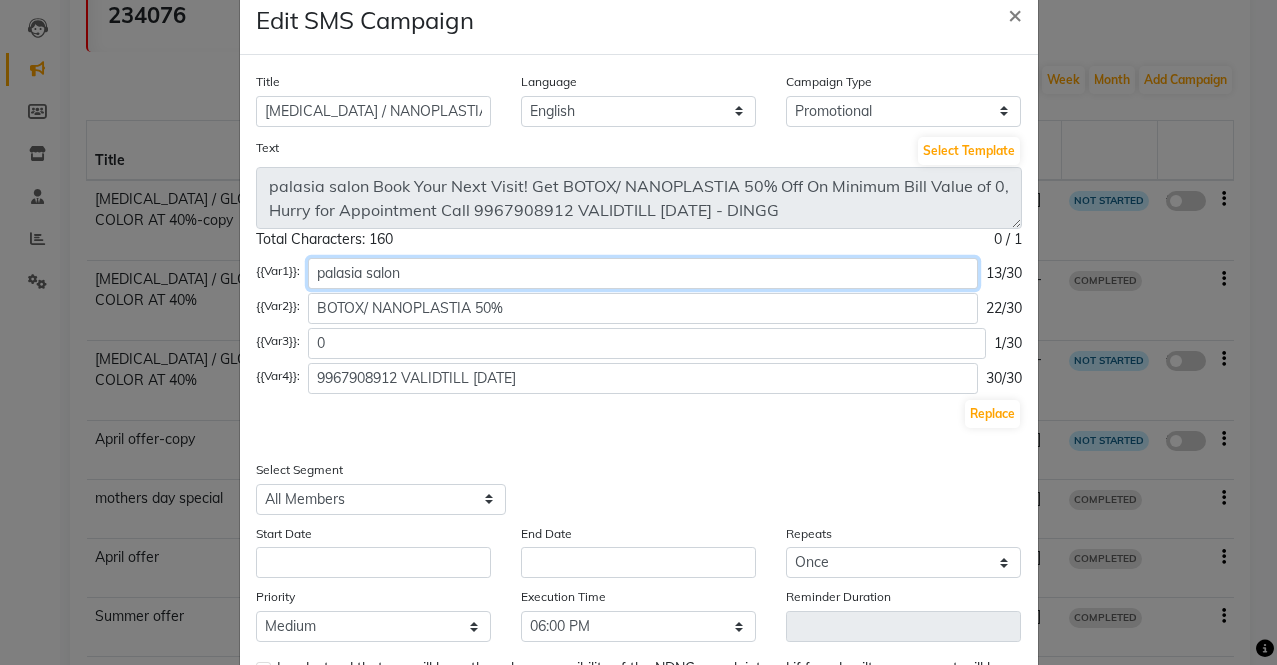 click on "palasia salon" 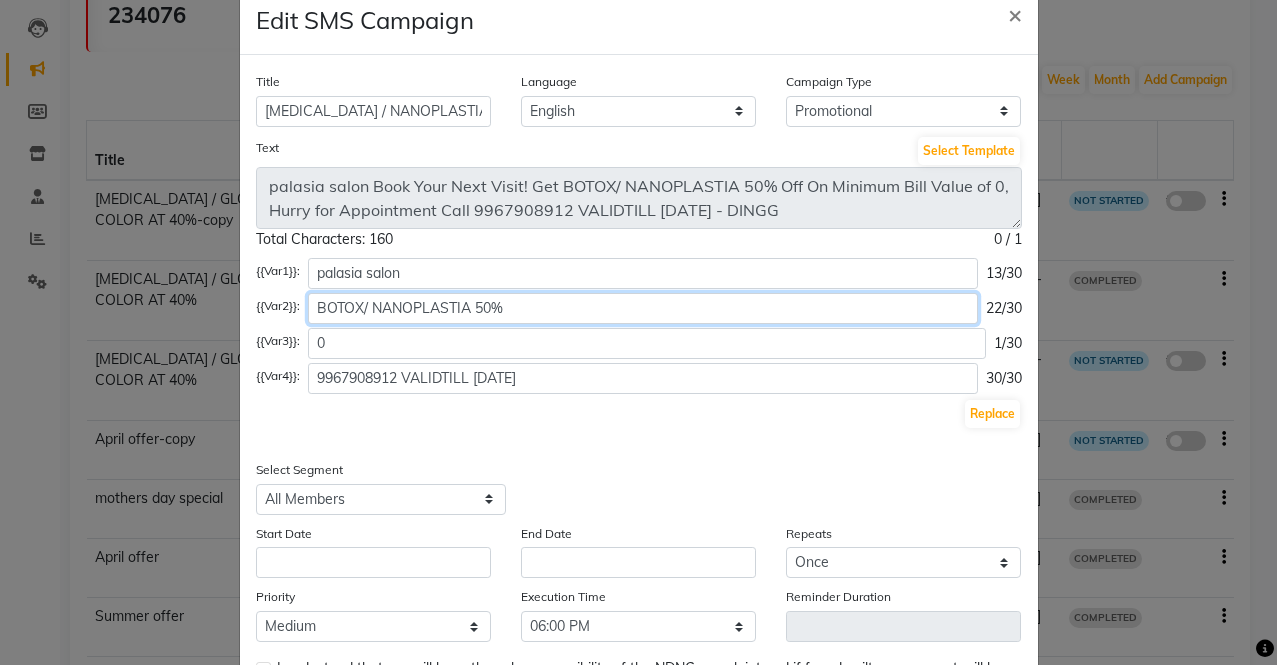 click on "BOTOX/ NANOPLASTIA 50%" 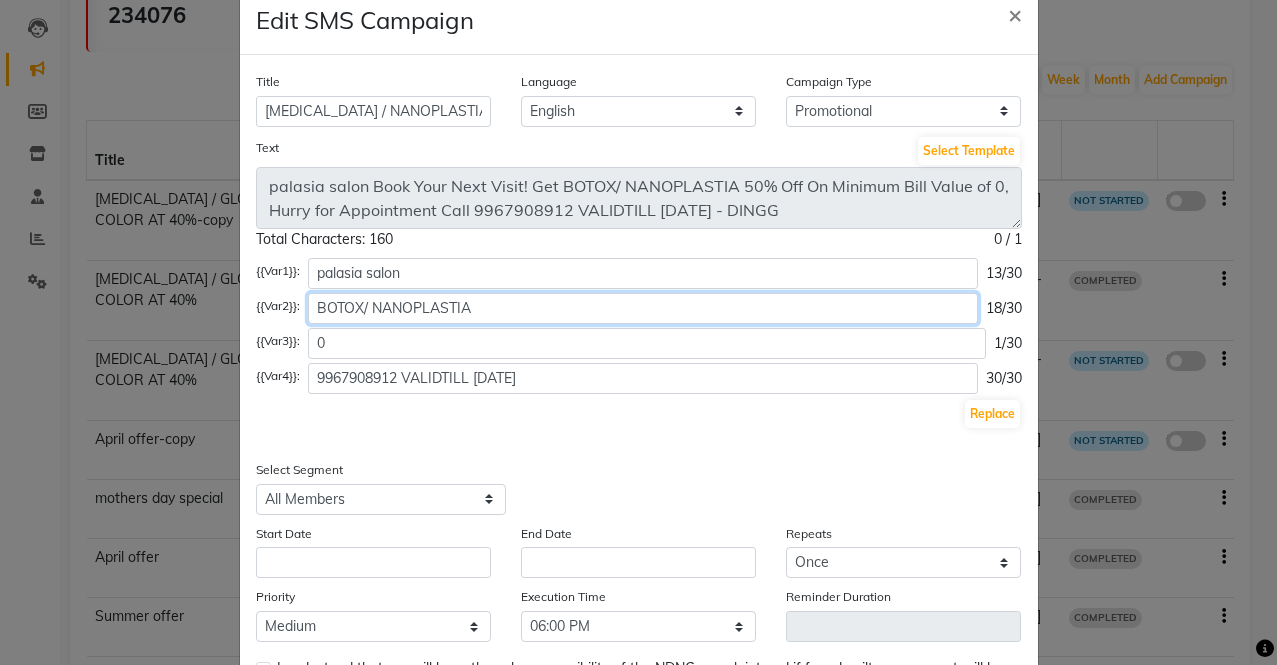 click on "BOTOX/ NANOPLASTIA" 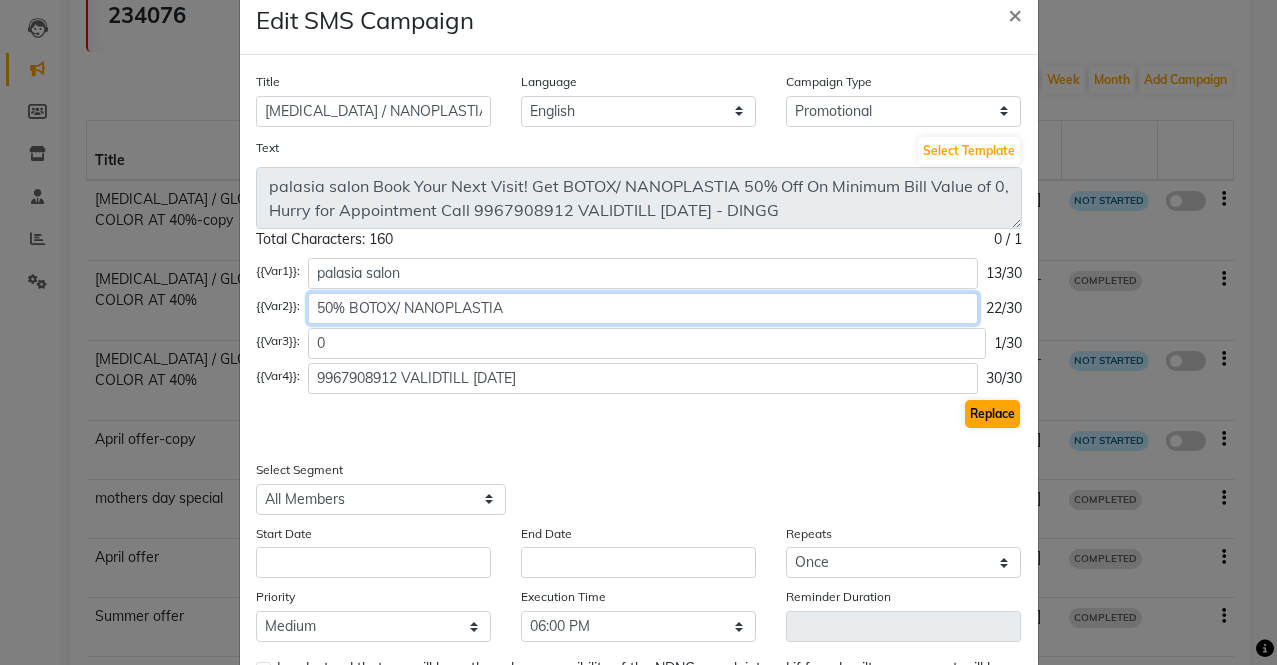 type on "50% BOTOX/ NANOPLASTIA" 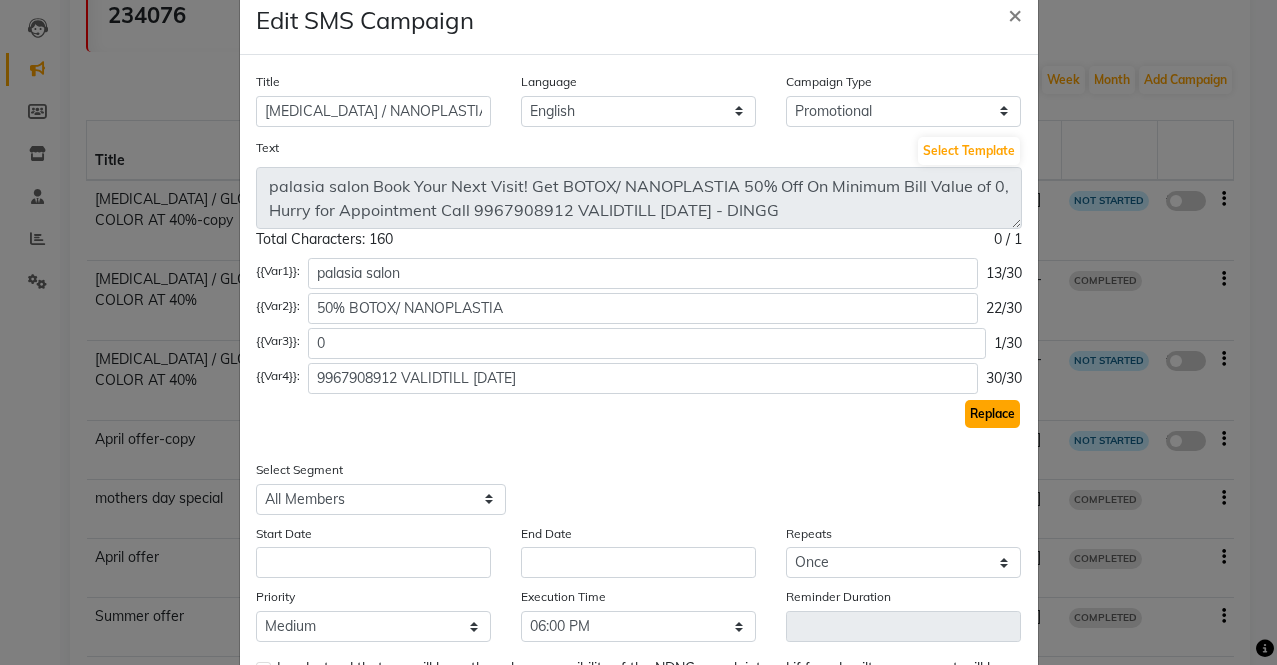 click on "Replace" 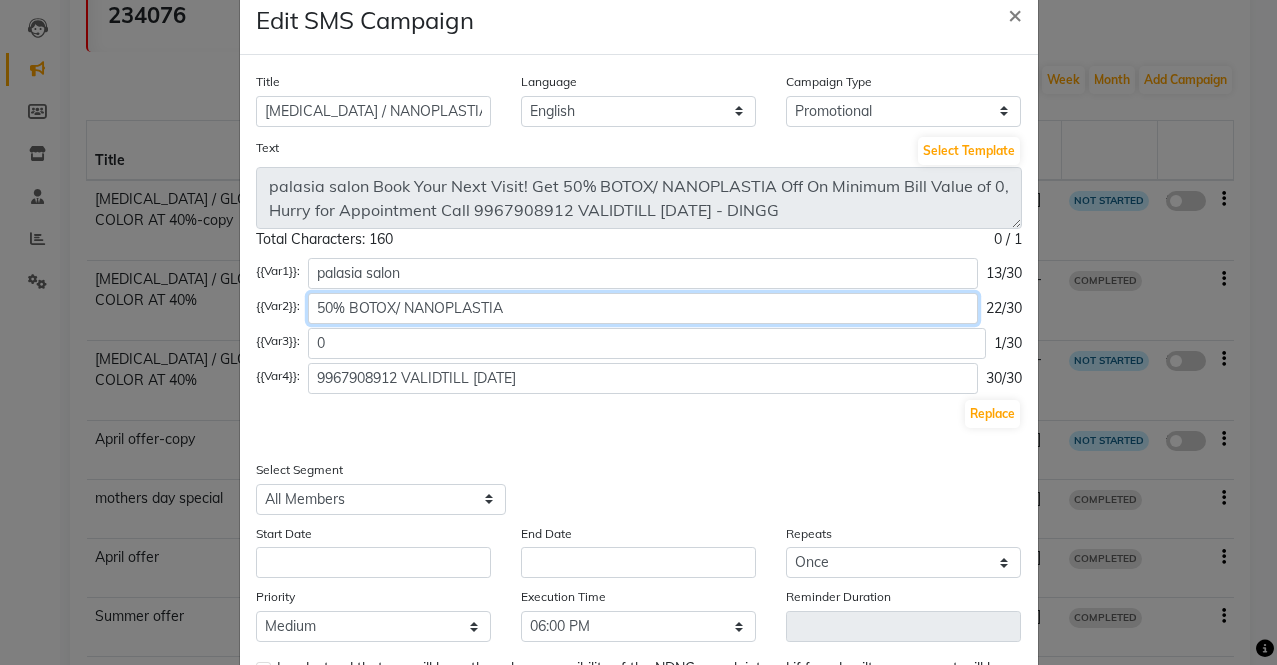 click on "50% BOTOX/ NANOPLASTIA" 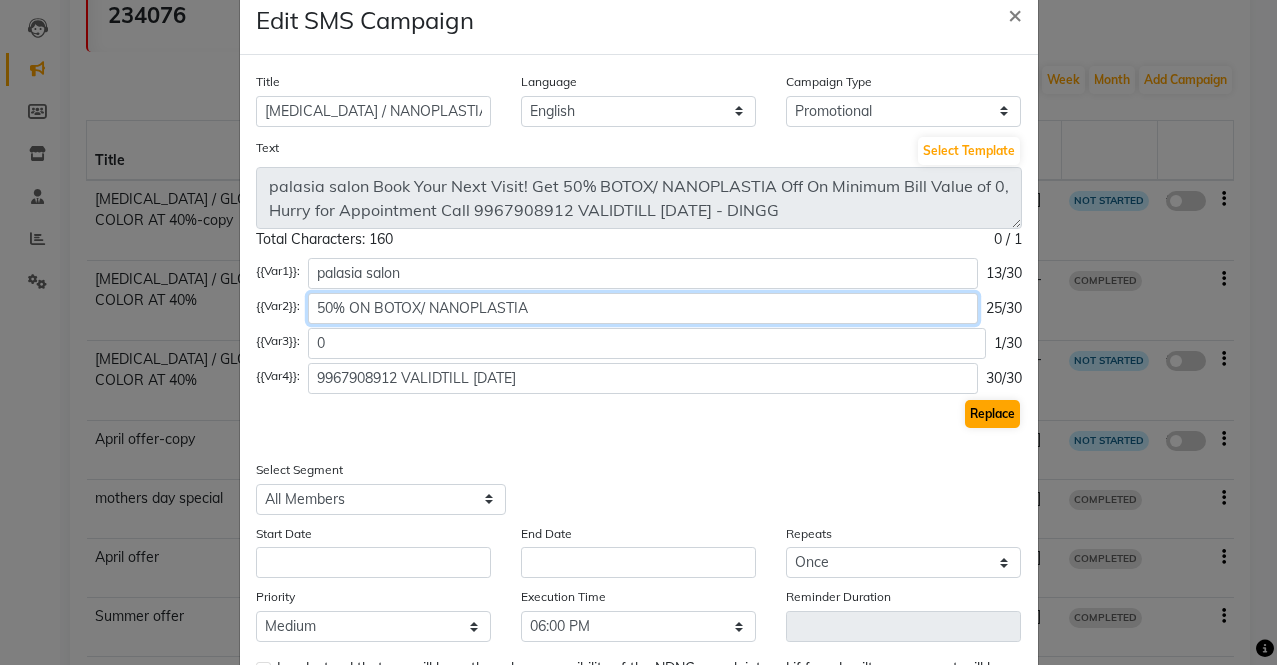 type on "50% ON BOTOX/ NANOPLASTIA" 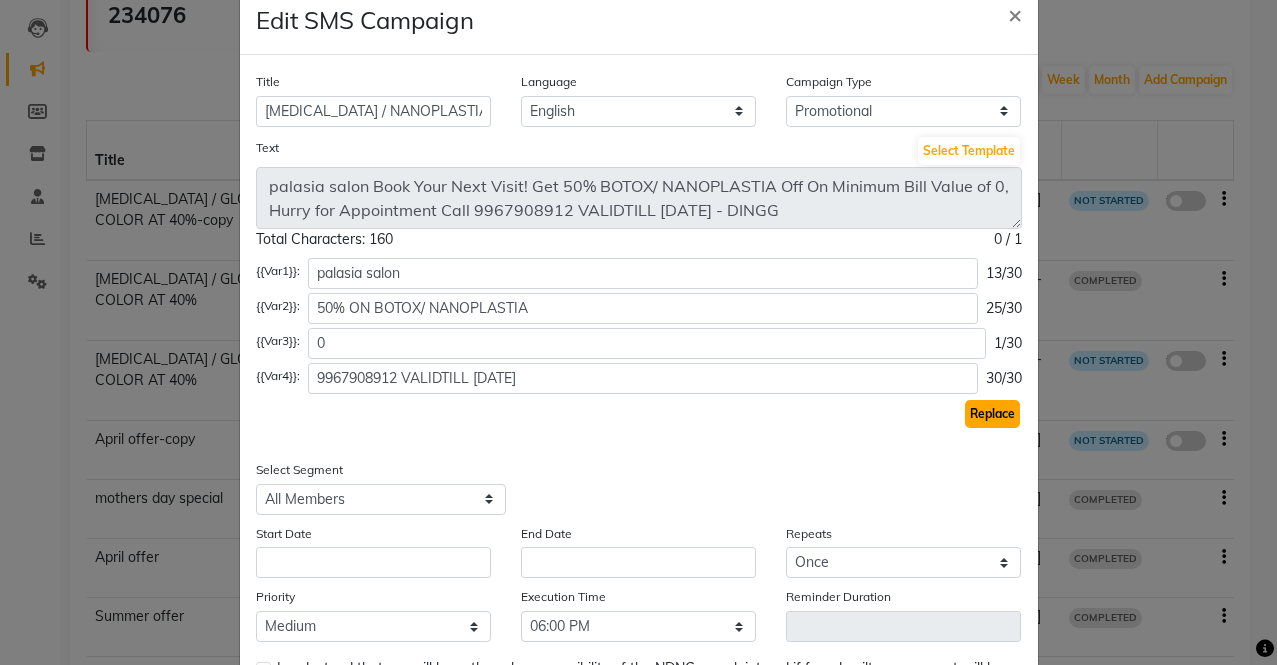 click on "Replace" 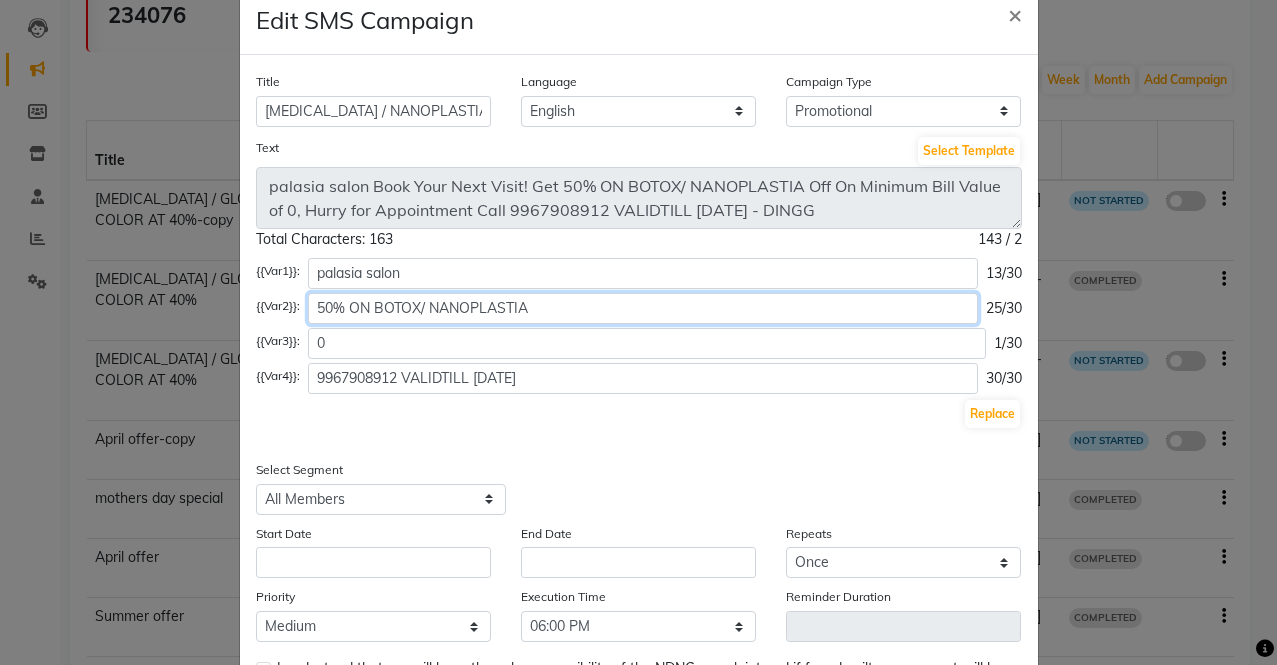 drag, startPoint x: 364, startPoint y: 304, endPoint x: 308, endPoint y: 307, distance: 56.0803 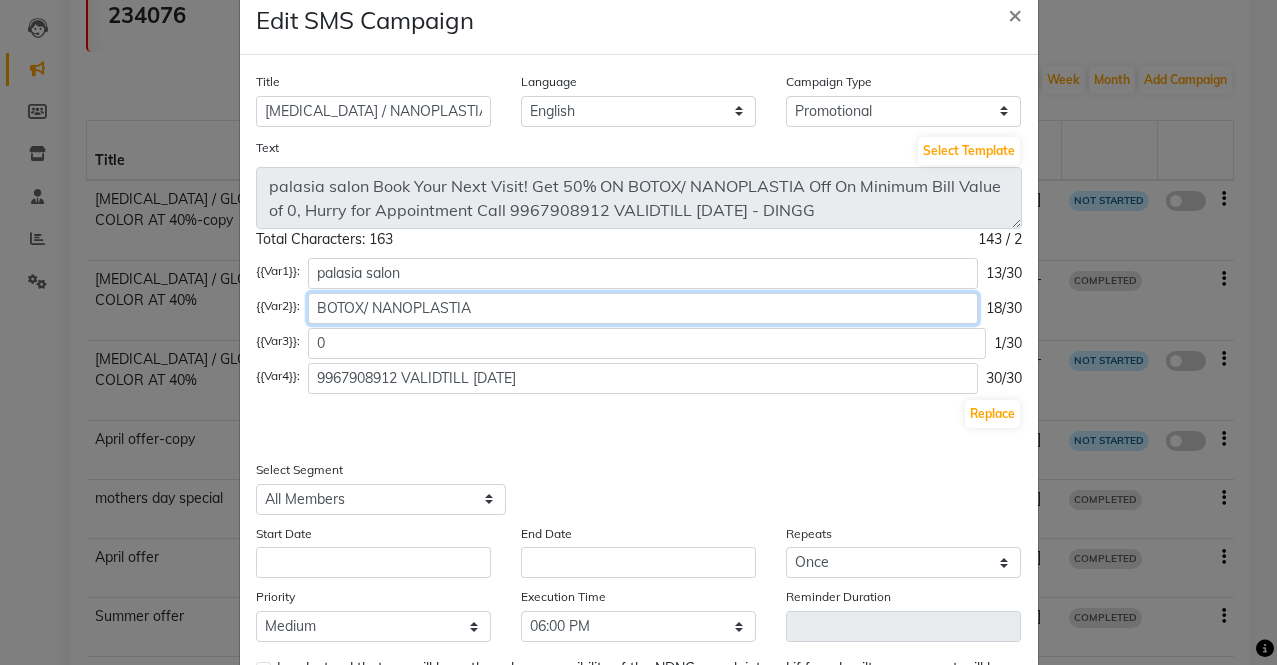 click on "BOTOX/ NANOPLASTIA" 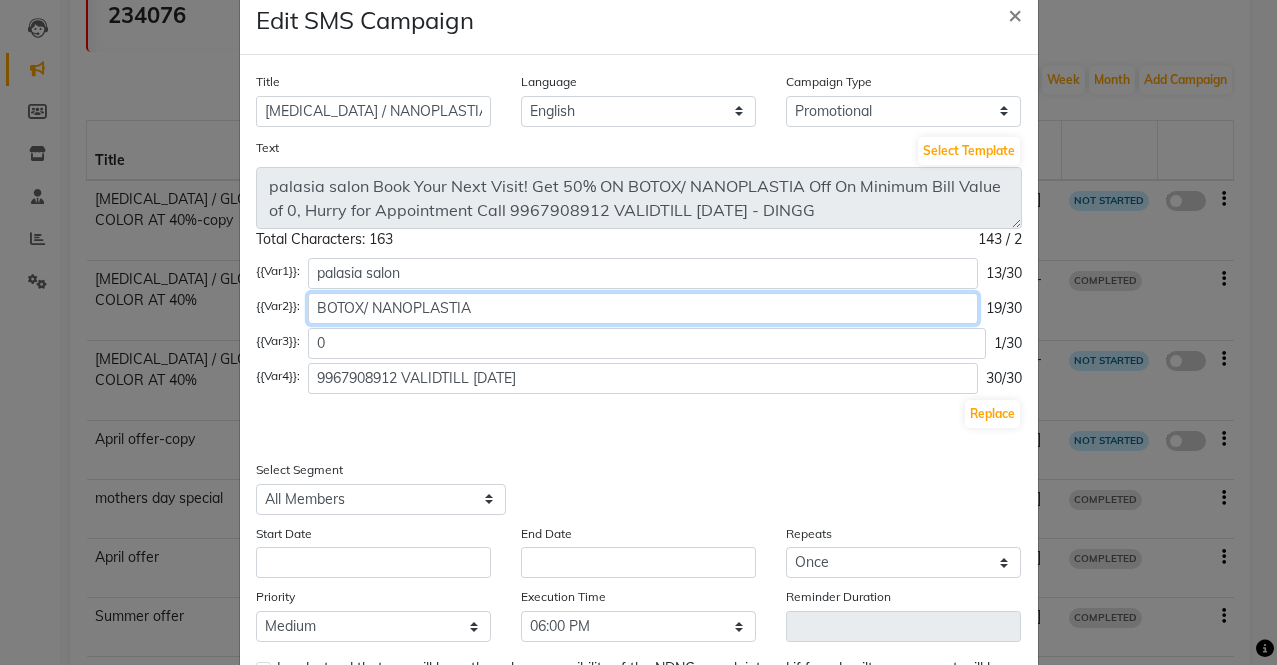 paste on "50% ON" 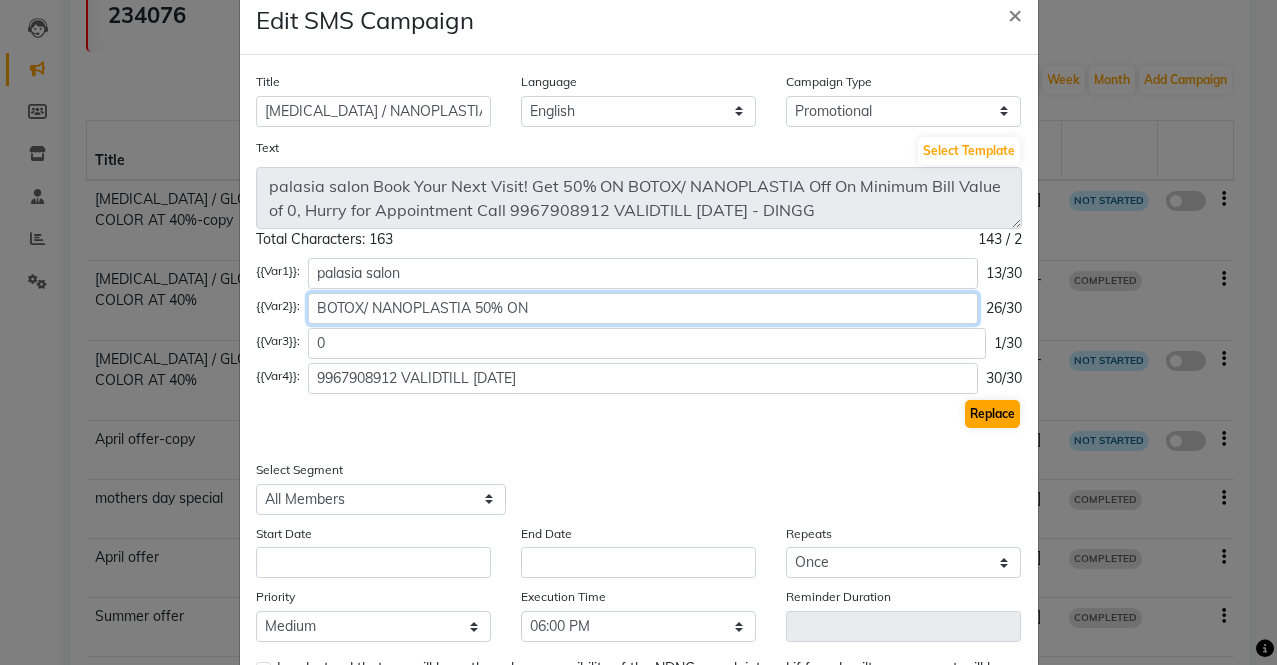 type on "BOTOX/ NANOPLASTIA 50% ON" 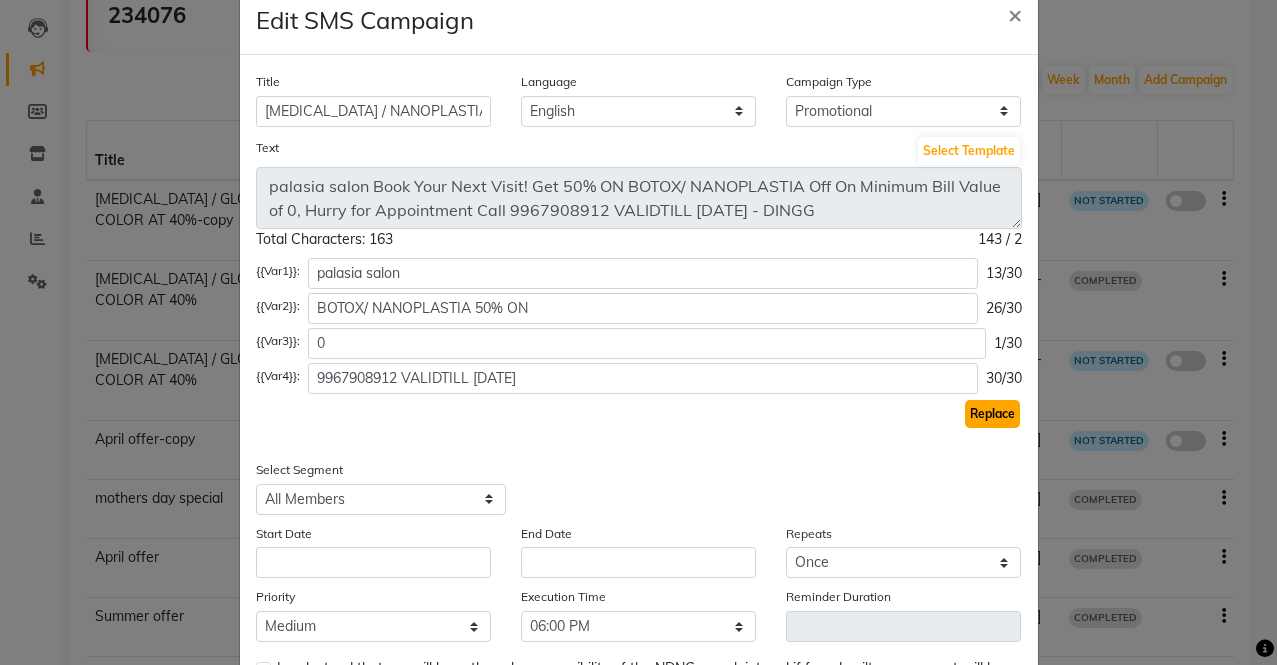 click on "Replace" 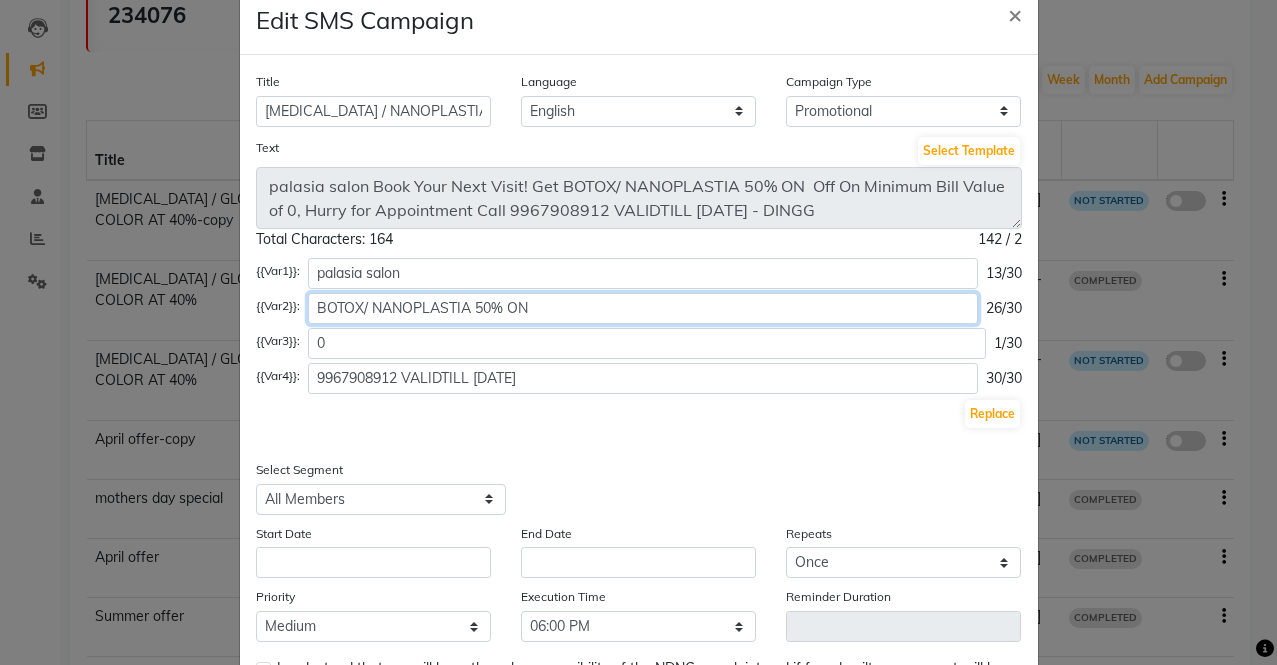 click on "BOTOX/ NANOPLASTIA 50% ON" 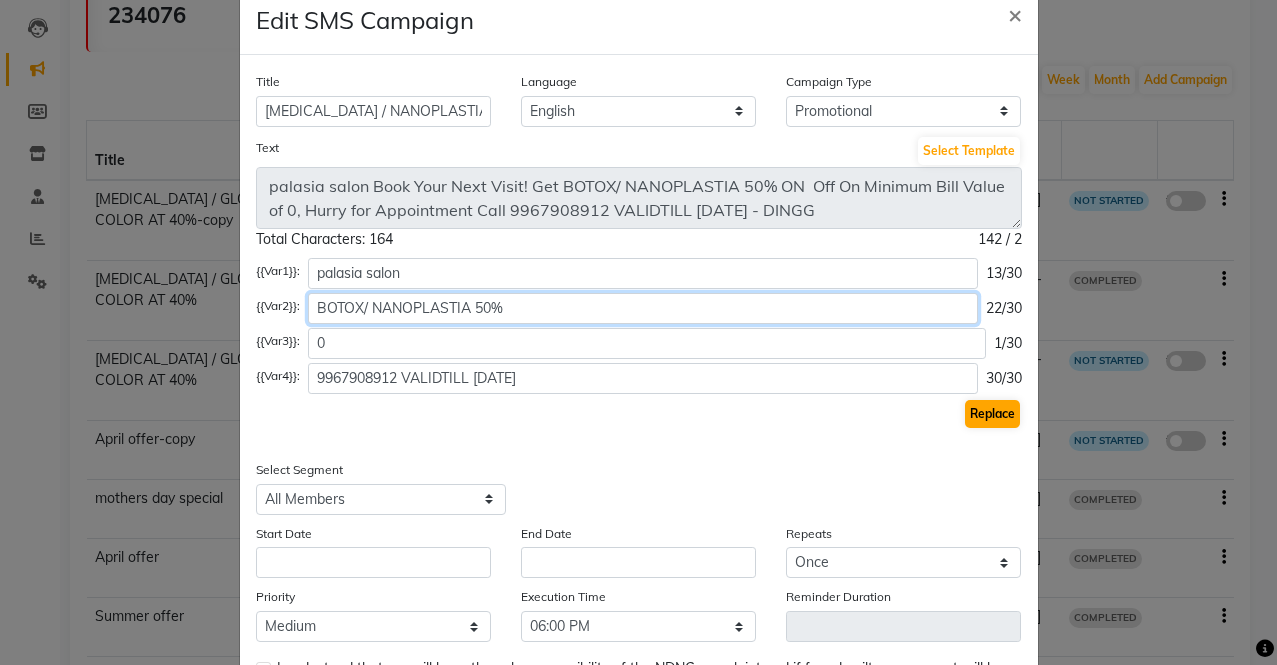 type on "BOTOX/ NANOPLASTIA 50%" 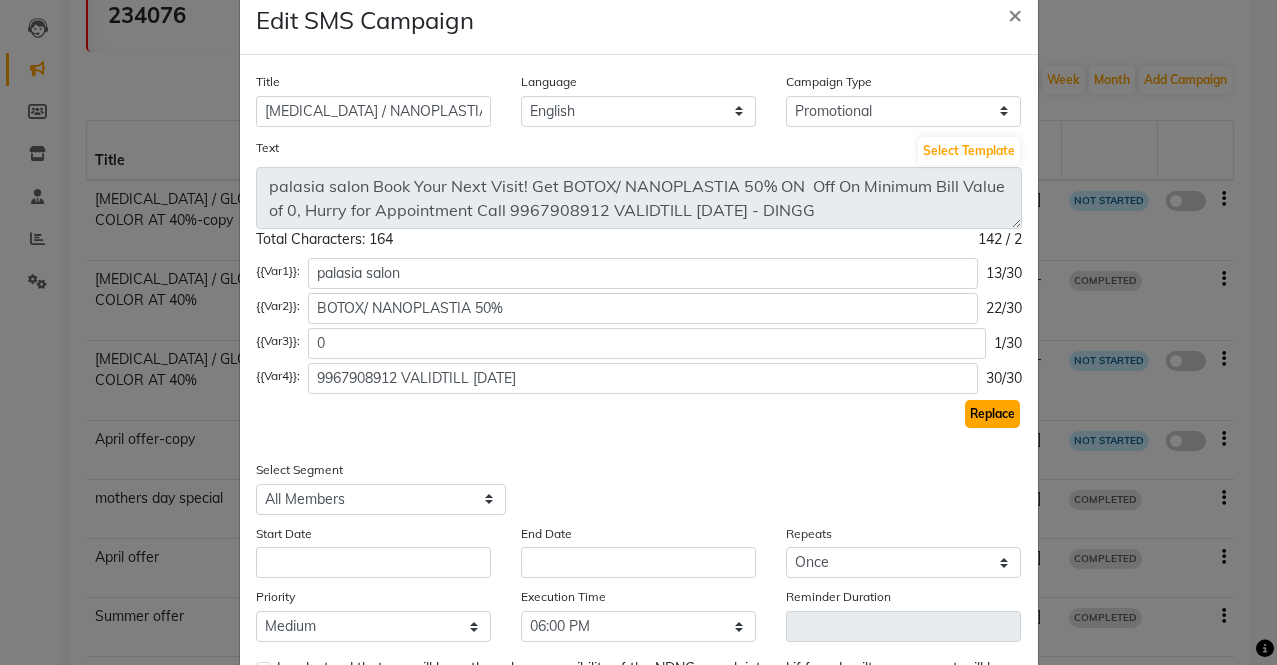 click on "Replace" 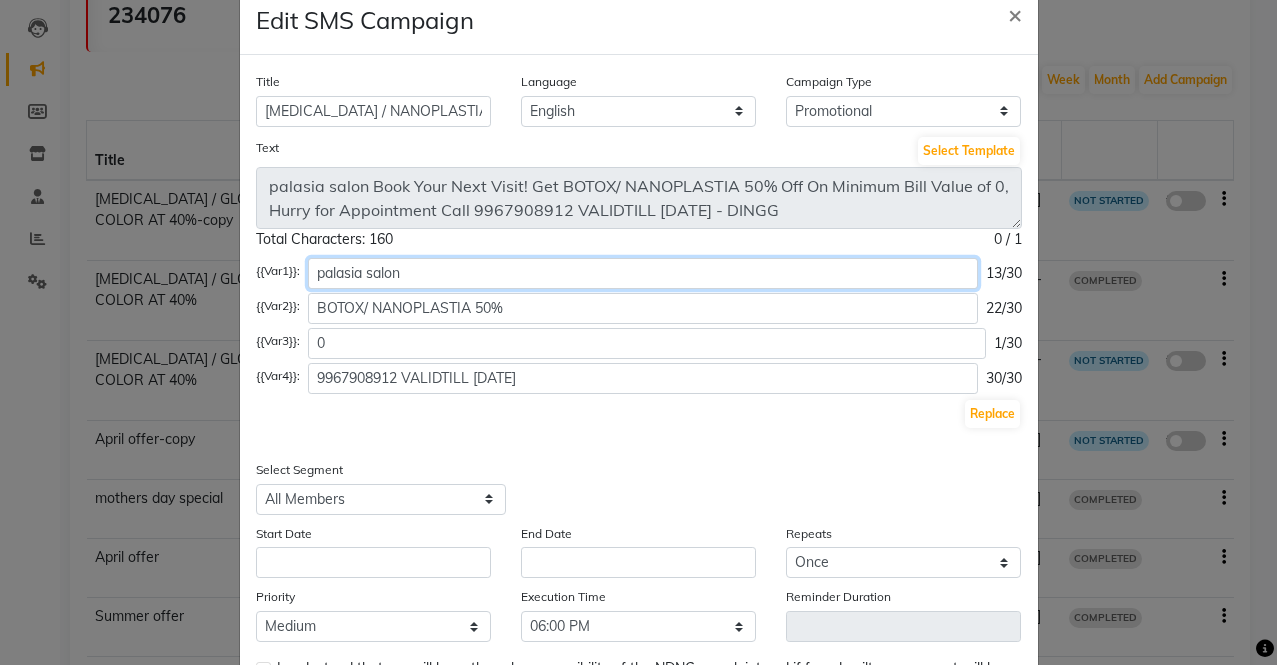 click on "palasia salon" 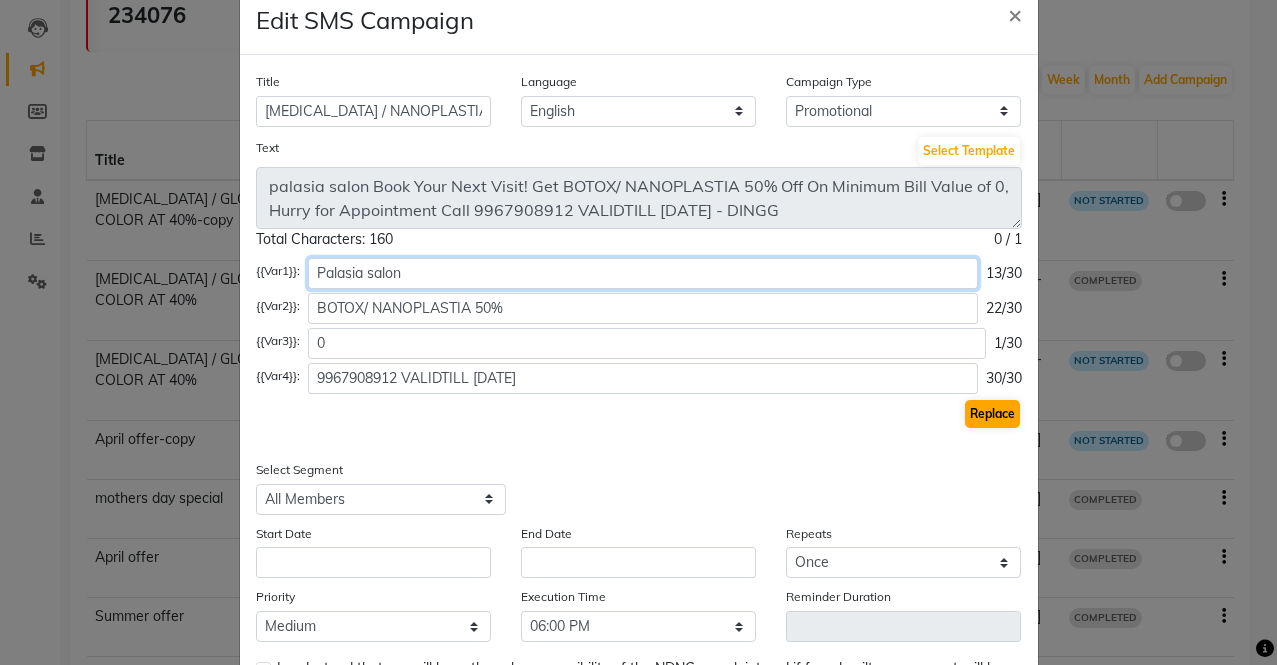 type on "Palasia salon" 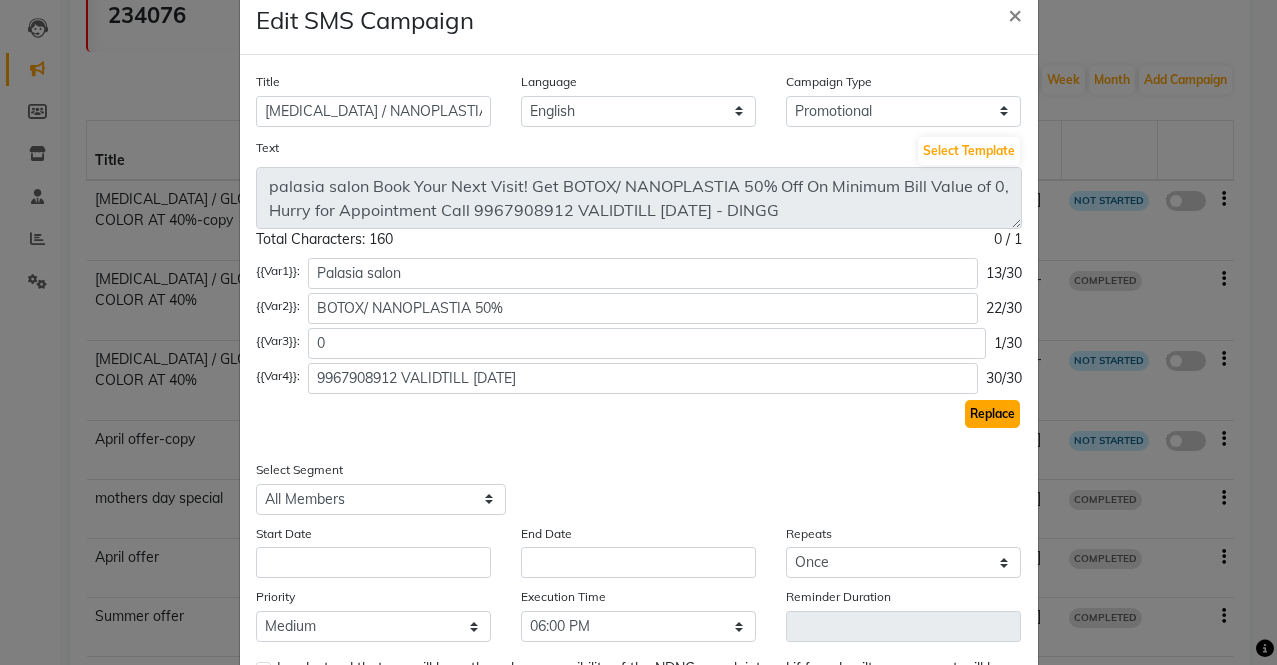 click on "Replace" 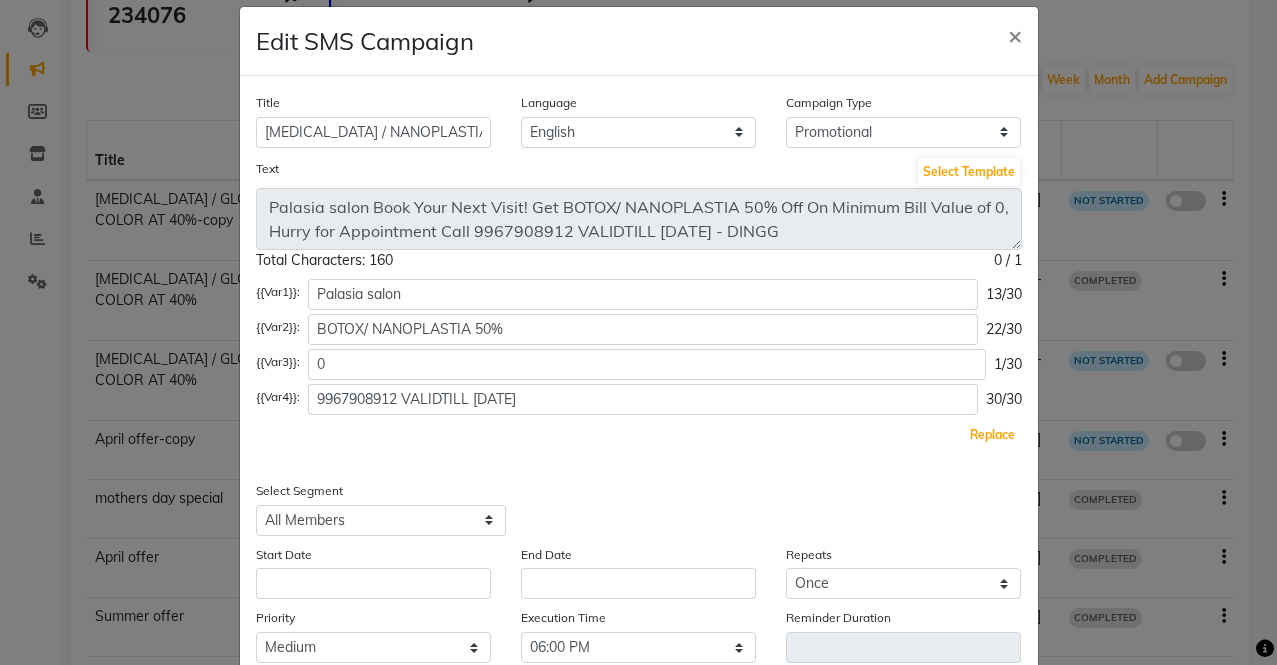 scroll, scrollTop: 0, scrollLeft: 0, axis: both 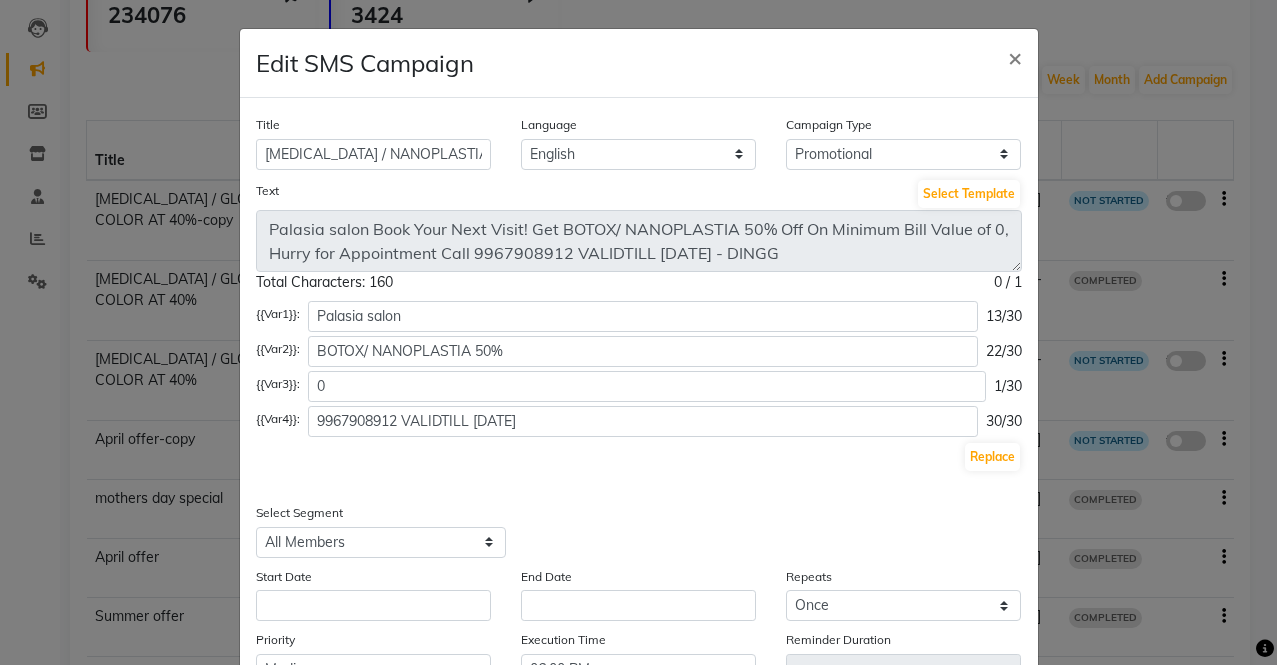 click on "Replace" 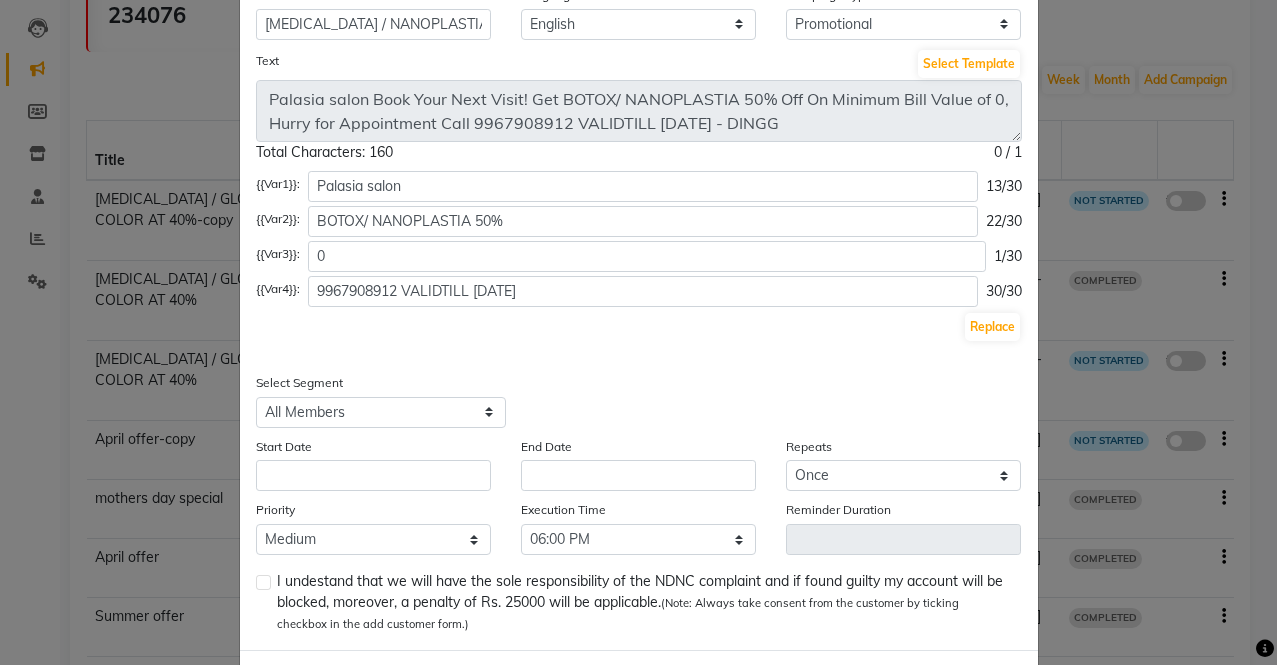 scroll, scrollTop: 159, scrollLeft: 0, axis: vertical 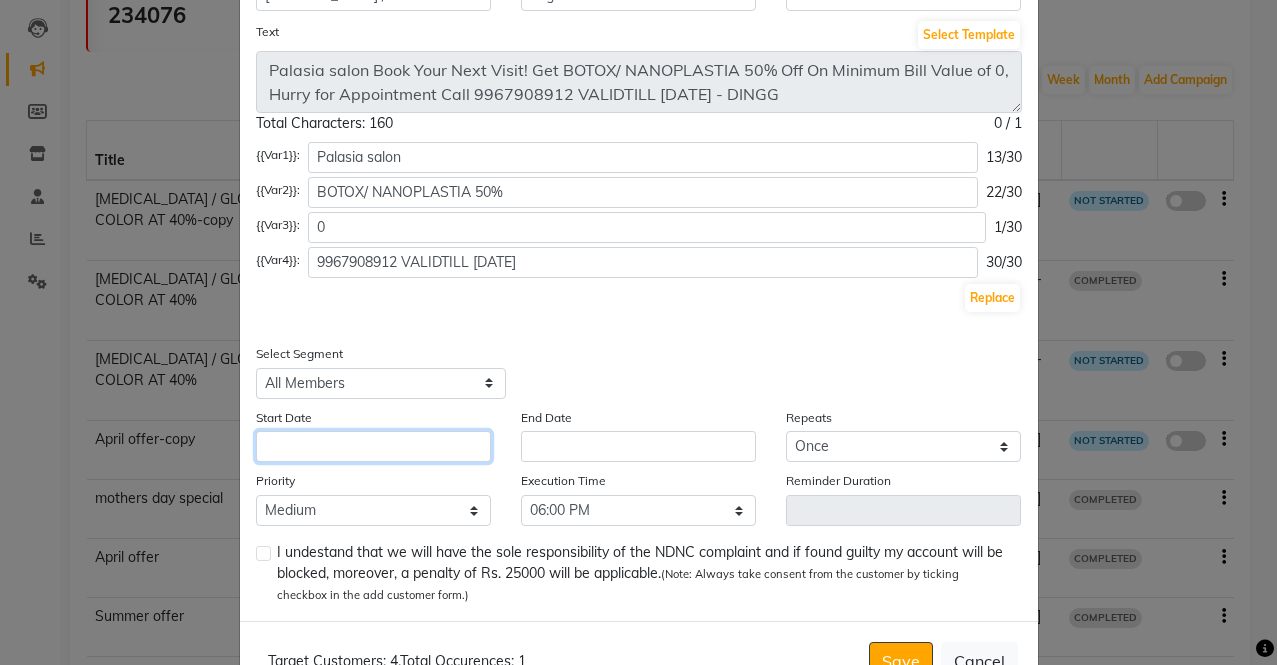 click 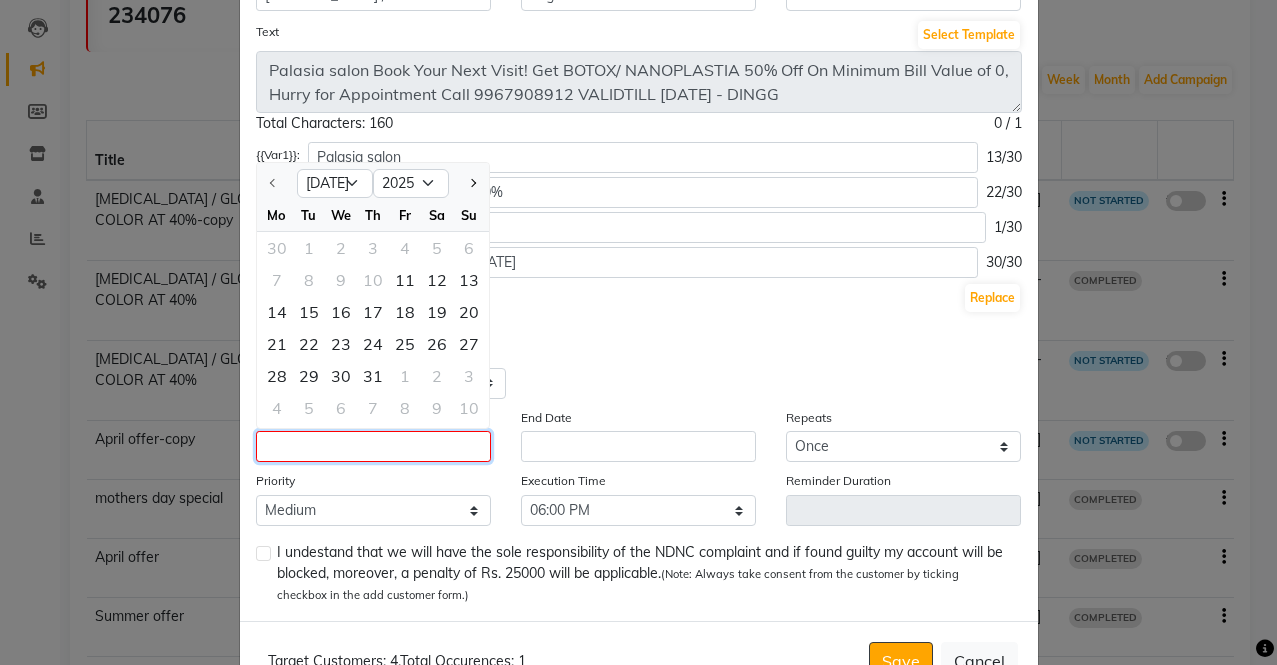drag, startPoint x: 412, startPoint y: 434, endPoint x: 277, endPoint y: 277, distance: 207.06038 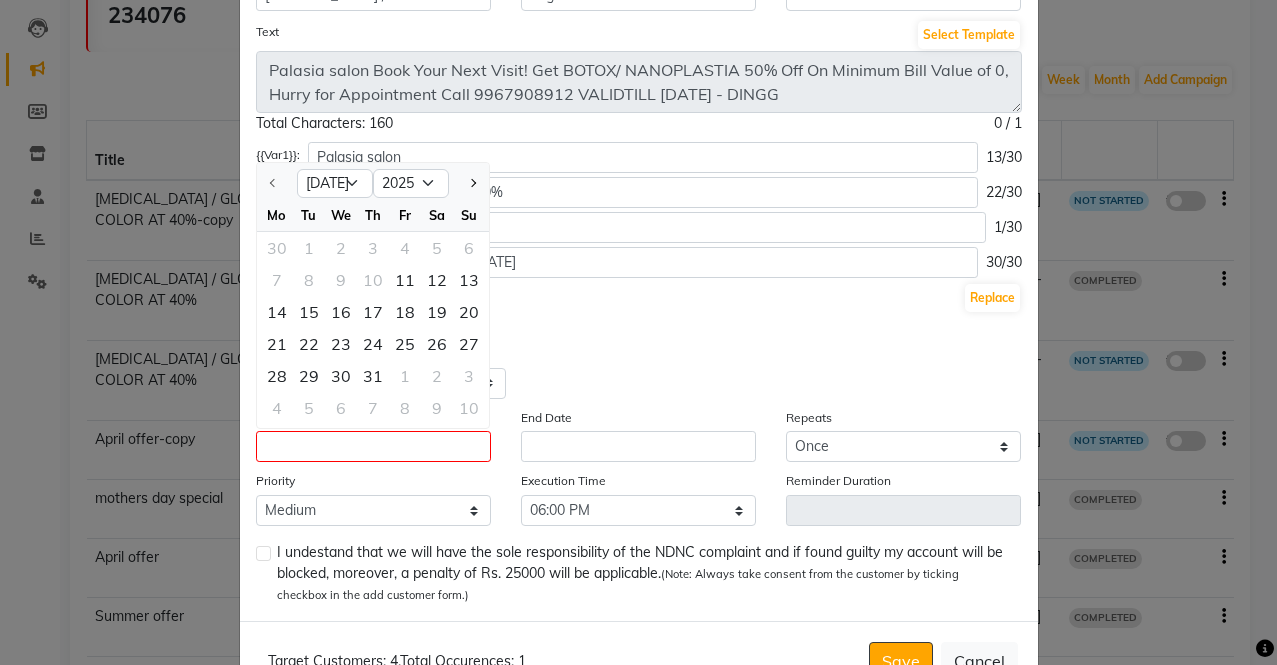 click on "7 8 9 10 11 12 13" 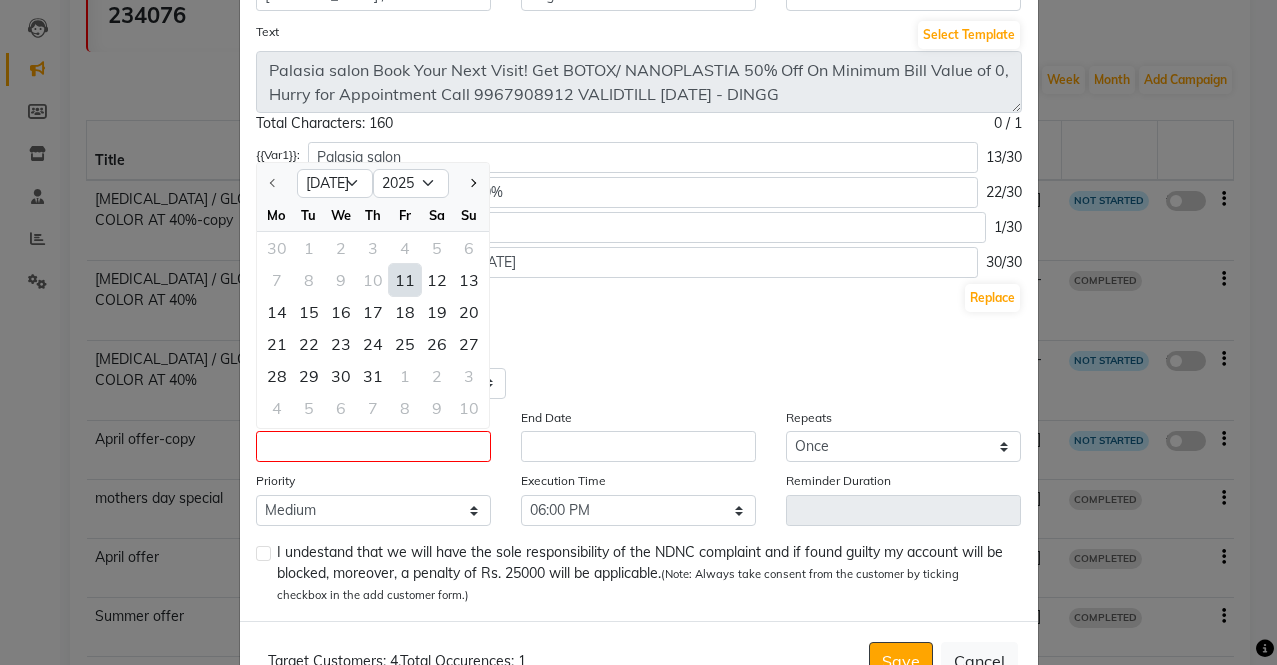click on "11" 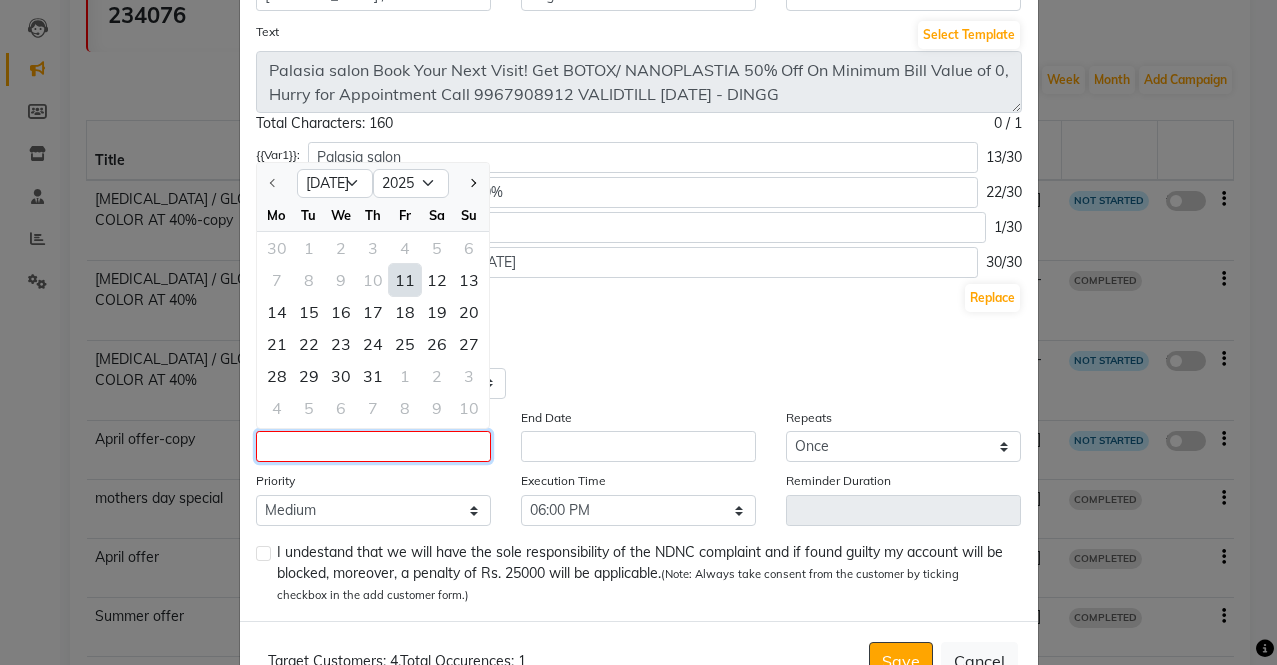 type on "[DATE]" 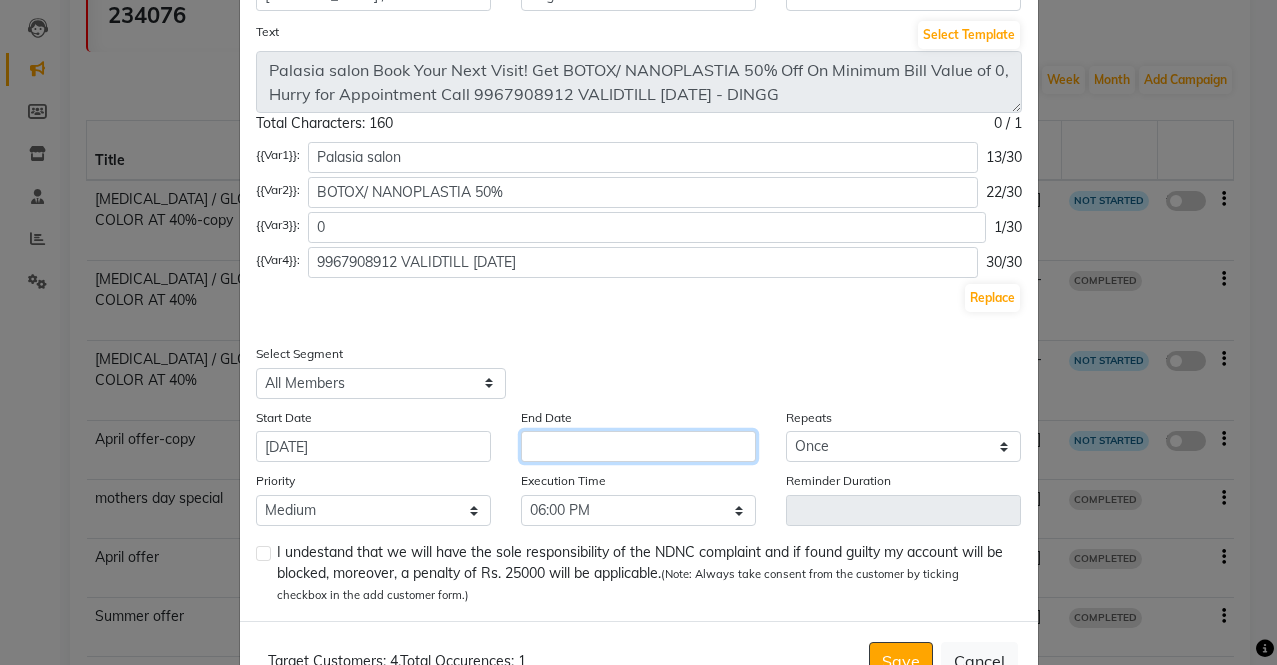 click 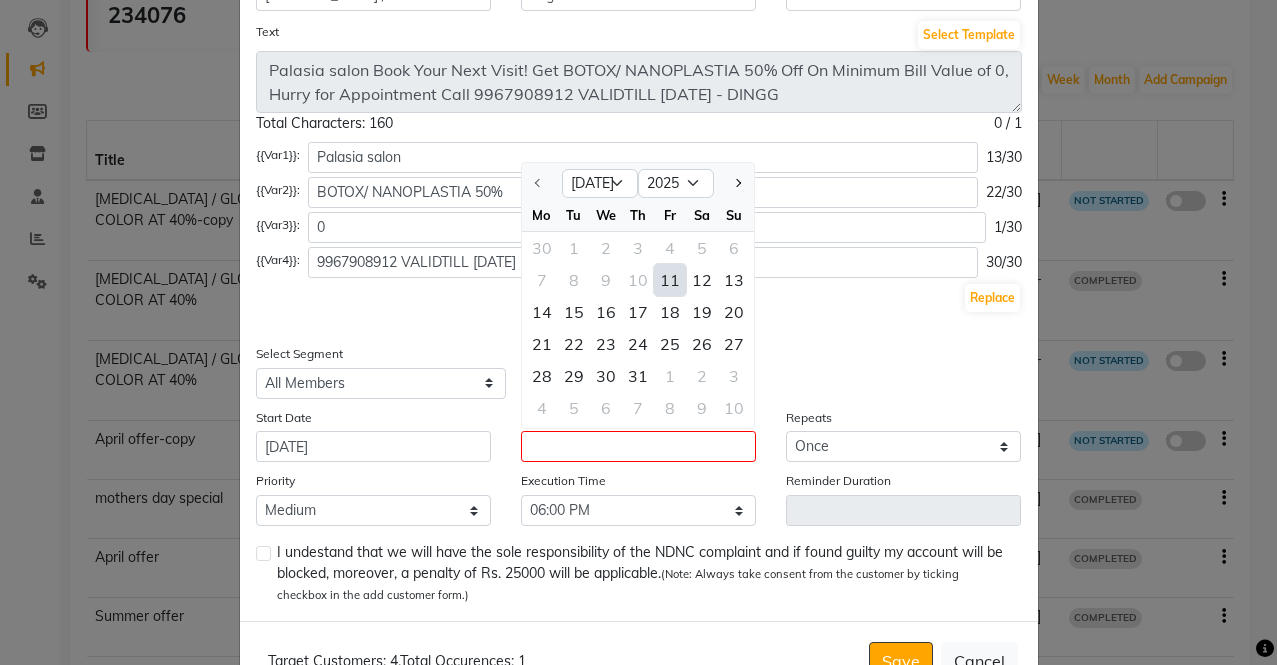 click on "11" 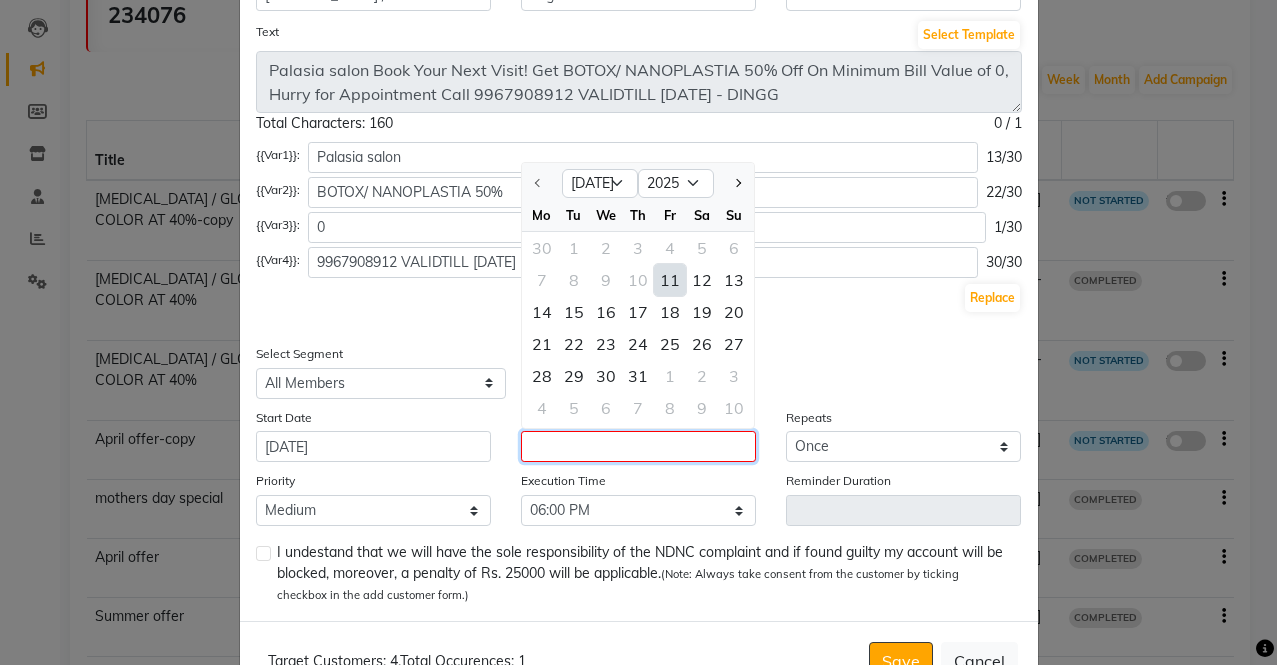 type on "[DATE]" 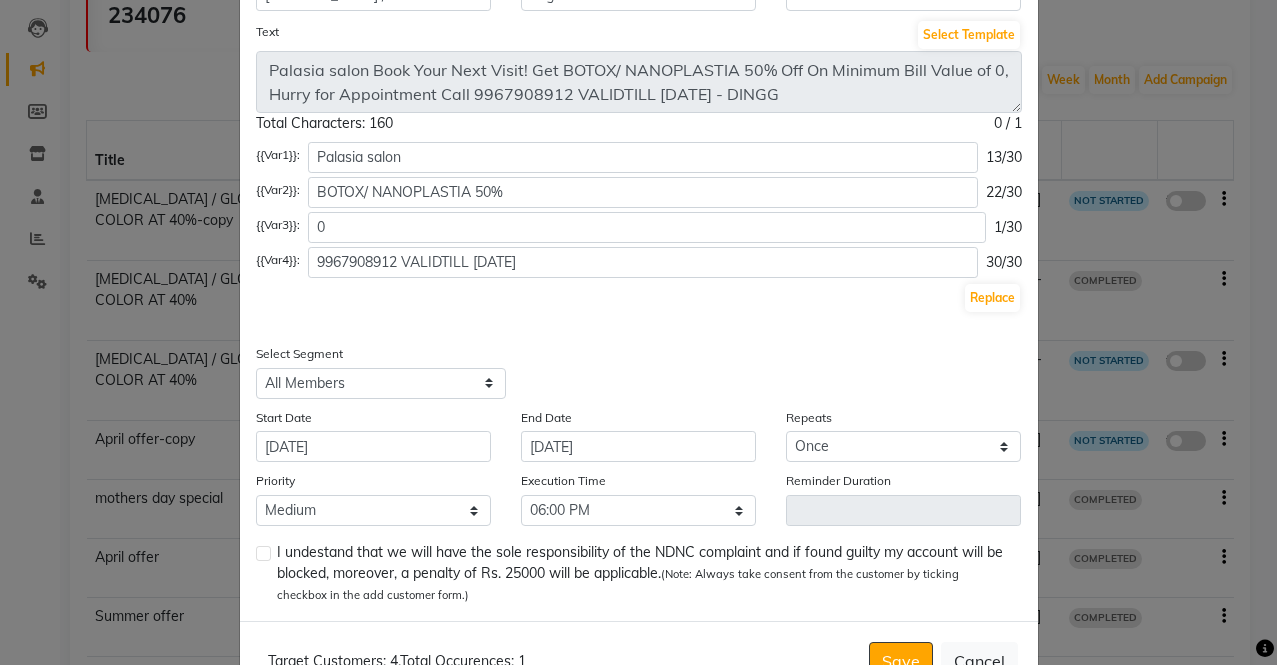 click 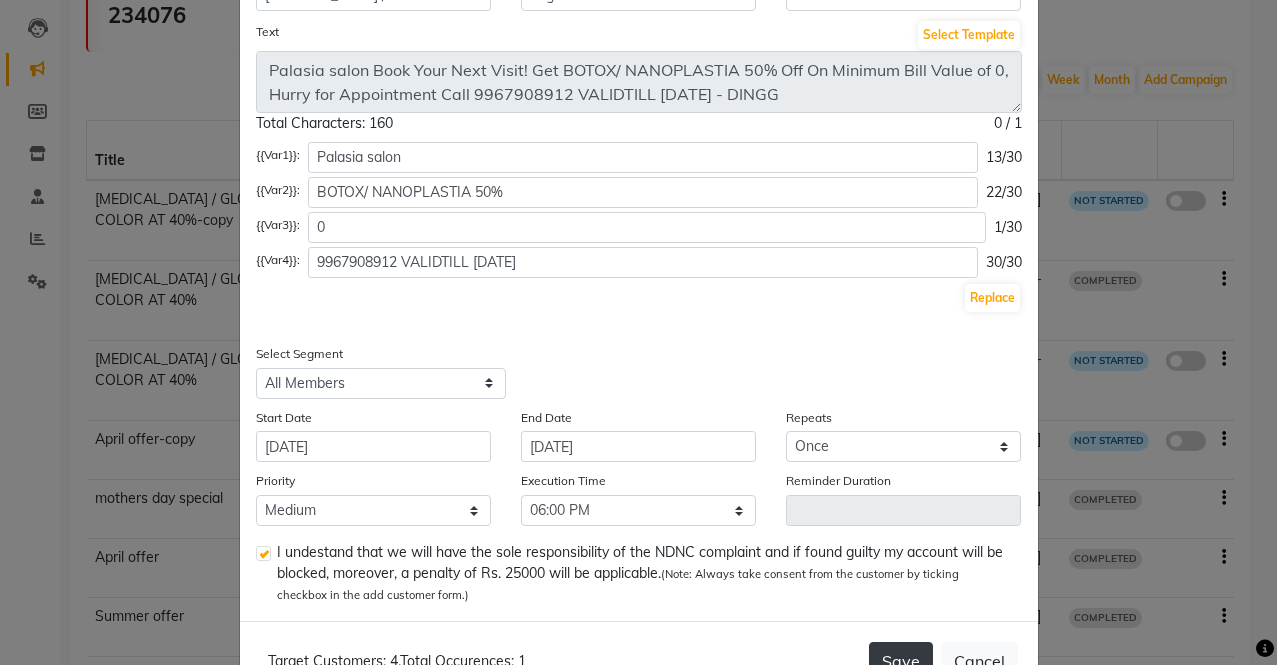click on "Save" 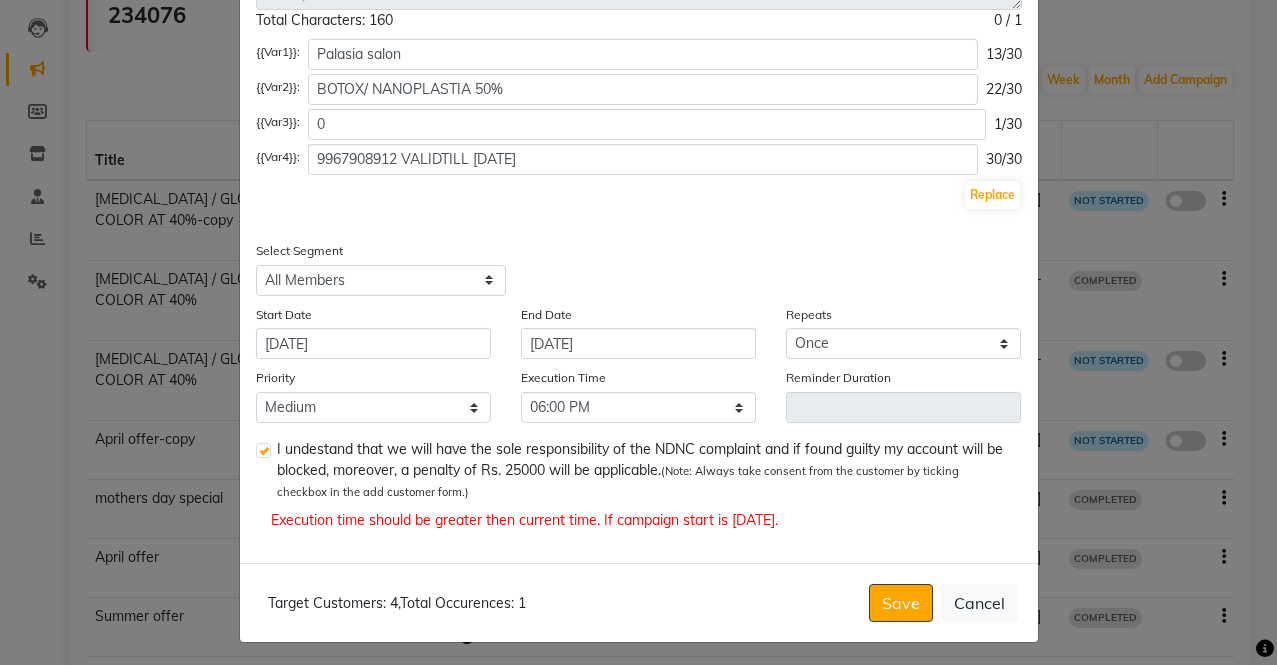 scroll, scrollTop: 268, scrollLeft: 0, axis: vertical 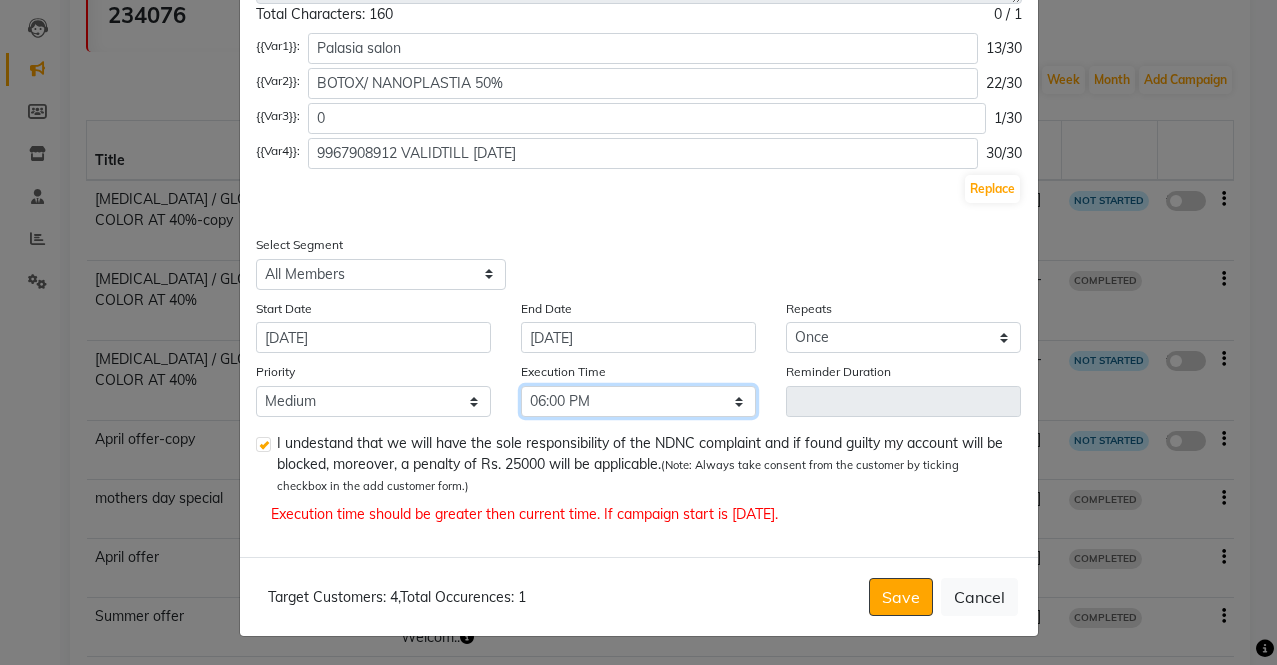 drag, startPoint x: 688, startPoint y: 403, endPoint x: 687, endPoint y: 393, distance: 10.049875 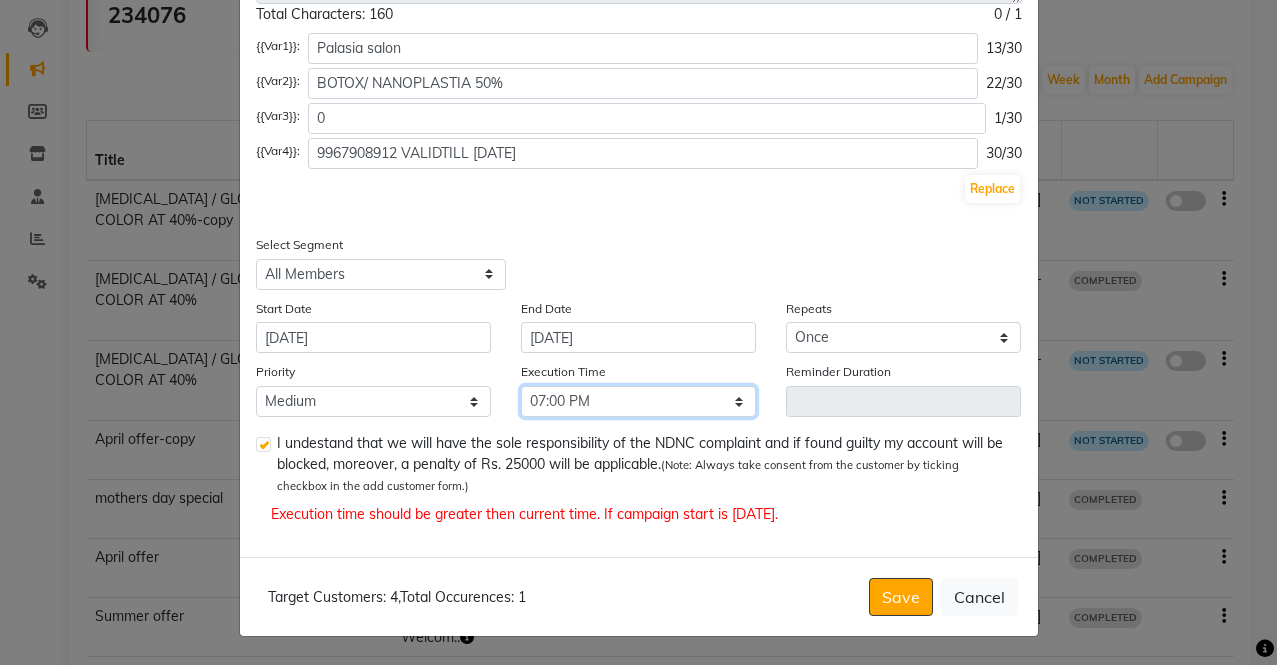 click on "Select 09:00 AM 09:15 AM 09:30 AM 09:45 AM 10:00 AM 10:15 AM 10:30 AM 10:45 AM 11:00 AM 11:15 AM 11:30 AM 11:45 AM 12:00 PM 12:15 PM 12:30 PM 12:45 PM 01:00 PM 01:15 PM 01:30 PM 01:45 PM 02:00 PM 02:15 PM 02:30 PM 02:45 PM 03:00 PM 03:15 PM 03:30 PM 03:45 PM 04:00 PM 04:15 PM 04:30 PM 04:45 PM 05:00 PM 05:15 PM 05:30 PM 05:45 PM 06:00 PM 06:15 PM 06:30 PM 06:45 PM 07:00 PM 07:15 PM 07:30 PM 07:45 PM 08:00 PM 08:15 PM 08:30 PM 08:45 PM" at bounding box center (638, 401) 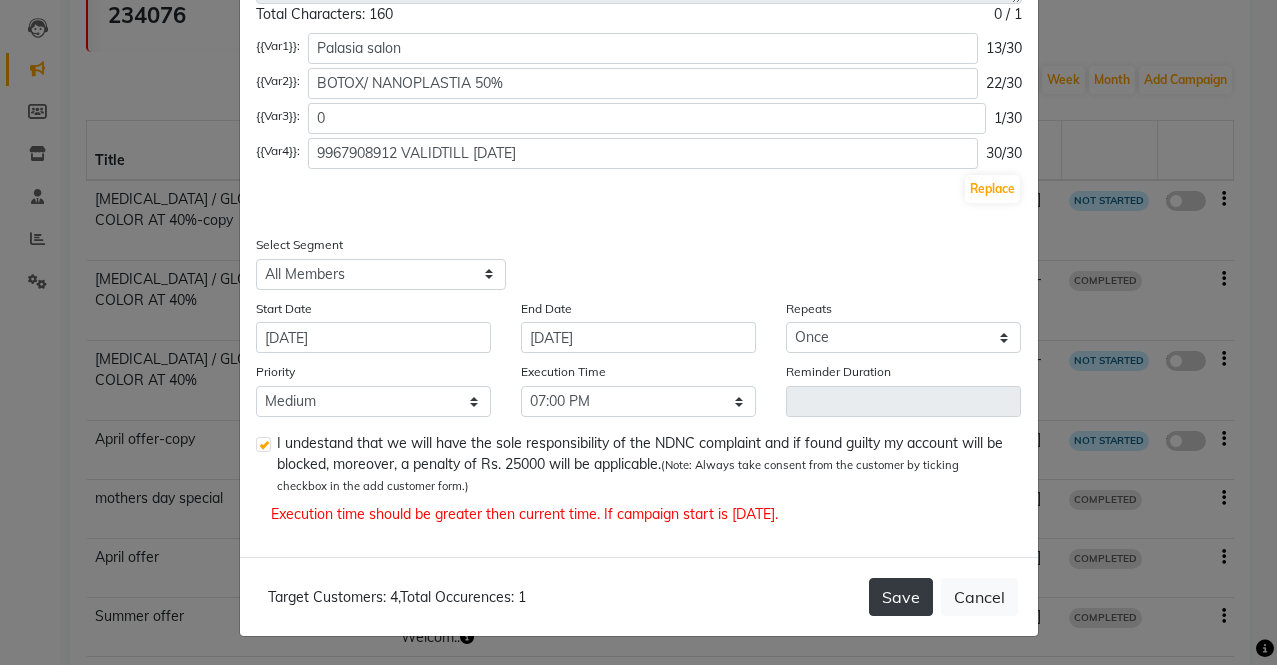 click on "Save" 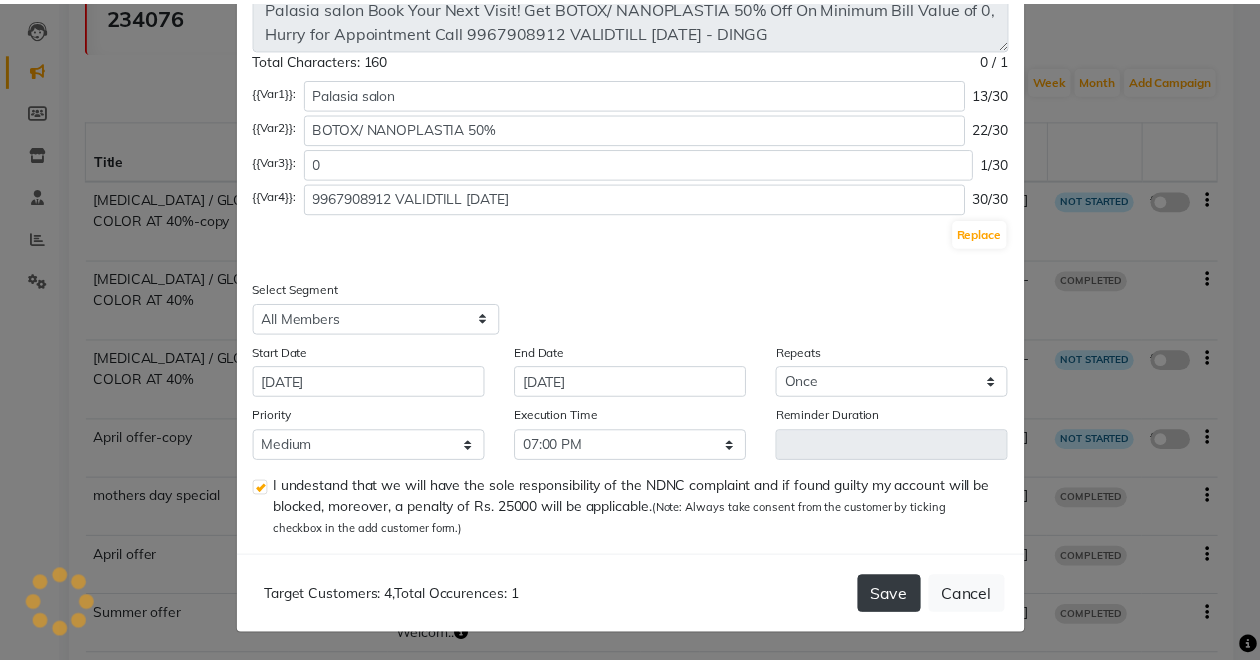 scroll, scrollTop: 223, scrollLeft: 0, axis: vertical 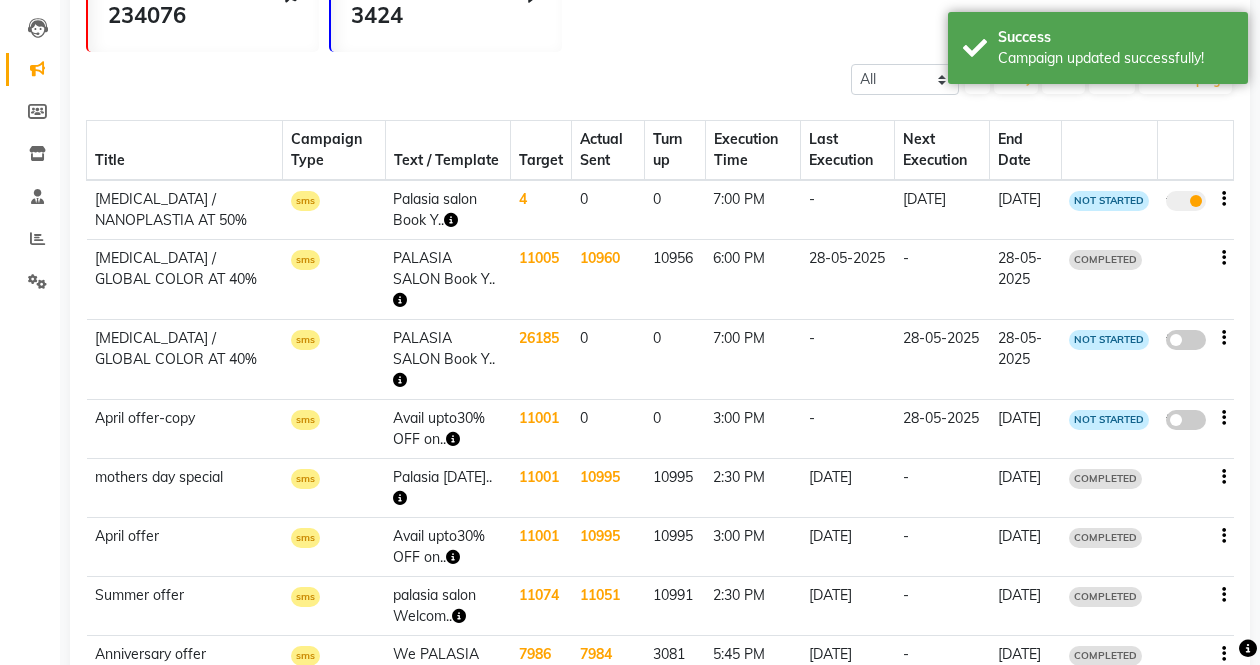 click 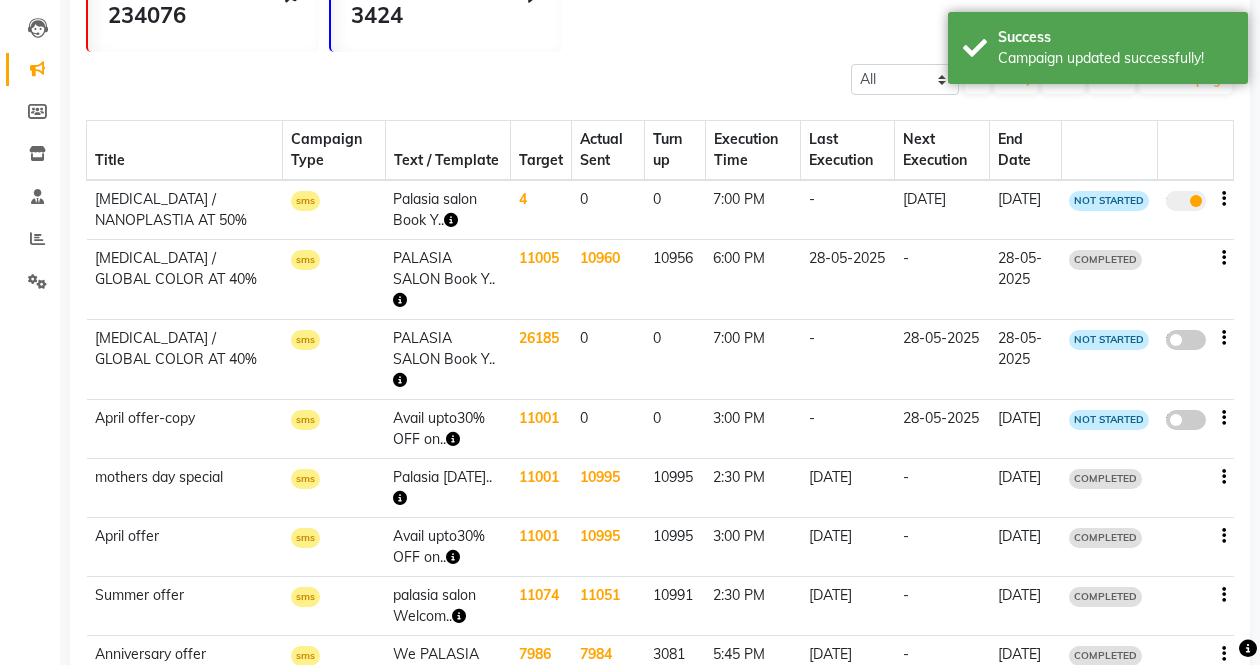click on "true" 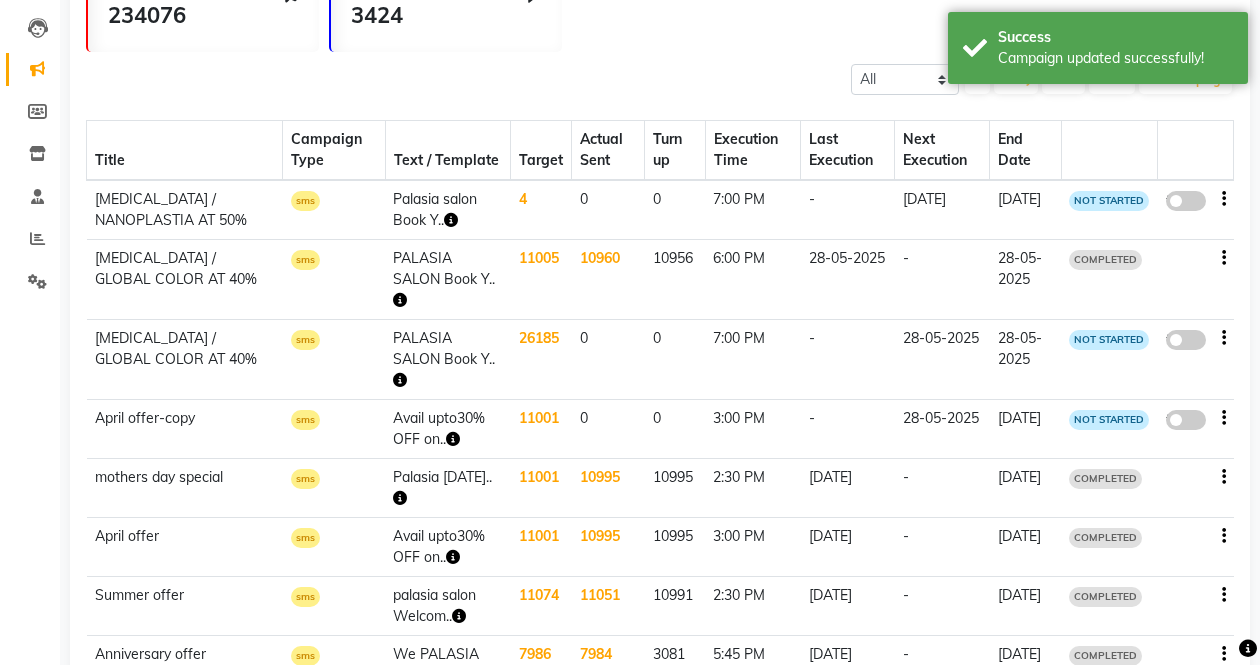 click 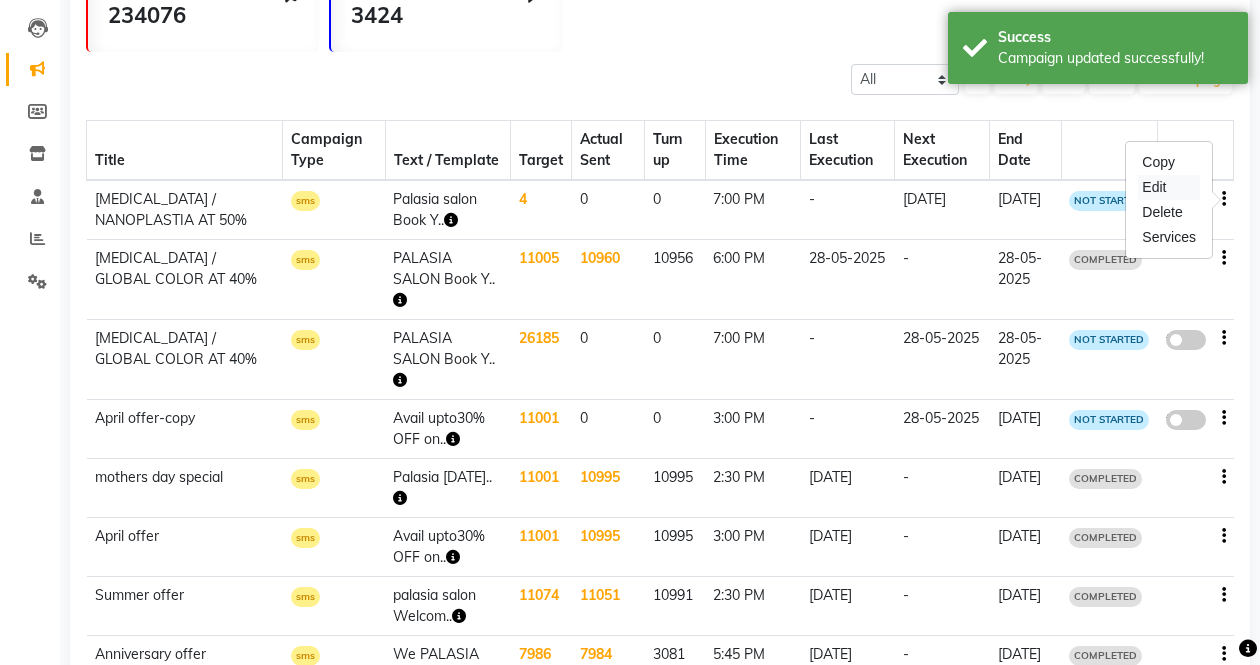 click on "Edit" at bounding box center (1169, 187) 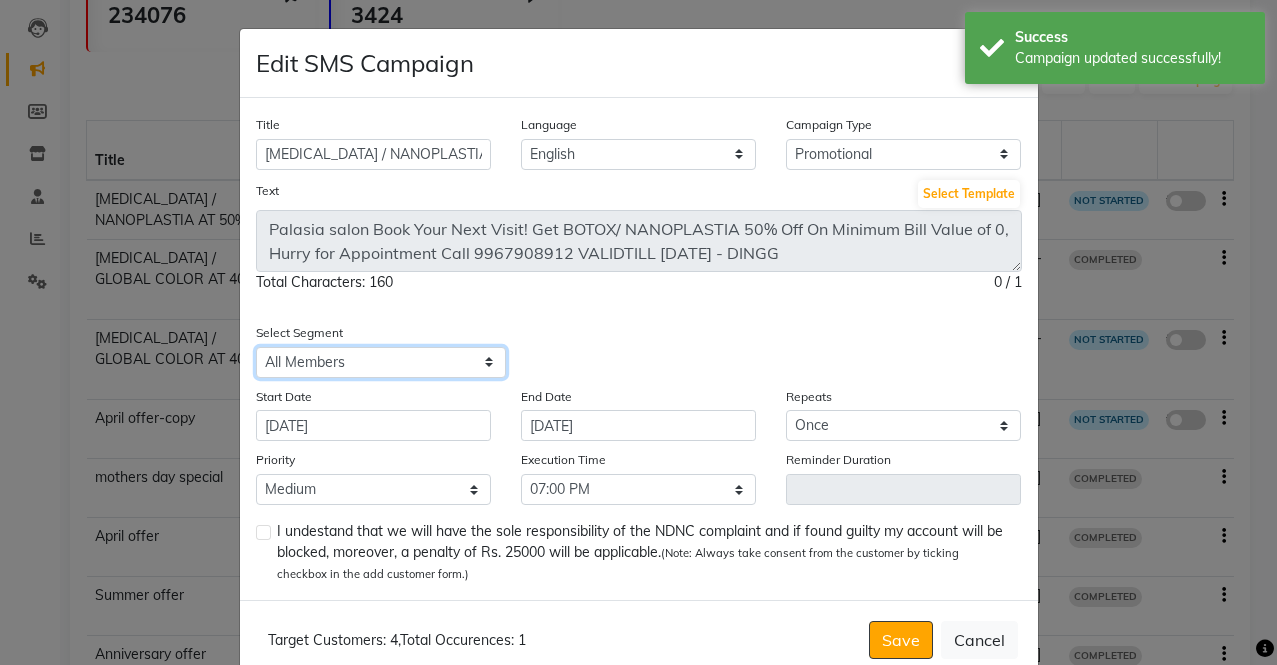 click on "Select All Customers All [DEMOGRAPHIC_DATA] Customer All [DEMOGRAPHIC_DATA] Customer All Members All Customers Visited in last 30 days All Customers Visited in last 60 days but not in last 30 days Inactive/Lost Customers High Ticket Customers Low Ticket Customers Frequent Customers Regular Customers New Customers All Customers with Valid Birthdays All Customers with Valid Anniversary All Customer Visited in [DATE] Ever Billed Customer Membership [DATE] Campaign_Nov24 Campaign_Dec24 Campaign Jan [DATE] camp last 90 days for march camp April camp" at bounding box center [381, 362] 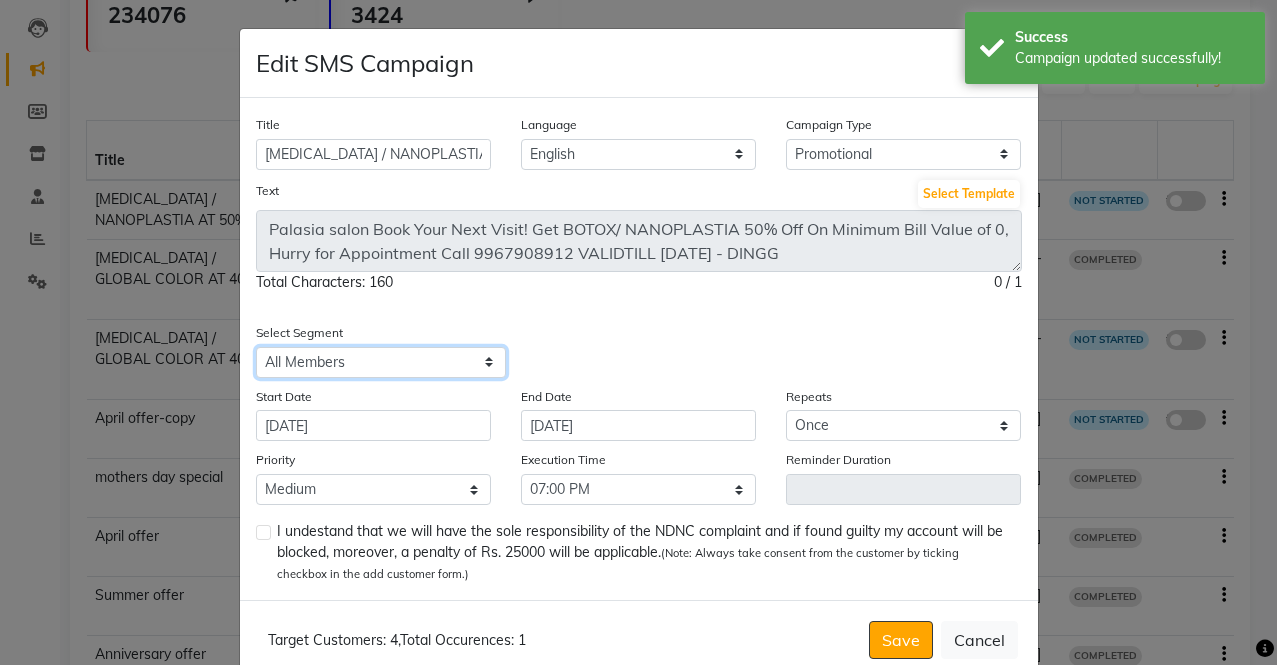 select on "39062" 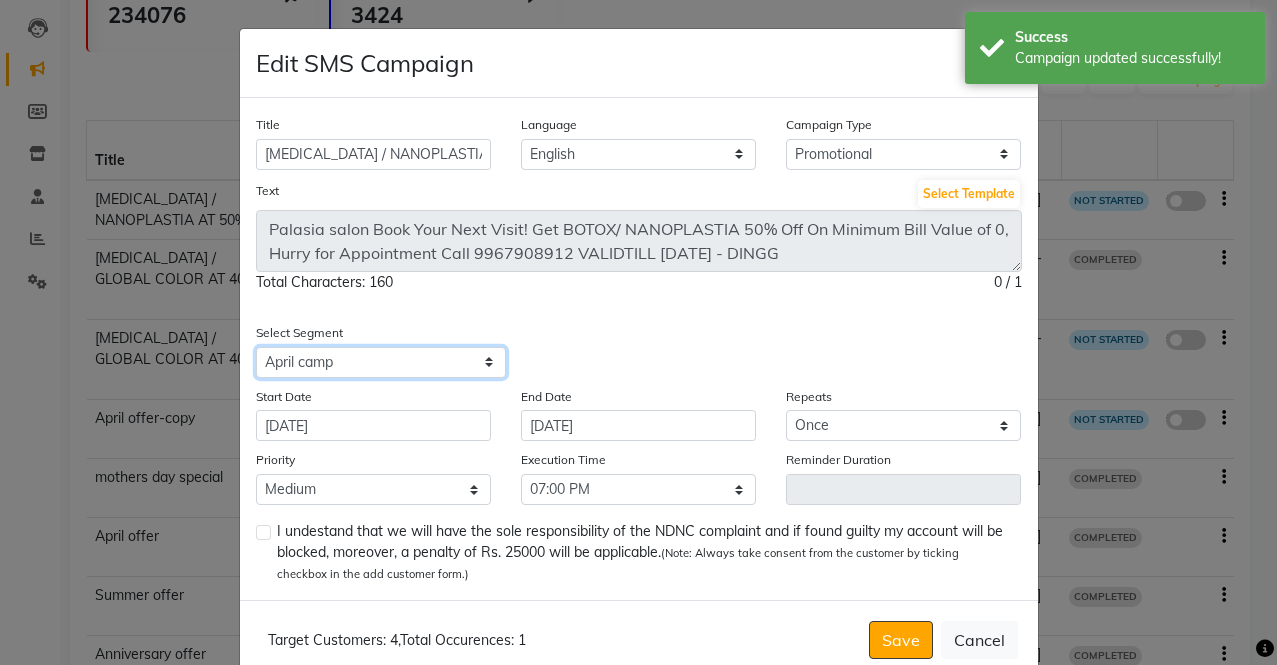 click on "Select All Customers All [DEMOGRAPHIC_DATA] Customer All [DEMOGRAPHIC_DATA] Customer All Members All Customers Visited in last 30 days All Customers Visited in last 60 days but not in last 30 days Inactive/Lost Customers High Ticket Customers Low Ticket Customers Frequent Customers Regular Customers New Customers All Customers with Valid Birthdays All Customers with Valid Anniversary All Customer Visited in [DATE] Ever Billed Customer Membership [DATE] Campaign_Nov24 Campaign_Dec24 Campaign Jan [DATE] camp last 90 days for march camp April camp" at bounding box center (381, 362) 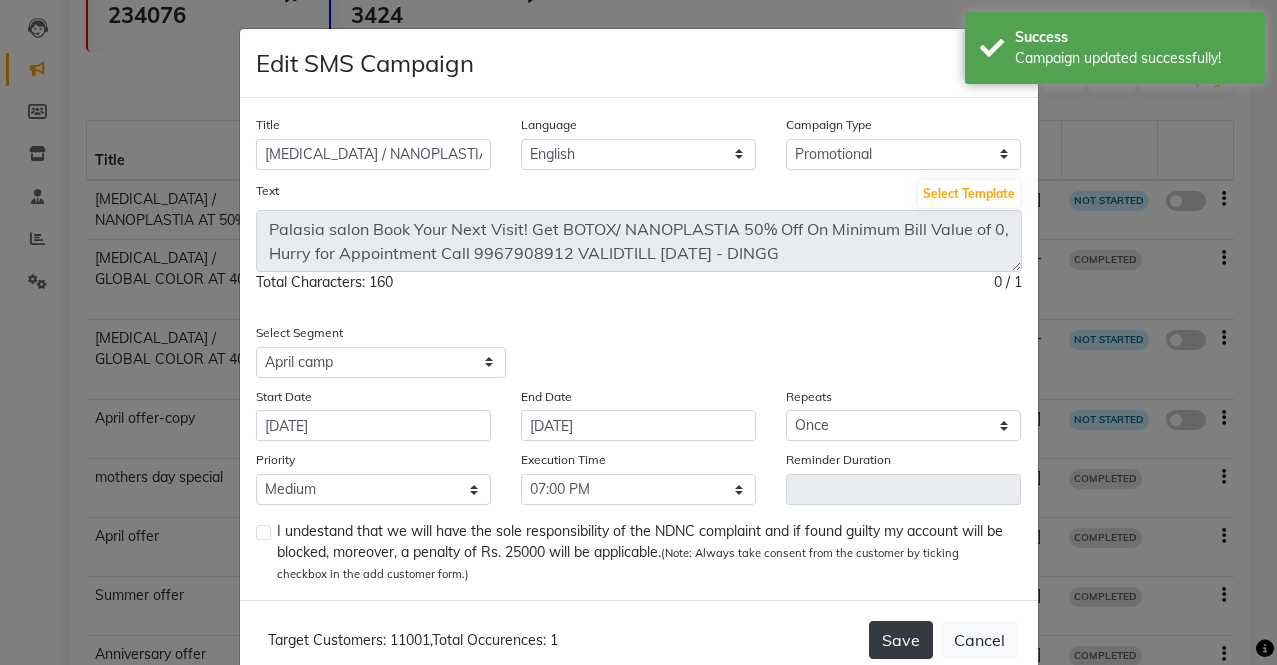 click on "Save" 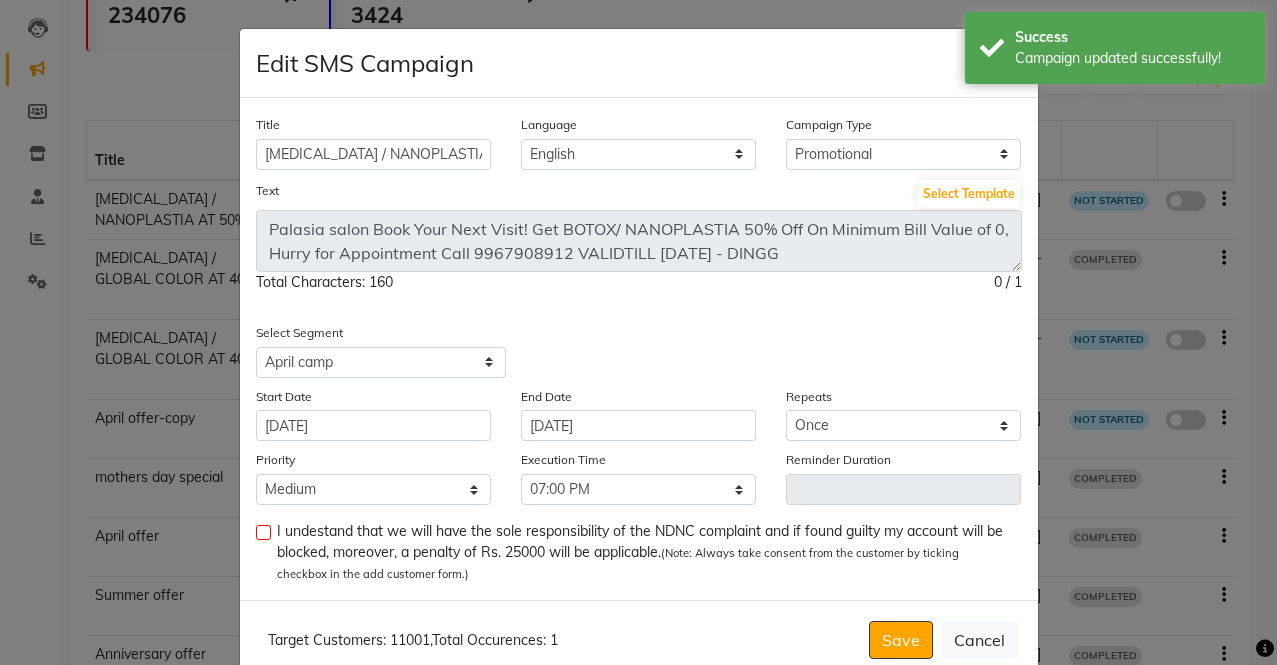 click on "I undestand that we will have the sole responsibility of the NDNC complaint and if found guilty my account will be blocked, moreover, a penalty of Rs. 25000 will be applicable.  (Note: Always take consent from the customer by ticking checkbox in the add customer form.)" 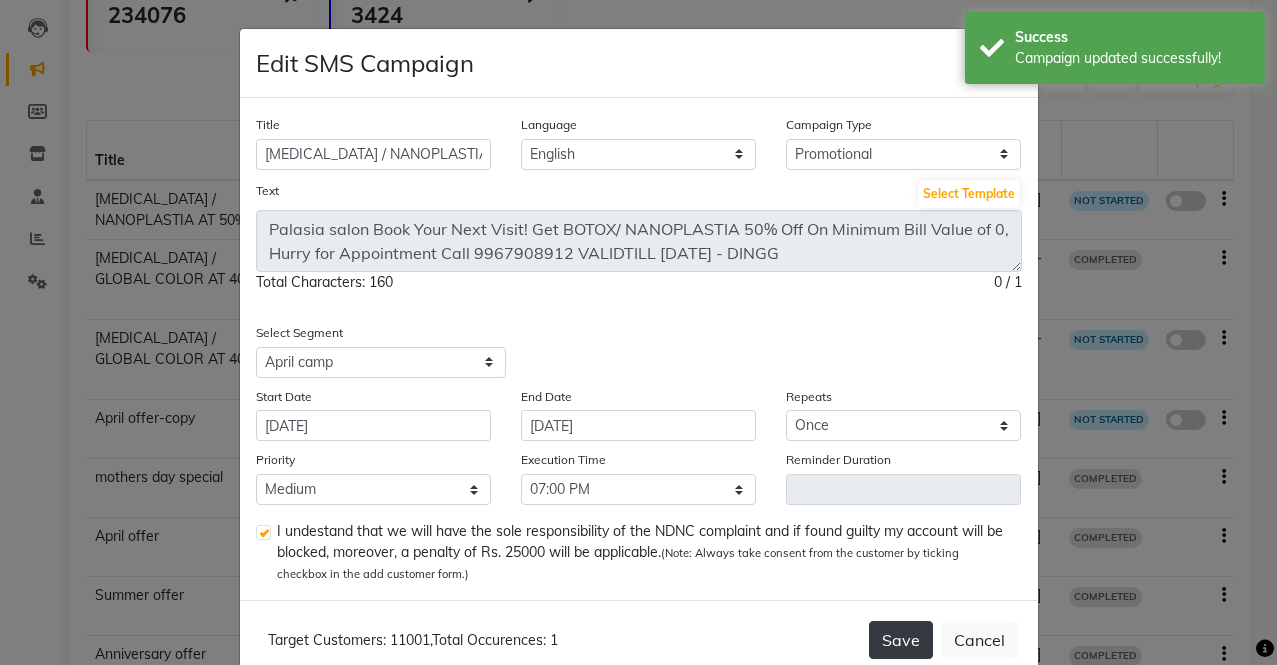 click on "Save" 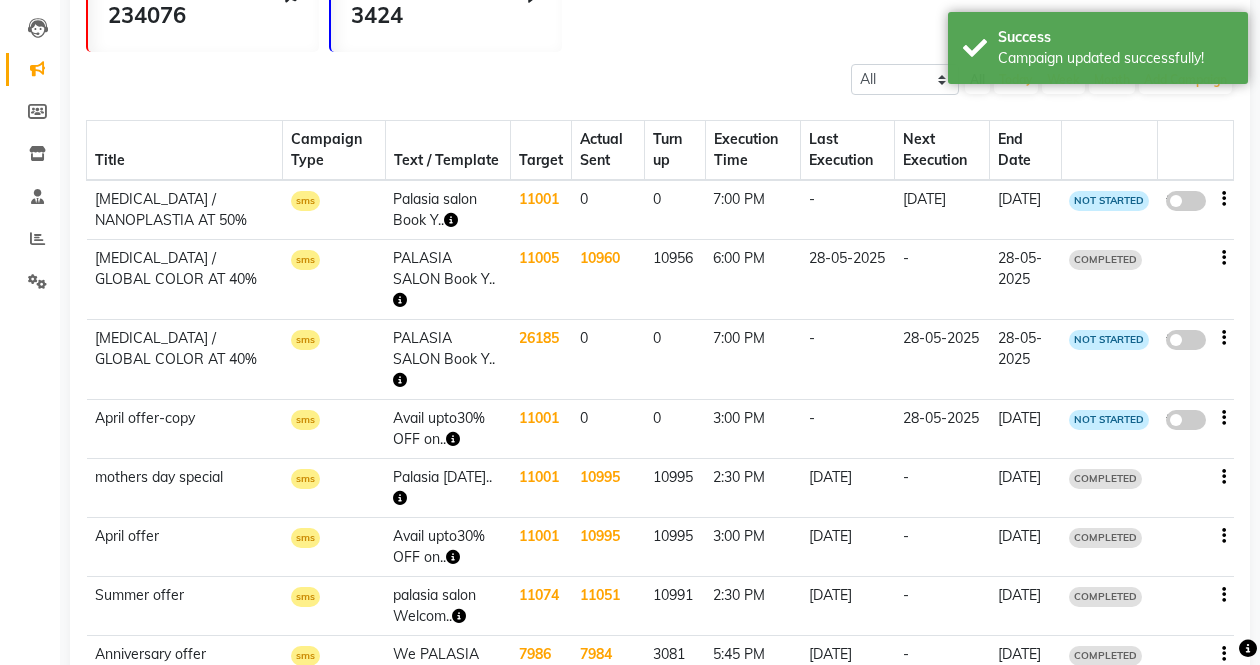 scroll, scrollTop: 0, scrollLeft: 0, axis: both 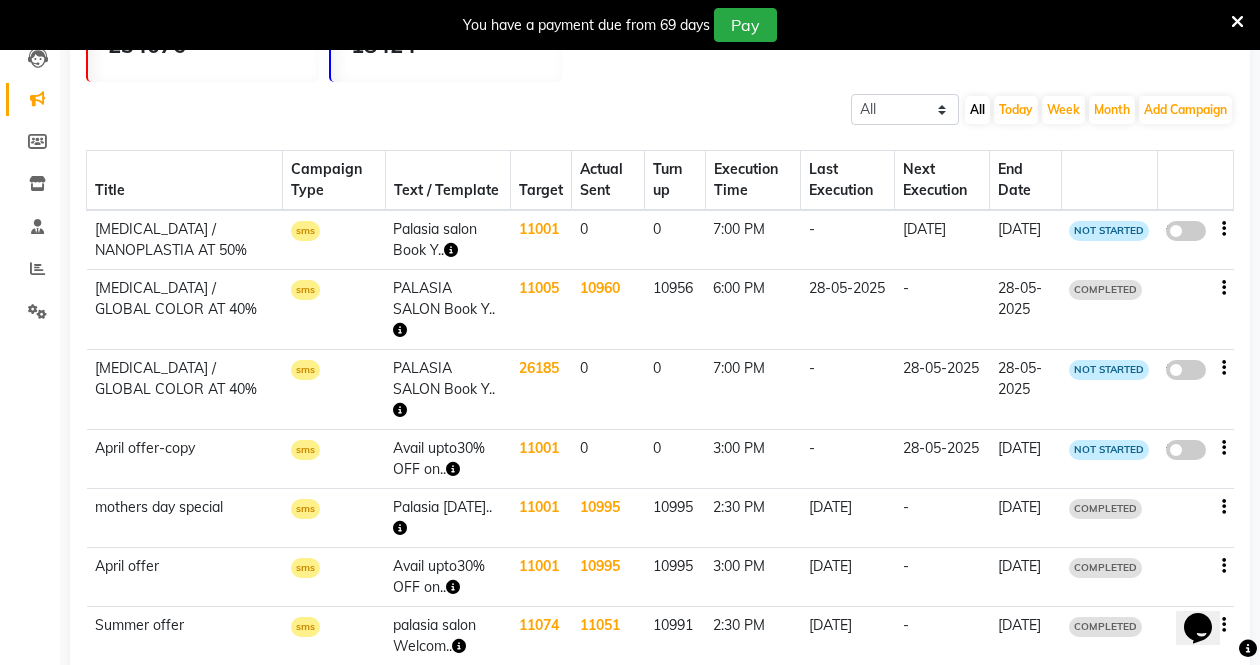 click 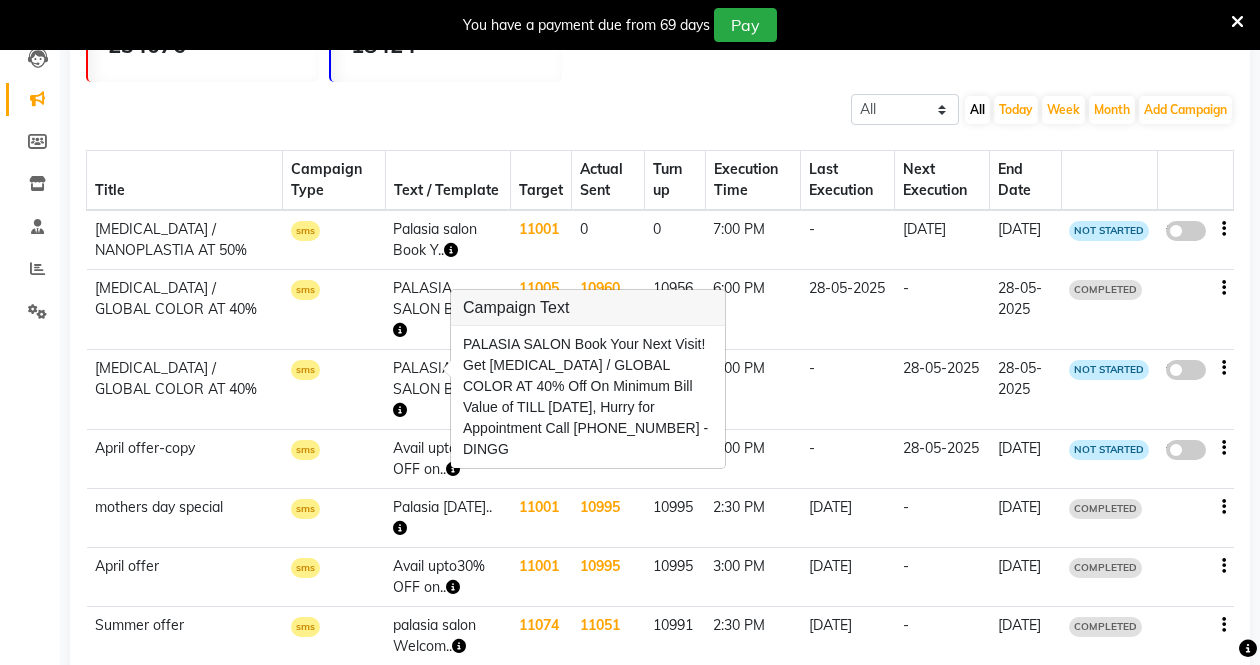 click on "-" 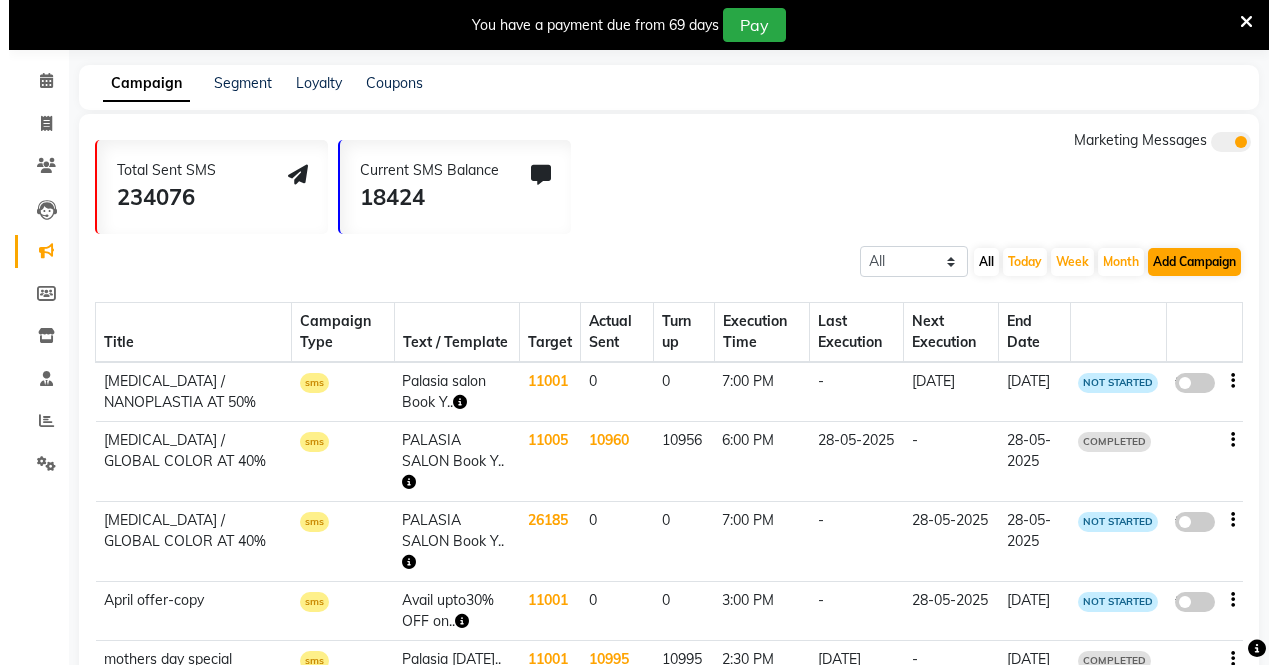 scroll, scrollTop: 0, scrollLeft: 0, axis: both 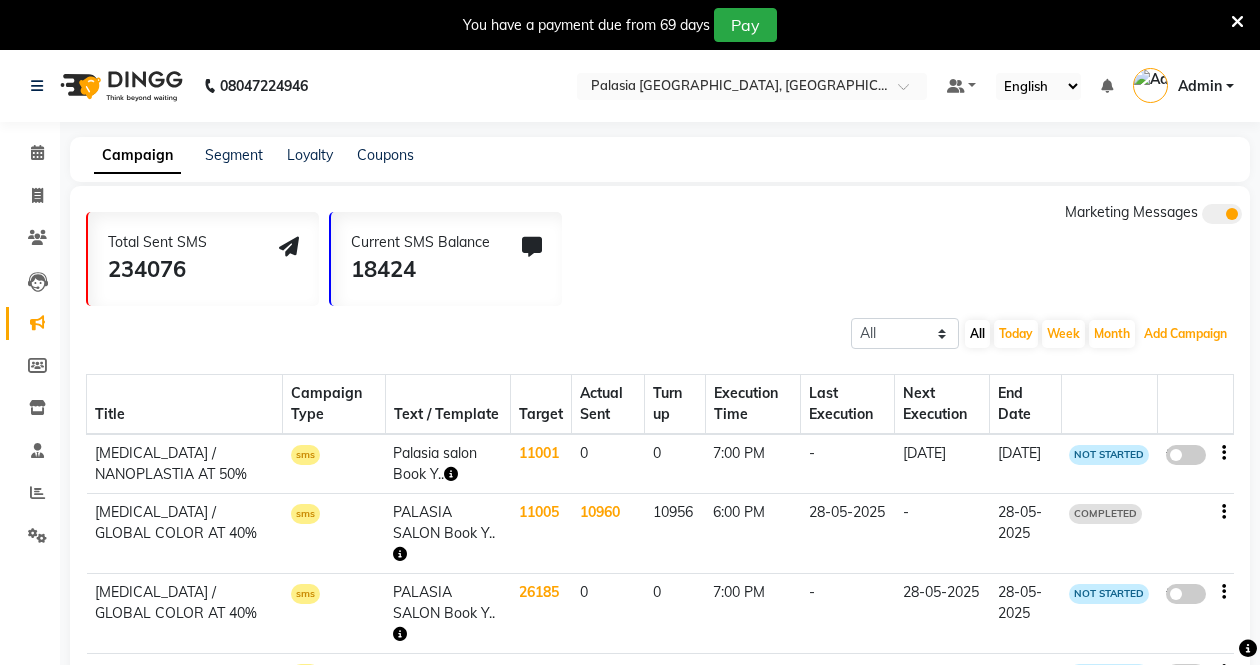 drag, startPoint x: 1165, startPoint y: 339, endPoint x: 1154, endPoint y: 353, distance: 17.804493 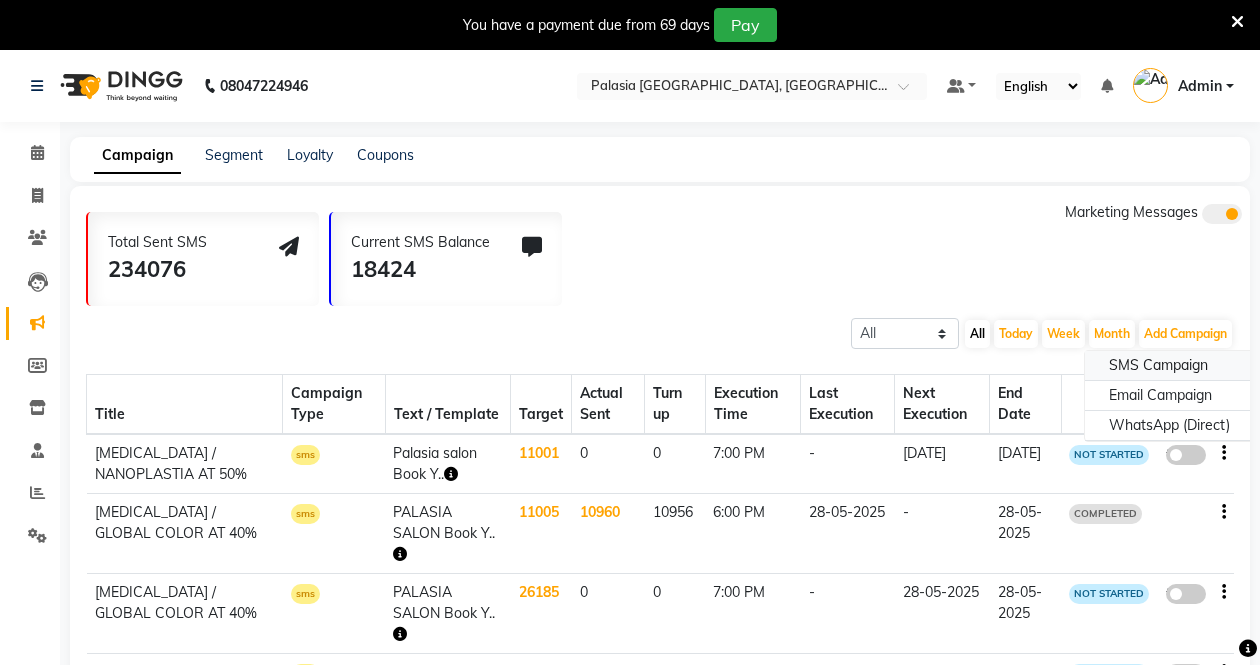 click on "SMS Campaign" 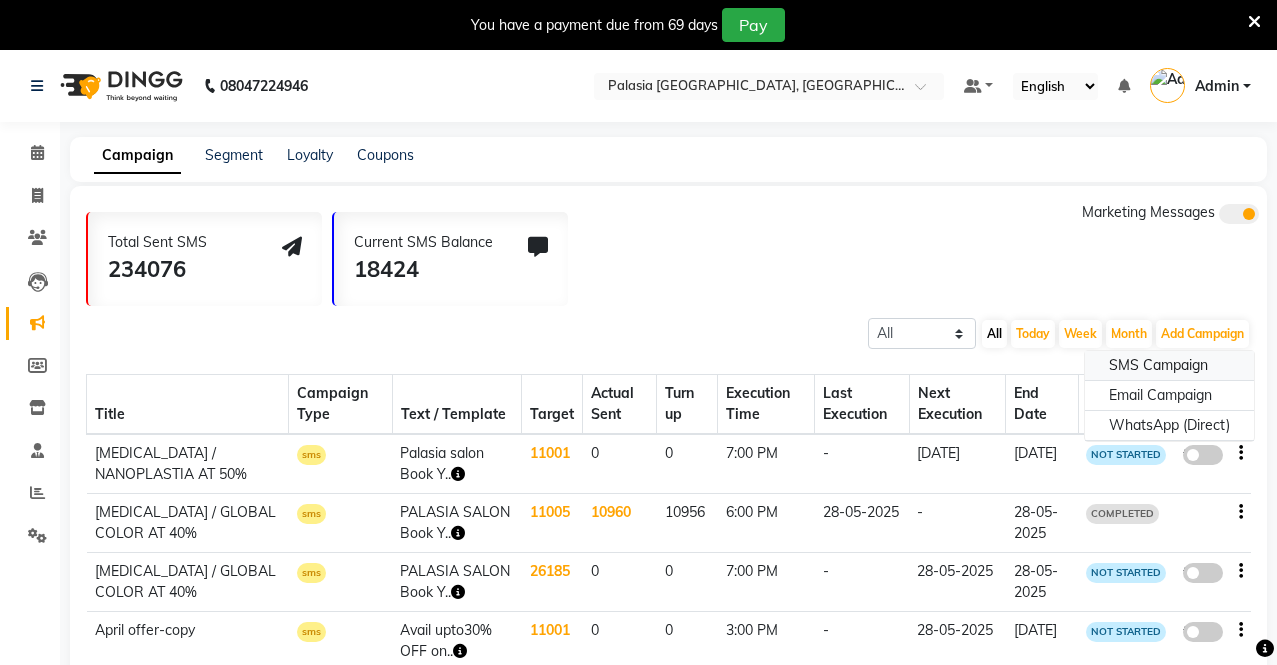 select on "2" 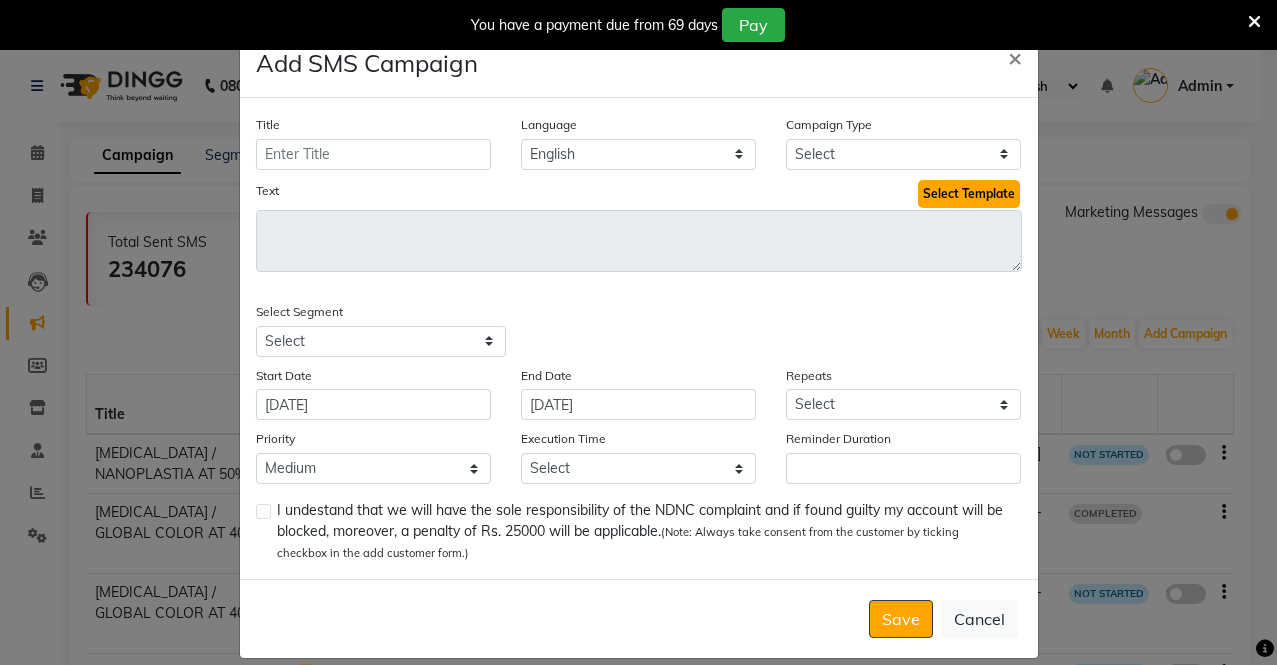 click on "Select Template" 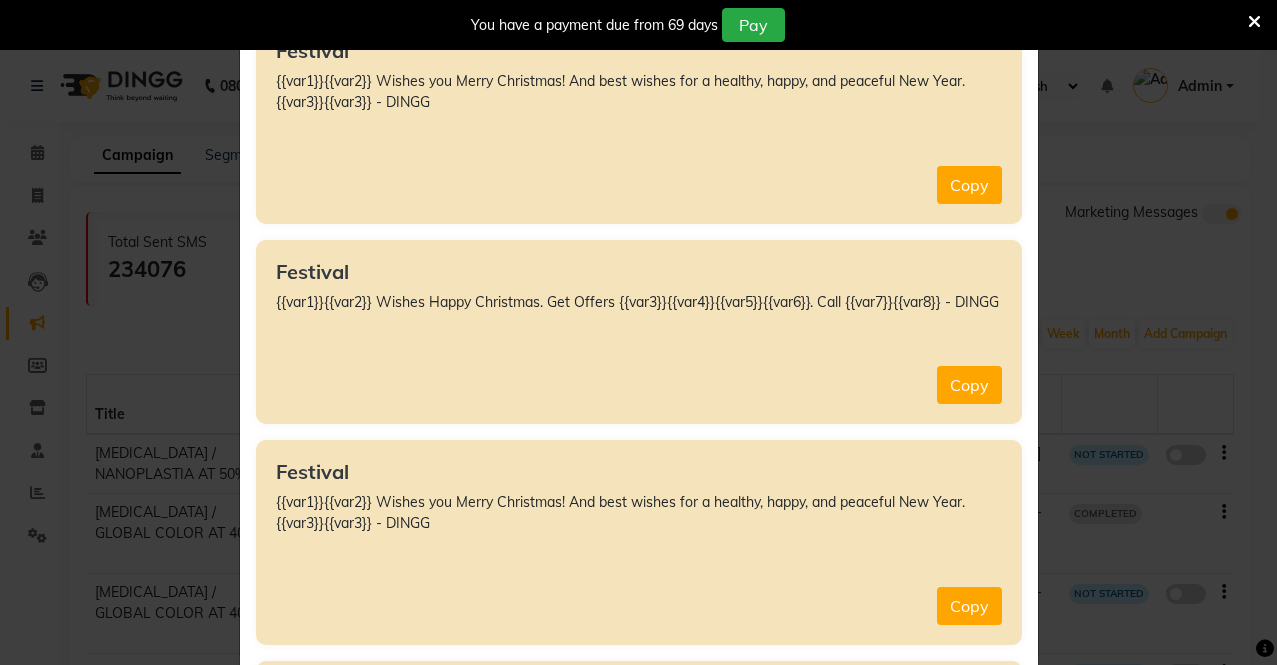 scroll, scrollTop: 6456, scrollLeft: 0, axis: vertical 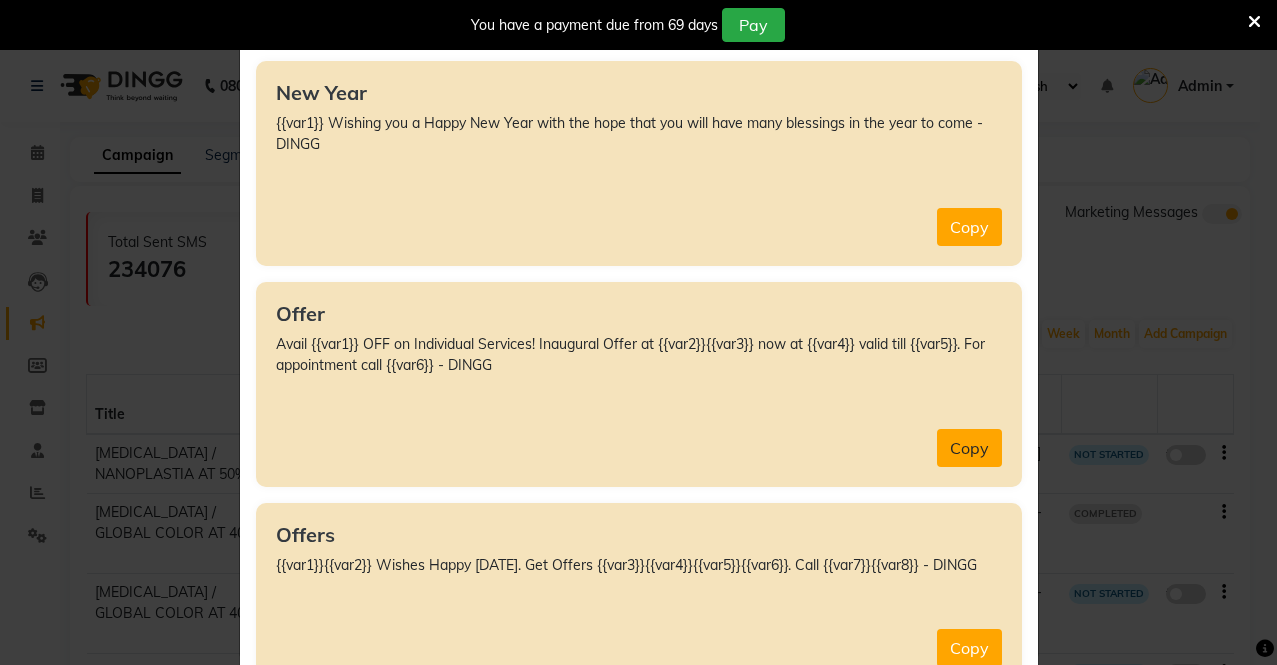 click on "Copy" 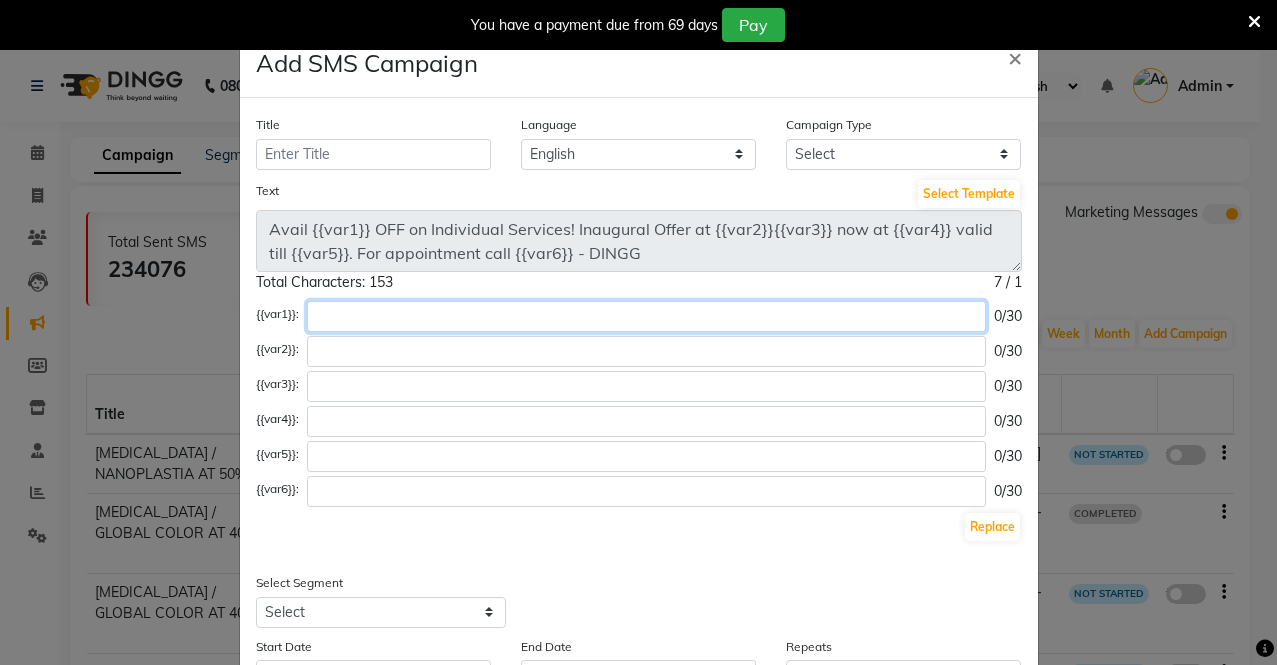 click 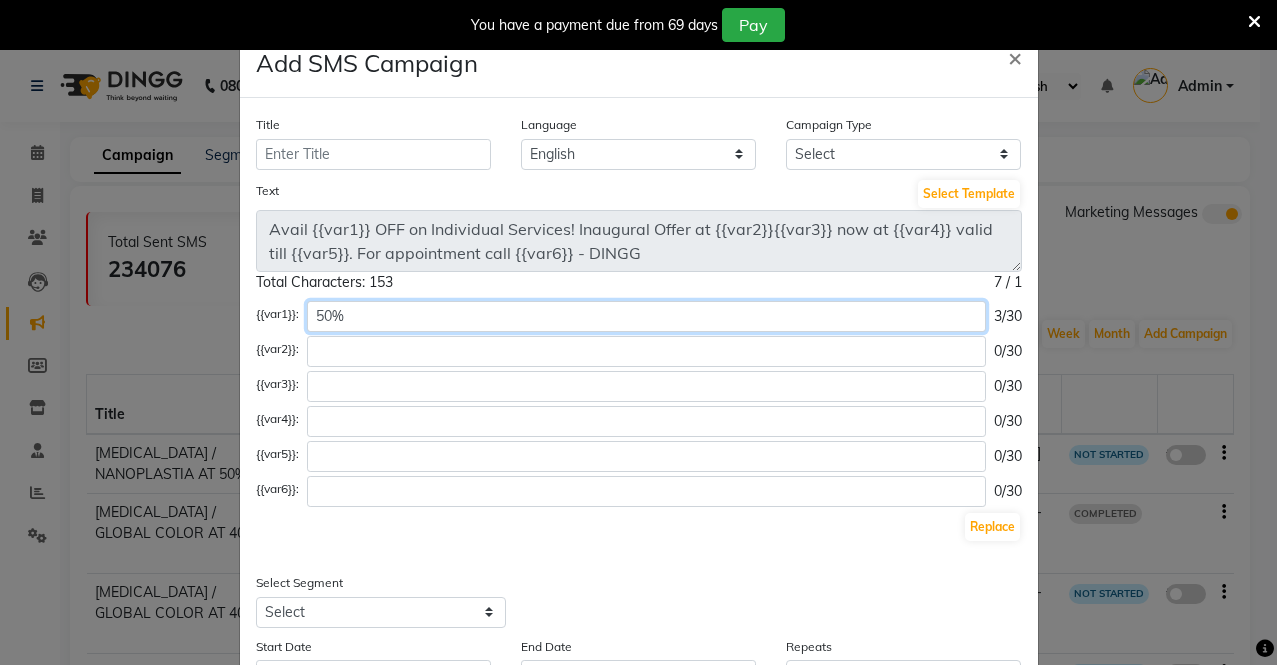 type on "50%" 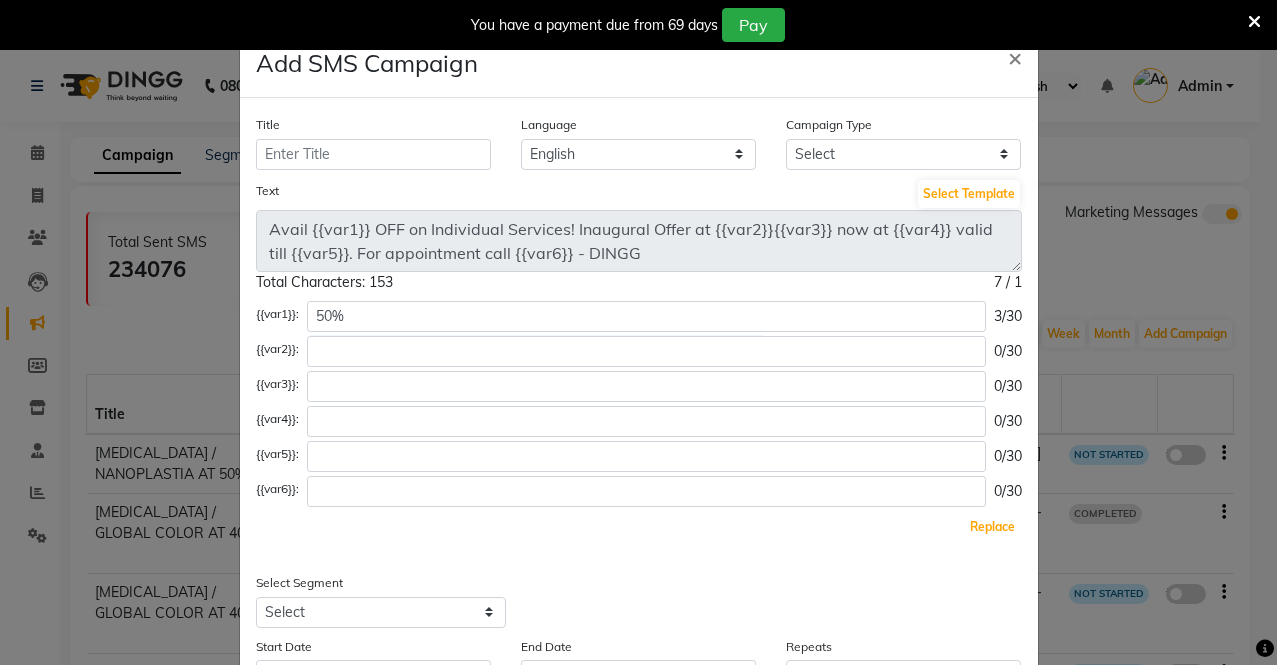 click on "Replace" 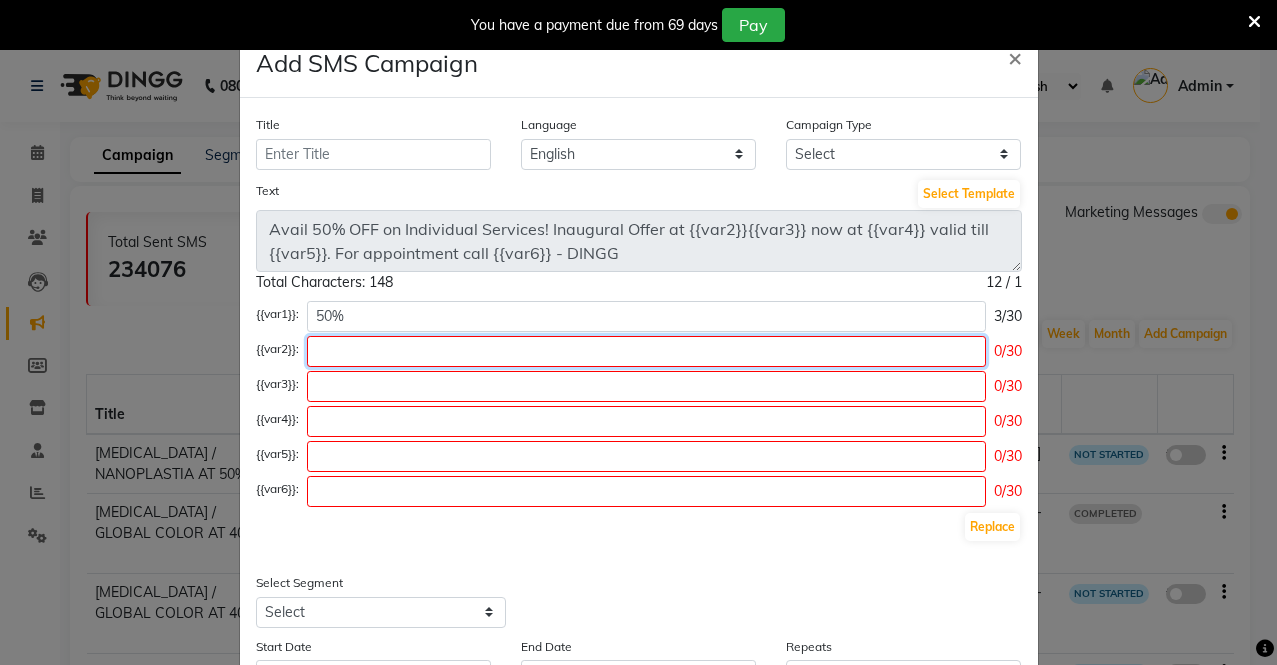 click 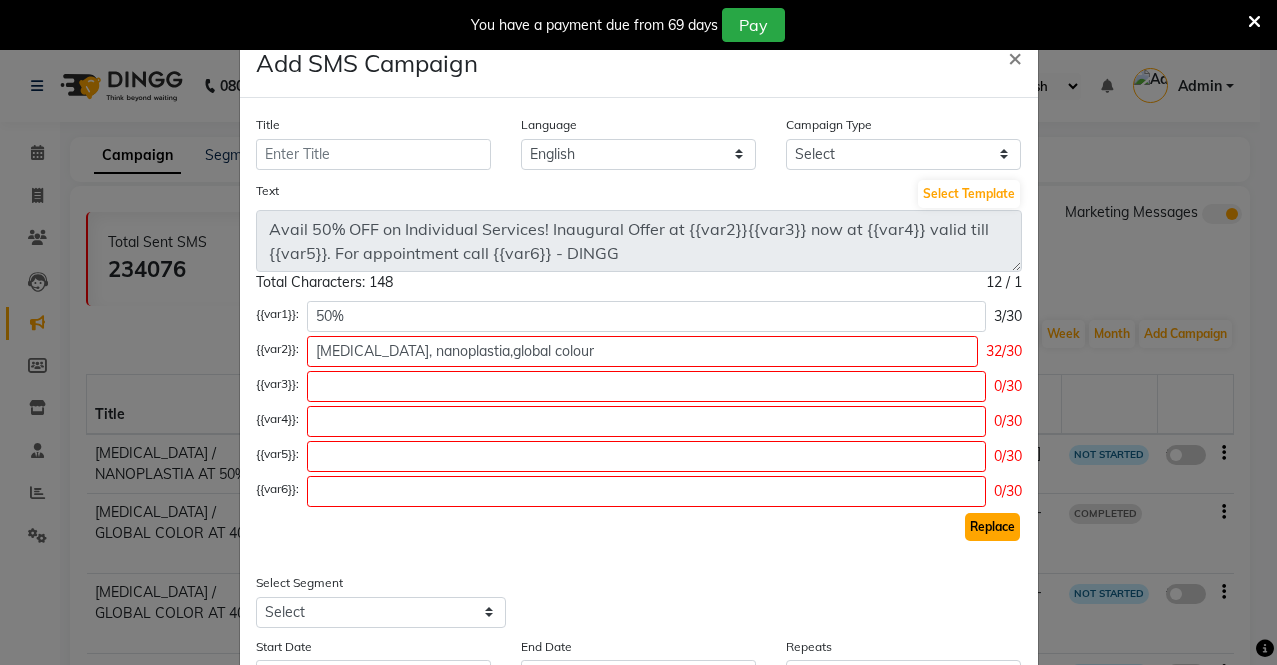 click on "Replace" 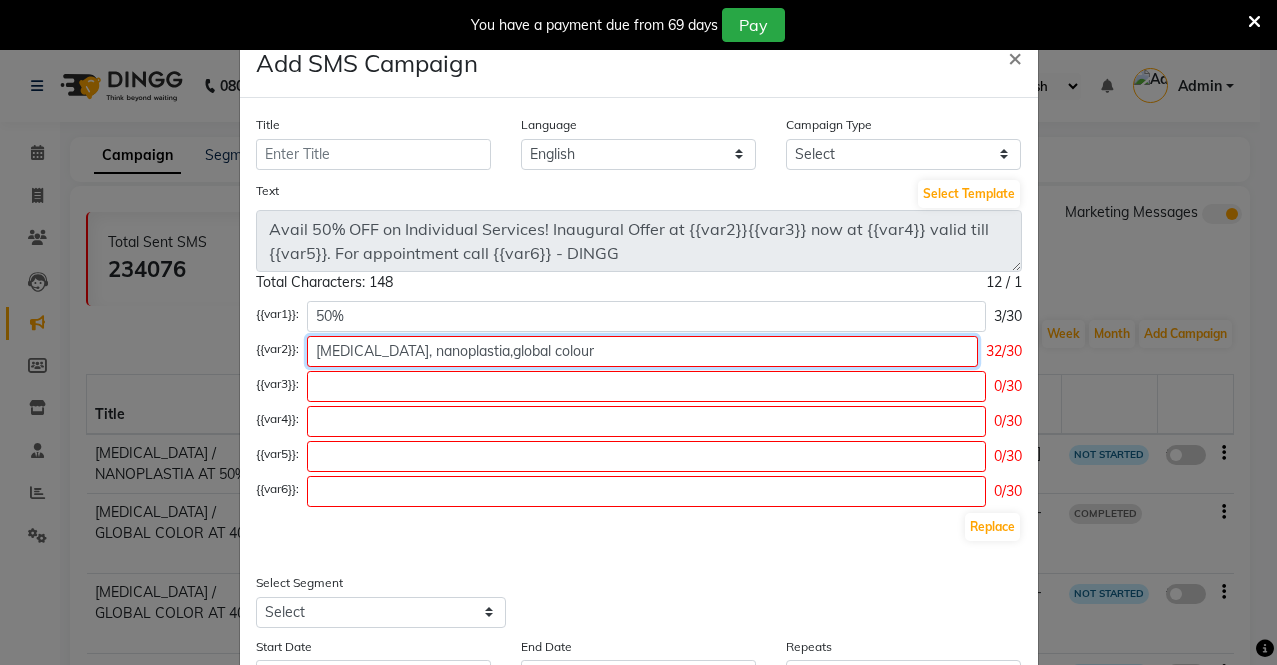 click on "botox, nanoplastia,global colour" 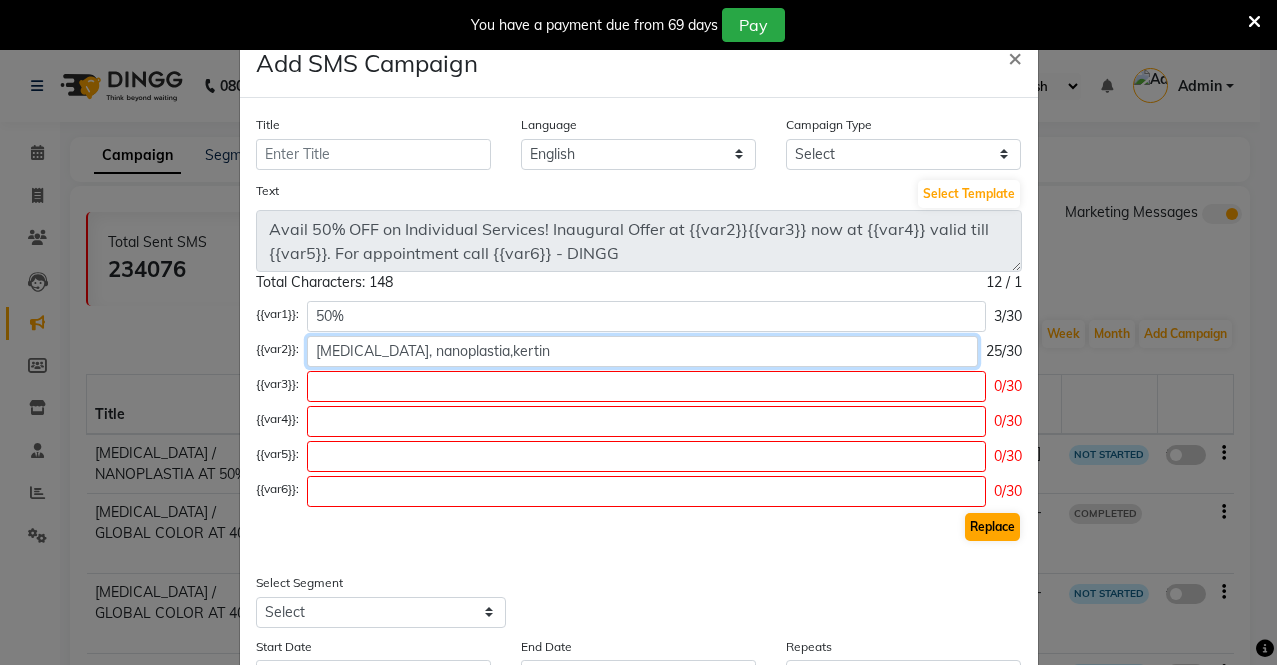 type on "botox, nanoplastia,kertin" 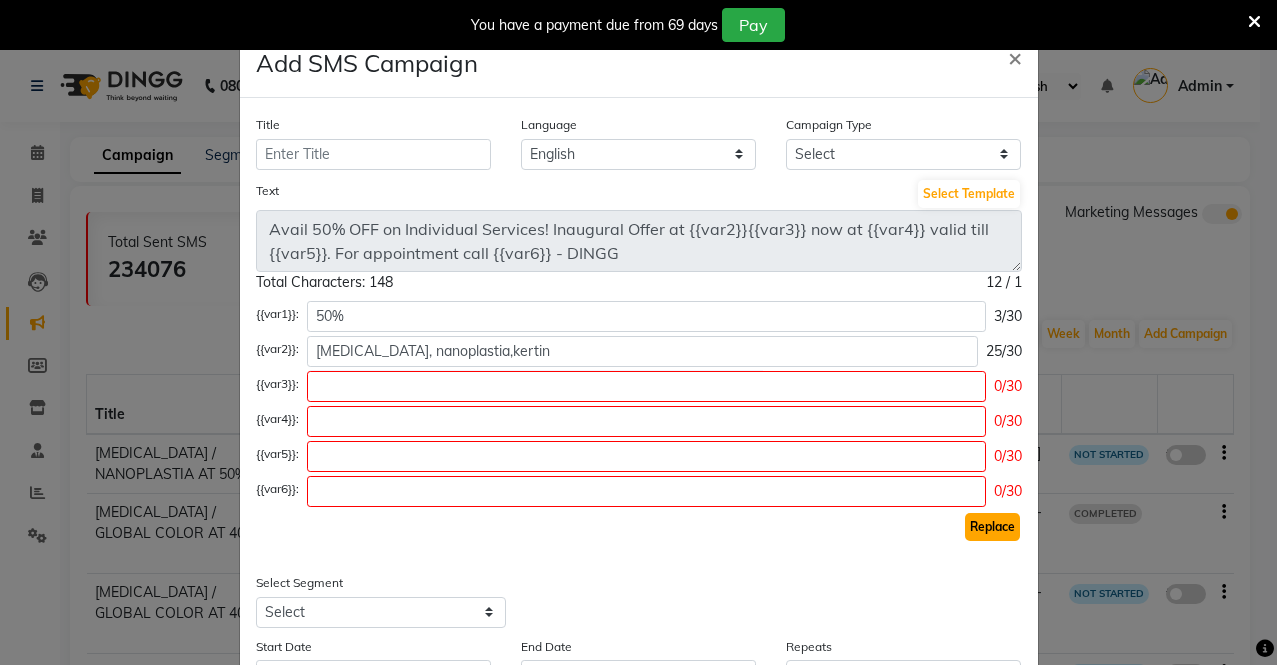 click on "Replace" 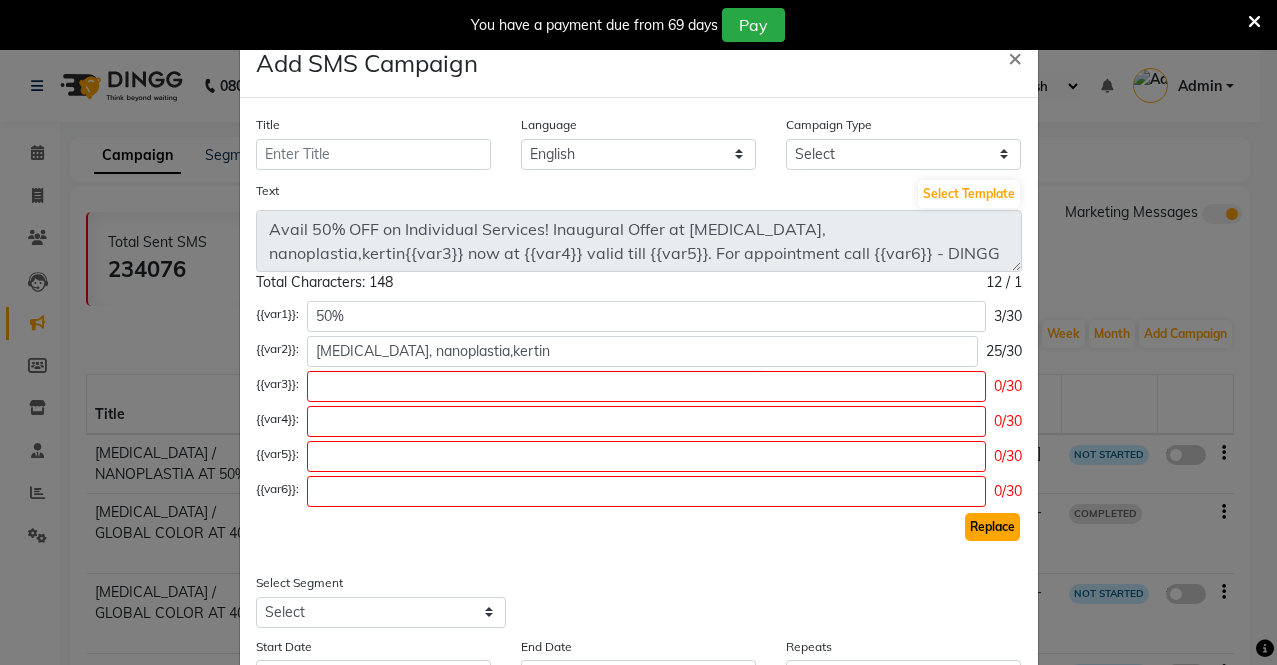 click on "Replace" 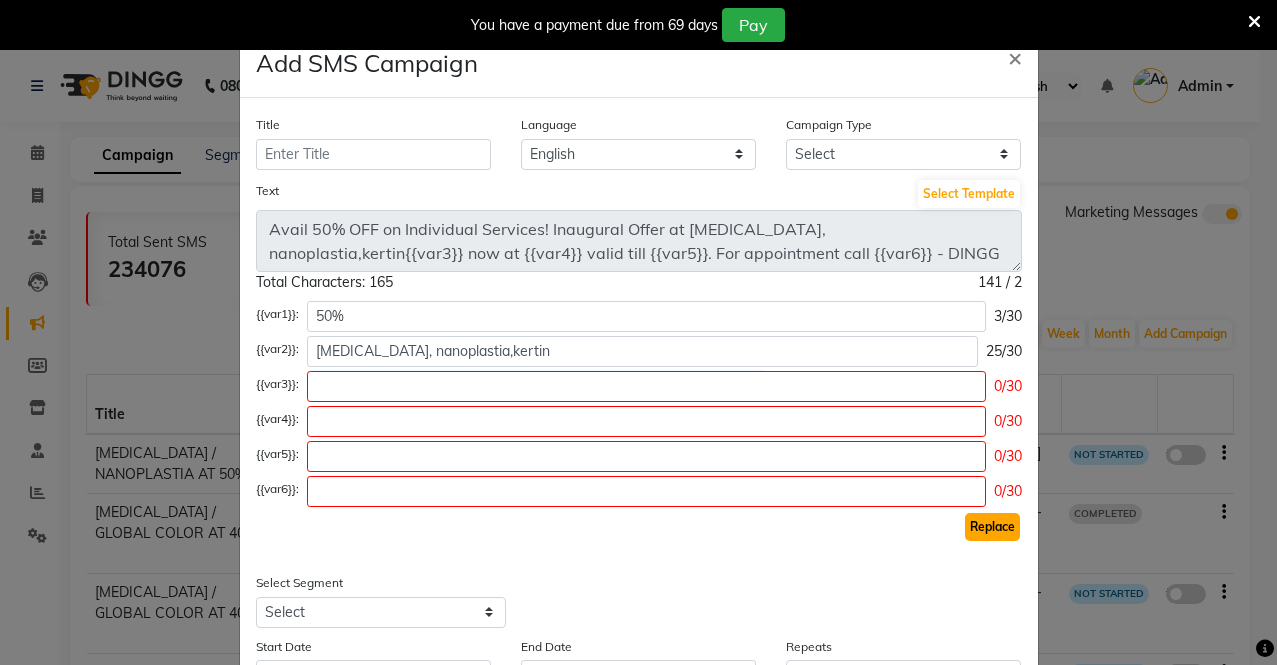 click on "Replace" 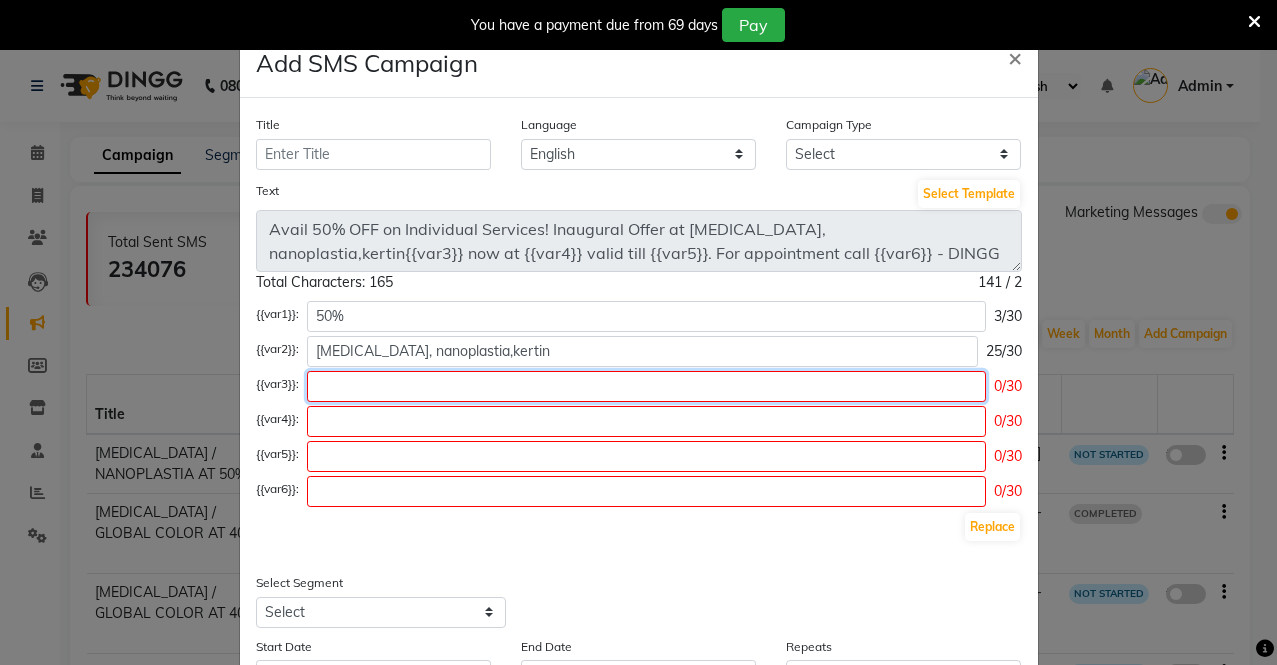 click 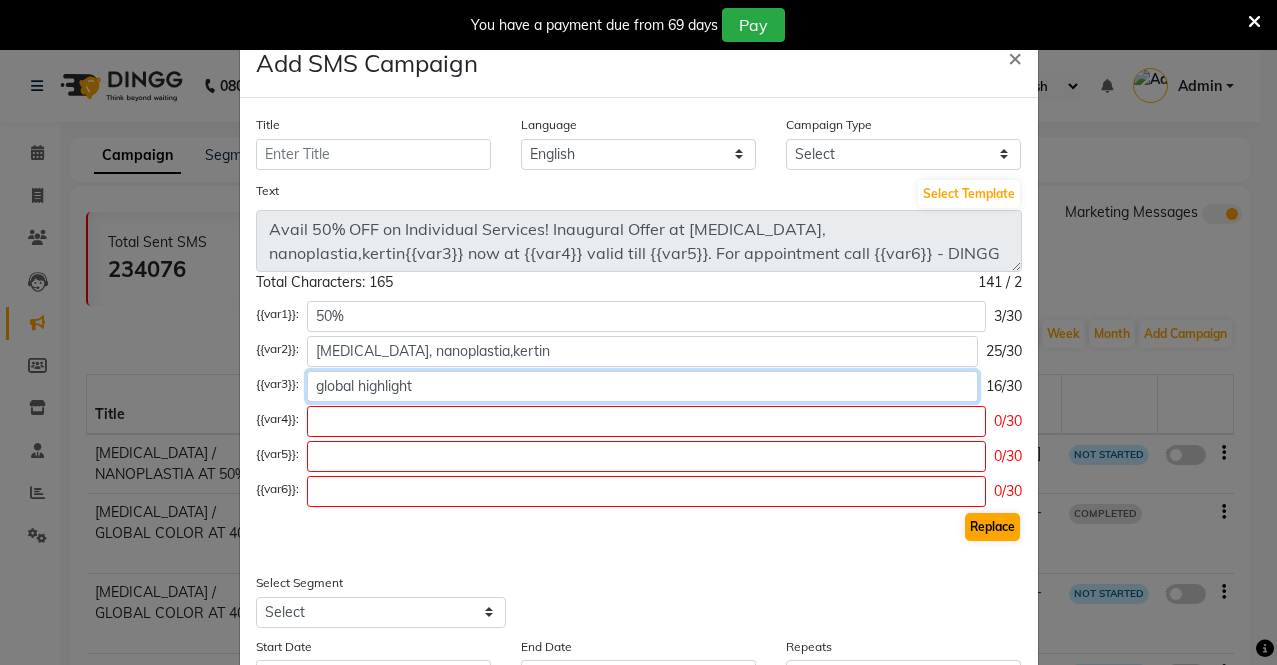 type on "global highlight" 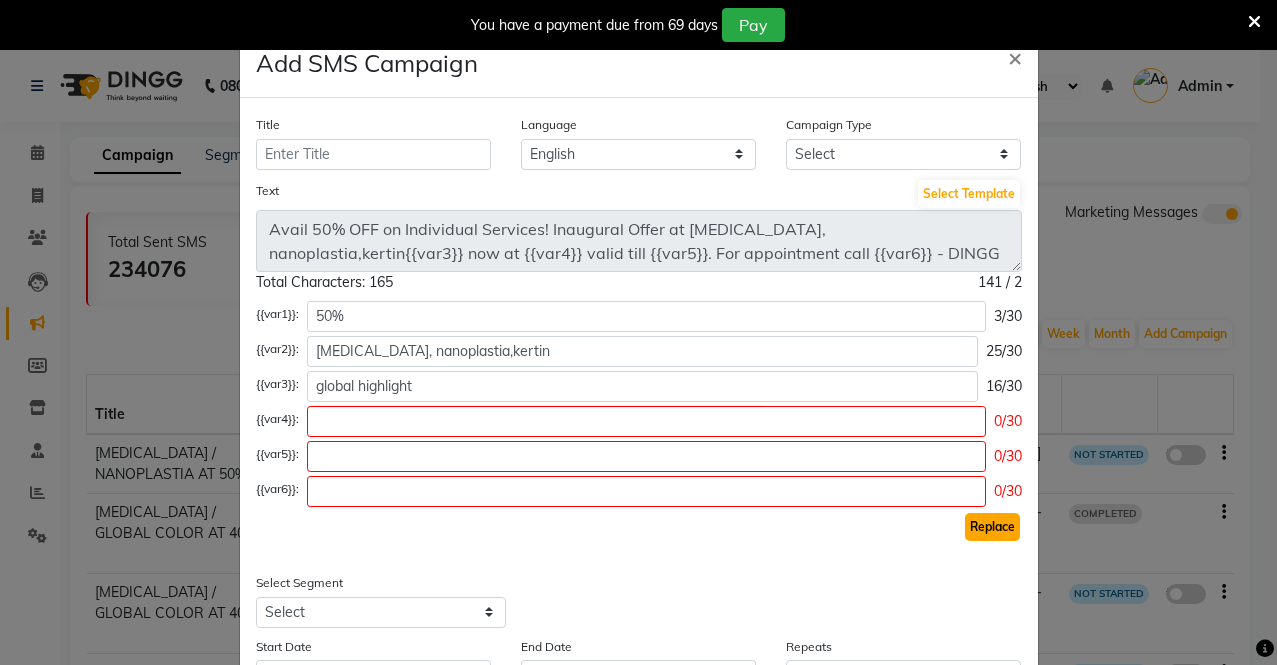click on "Replace" 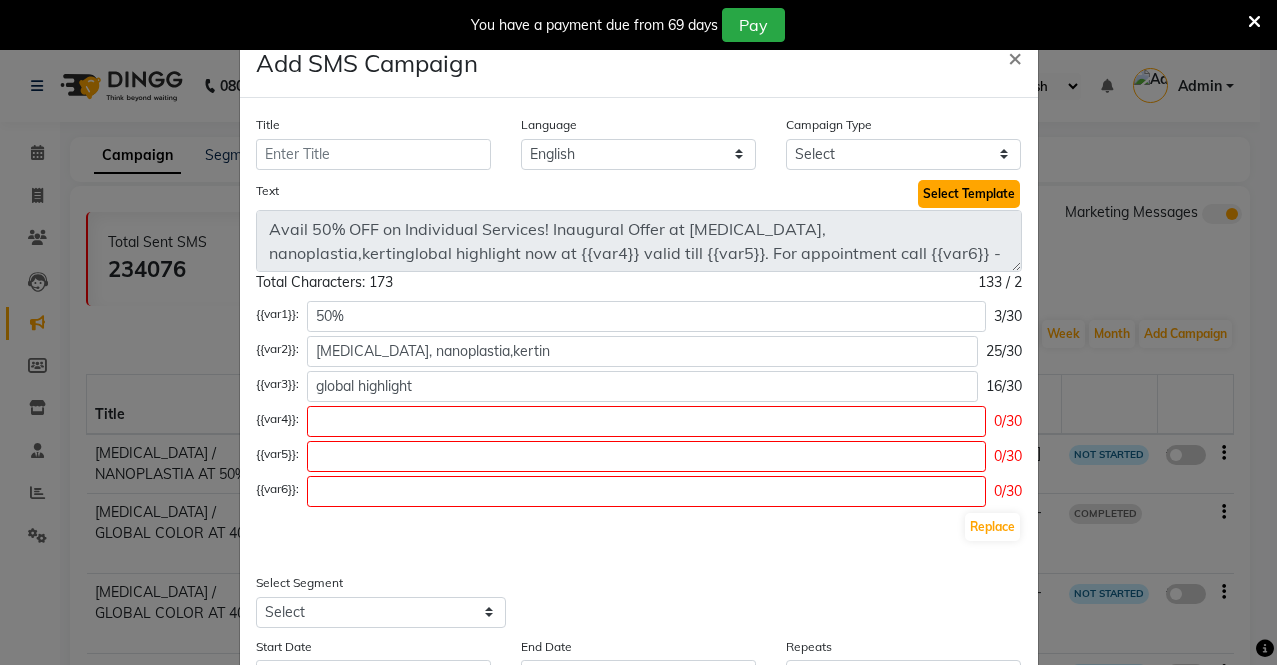 click on "Select Template" 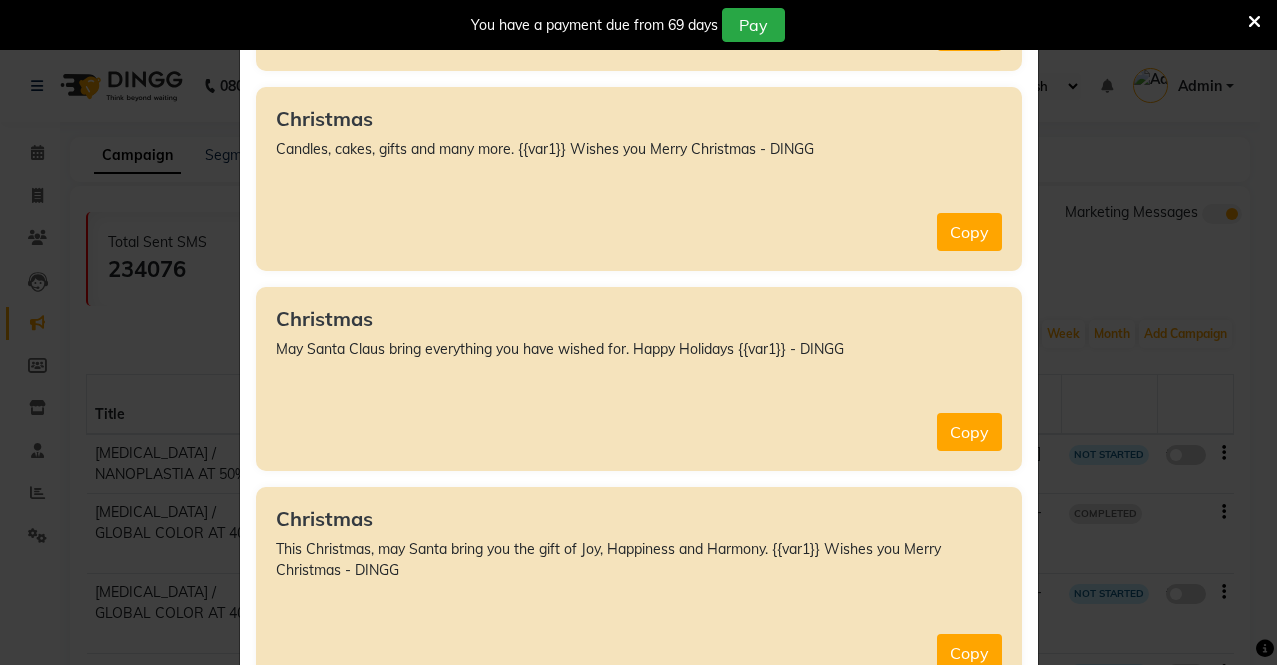 scroll, scrollTop: 2600, scrollLeft: 0, axis: vertical 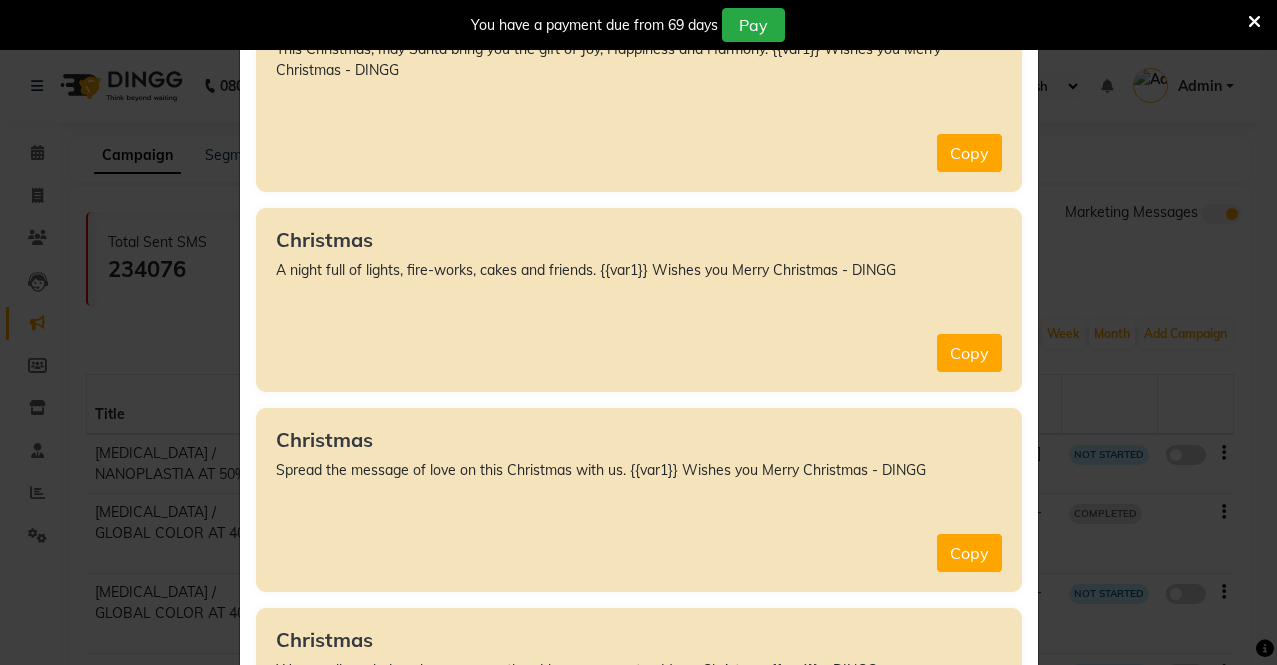 click at bounding box center (1254, 22) 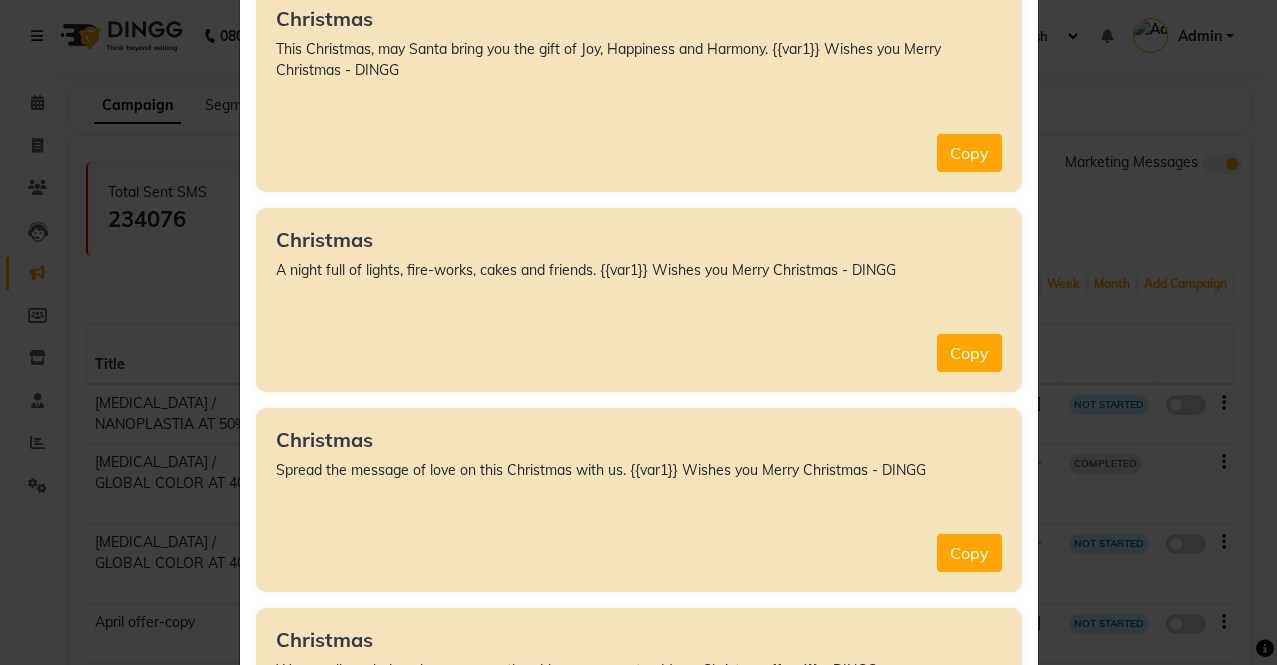 click on "Marketing Templates ×  All Services Off  {{Var1}}, up to {{Var2}} OFF on all services till {{Var3}}. Call {{Var4}} to book the appointment - DINGG    Copy  Anniversary  Your Anniversary is coming soon. Get ready for the party by taking our services at {{salon_name}} with {{percent}} discount on all services specially for you - DINGG    Copy  Anniversary  Your Anniversary is coming soon. Get ready for the party by taking our services at {{salon}} {{var1}} with discount on {{var2}} {{var3}} {{var3}} - DINGG    Copy  Birthday  Your Birthday is coming soon. Get ready for the party by taking our services at {{salon_name}} with {{percent}} discount on all services specially for you - DINGG    Copy  Book Your Next Visit  {{Var1}} Book Your Next Visit! Get {{Var2}} Off On Minimum Bill Value of {{Var3}}, Hurry for Appointment Call {{Var4}} - DINGG    Copy  Christmas  Time to reveal the kid in you. Ho! Ho! Jingle Bells, Jingle Bells, Jingle all the way…. {{var1}} Wishes you Merry Christmas - DINGG    Copy    Copy" 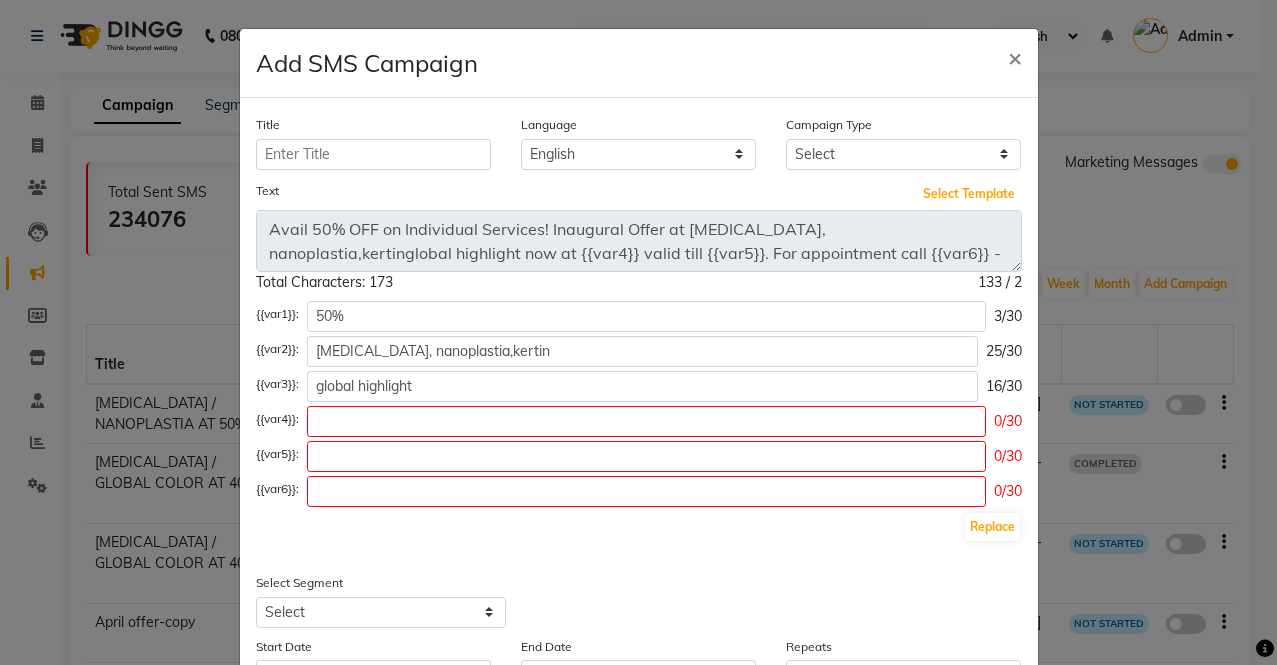 scroll, scrollTop: 0, scrollLeft: 0, axis: both 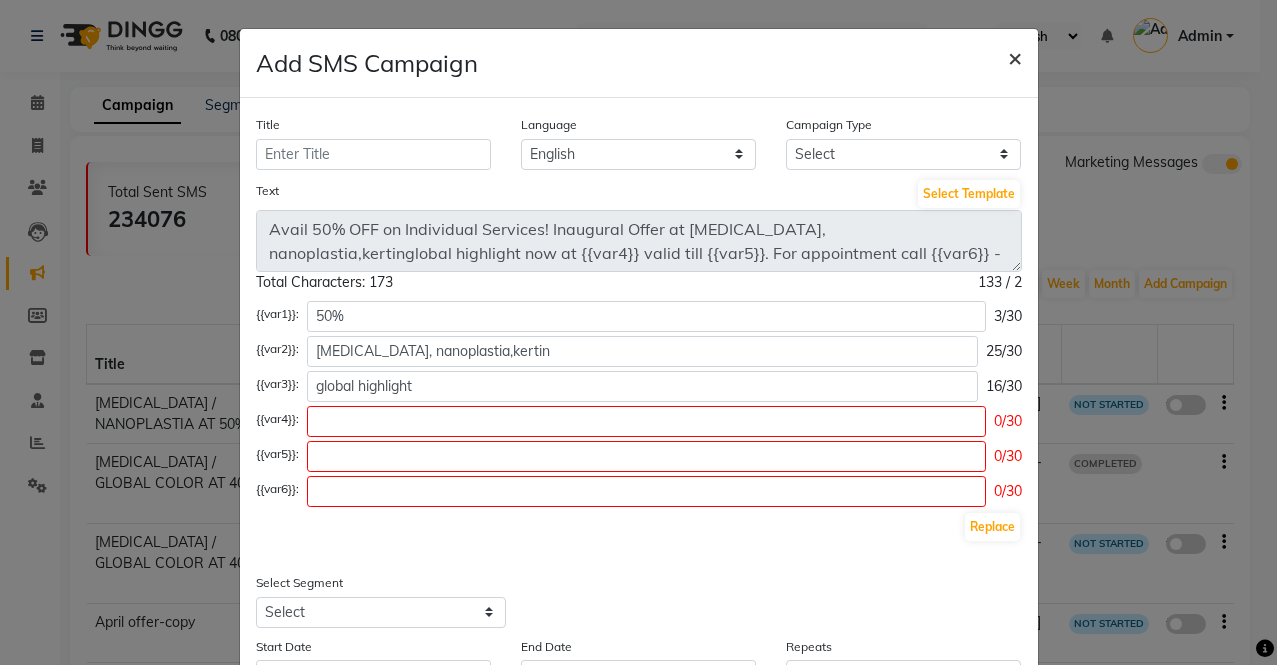 click on "×" 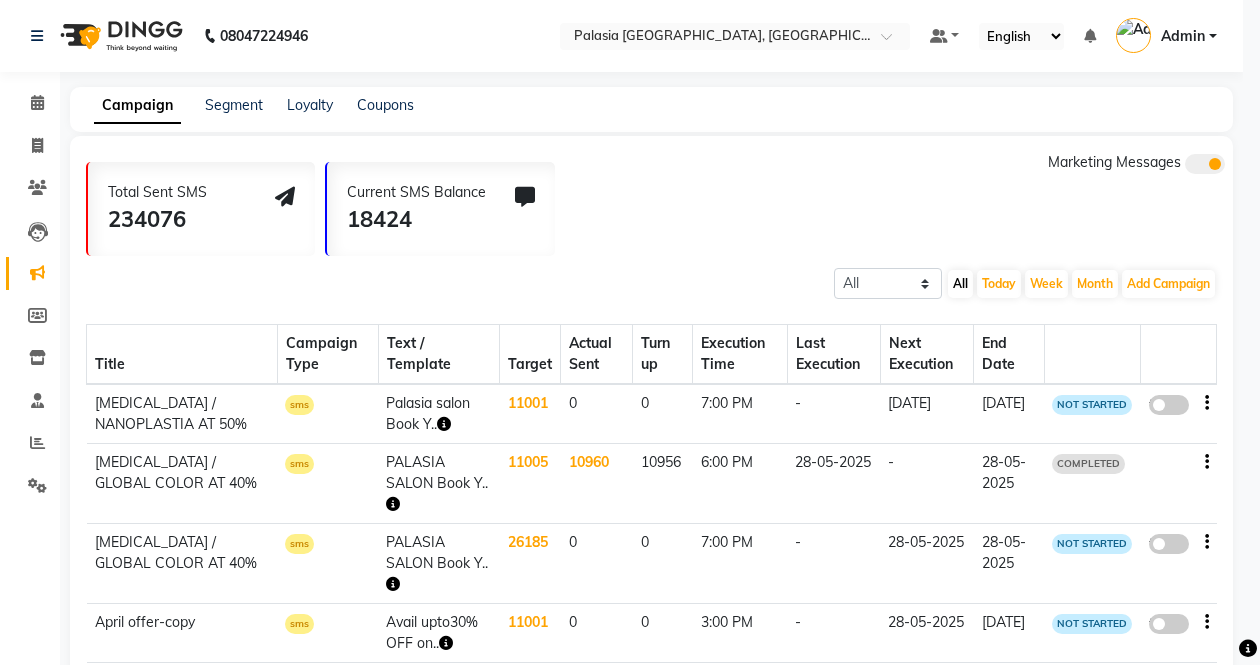 click on "false" 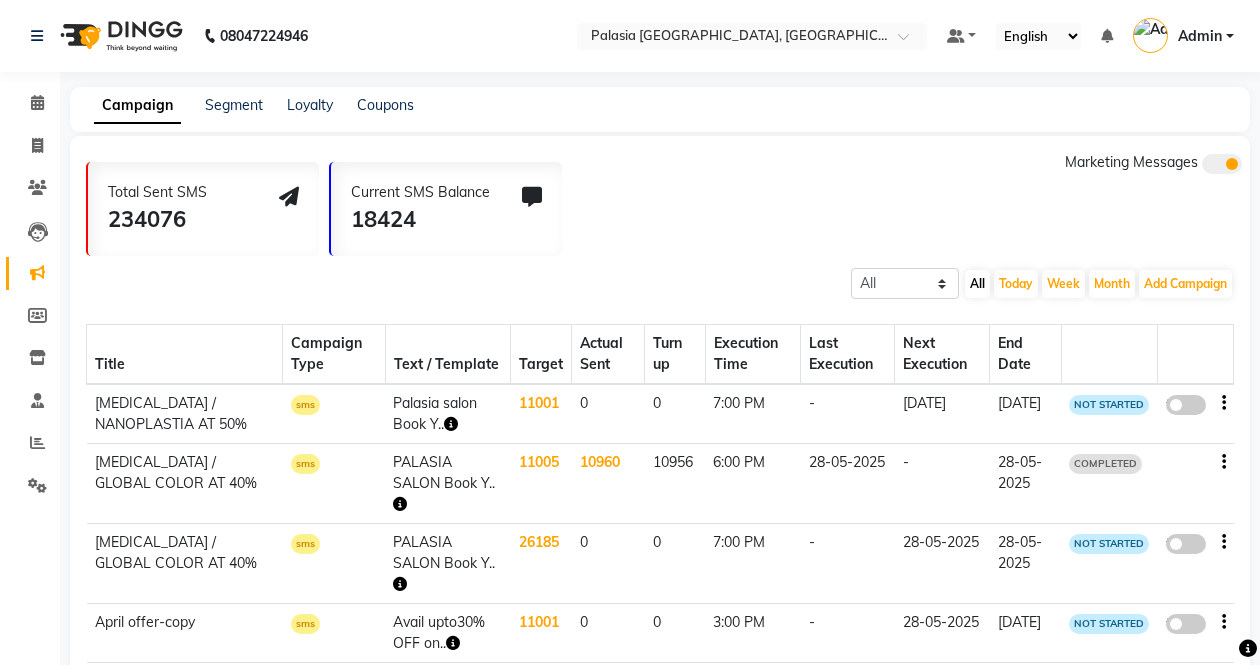 click 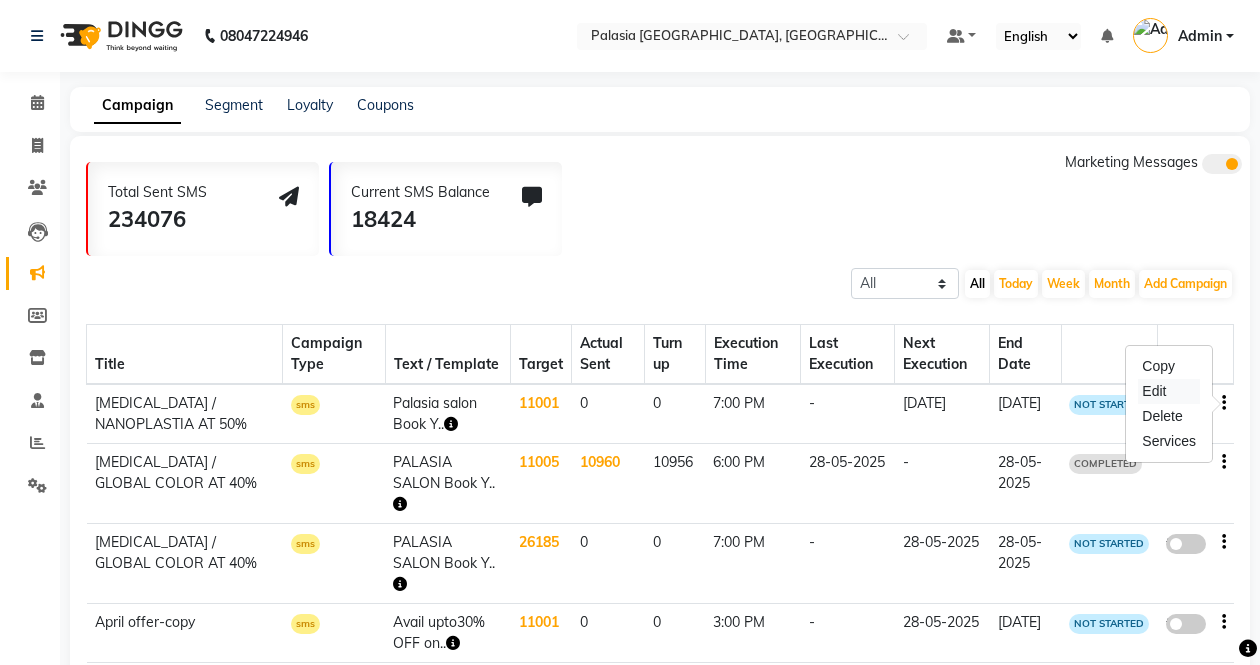 click on "Edit" at bounding box center (1169, 391) 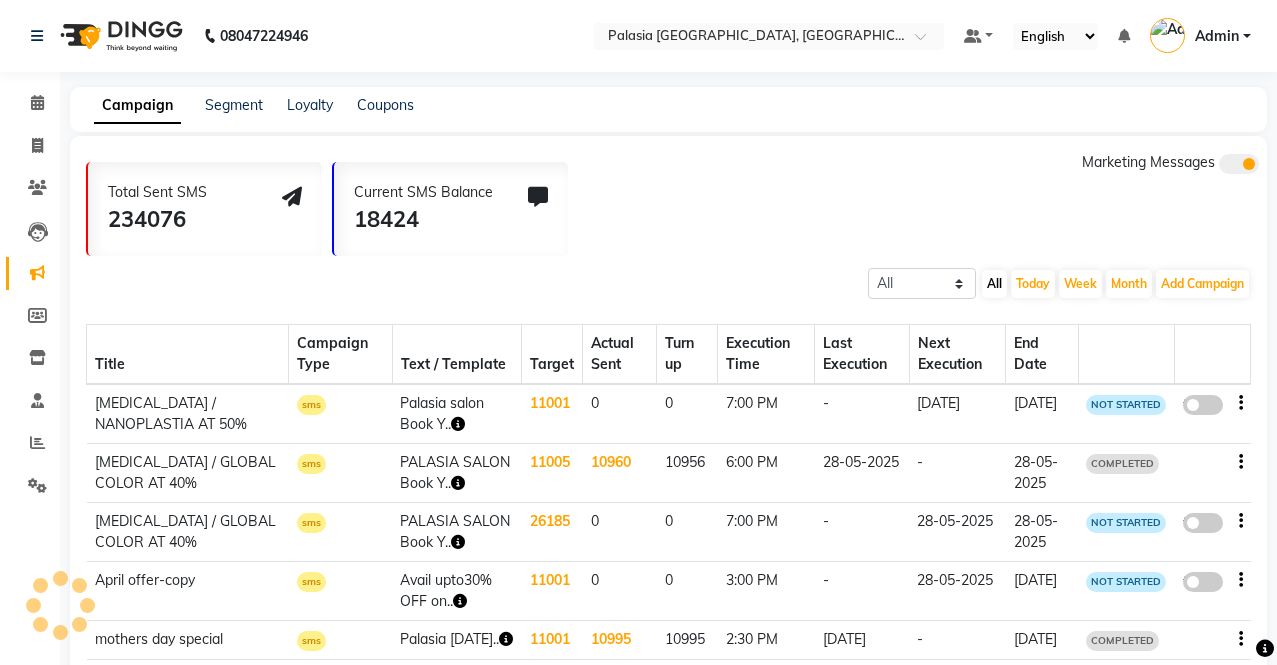 select on "3" 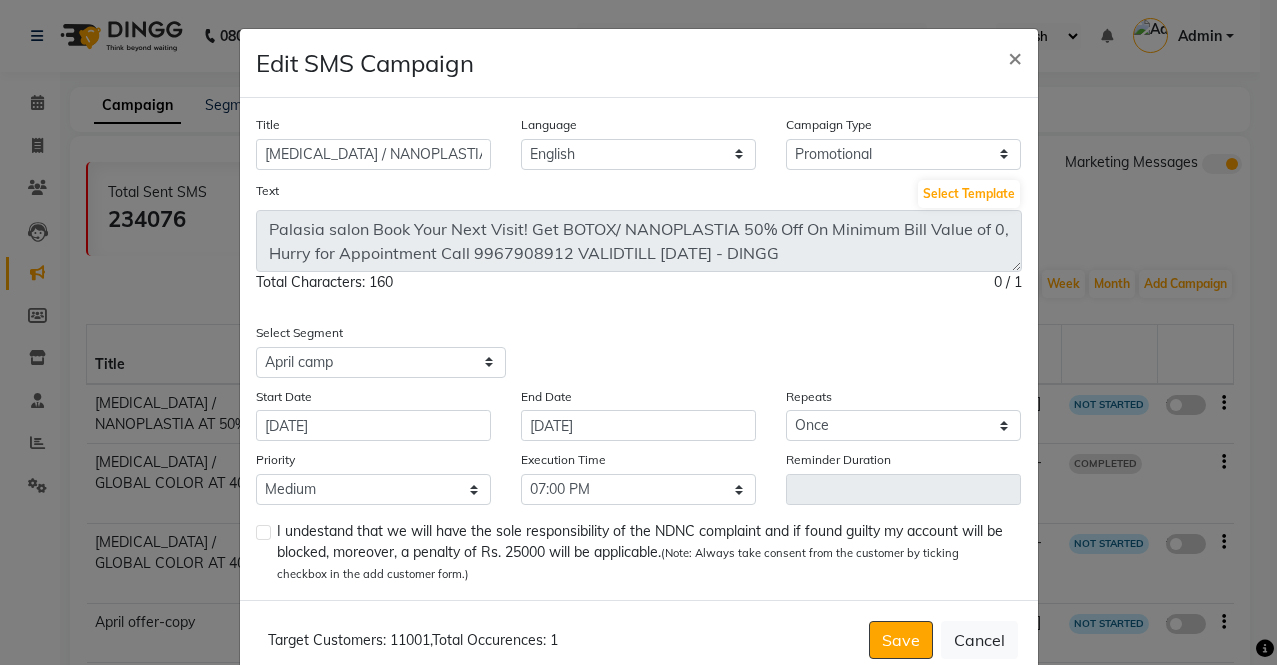 scroll, scrollTop: 43, scrollLeft: 0, axis: vertical 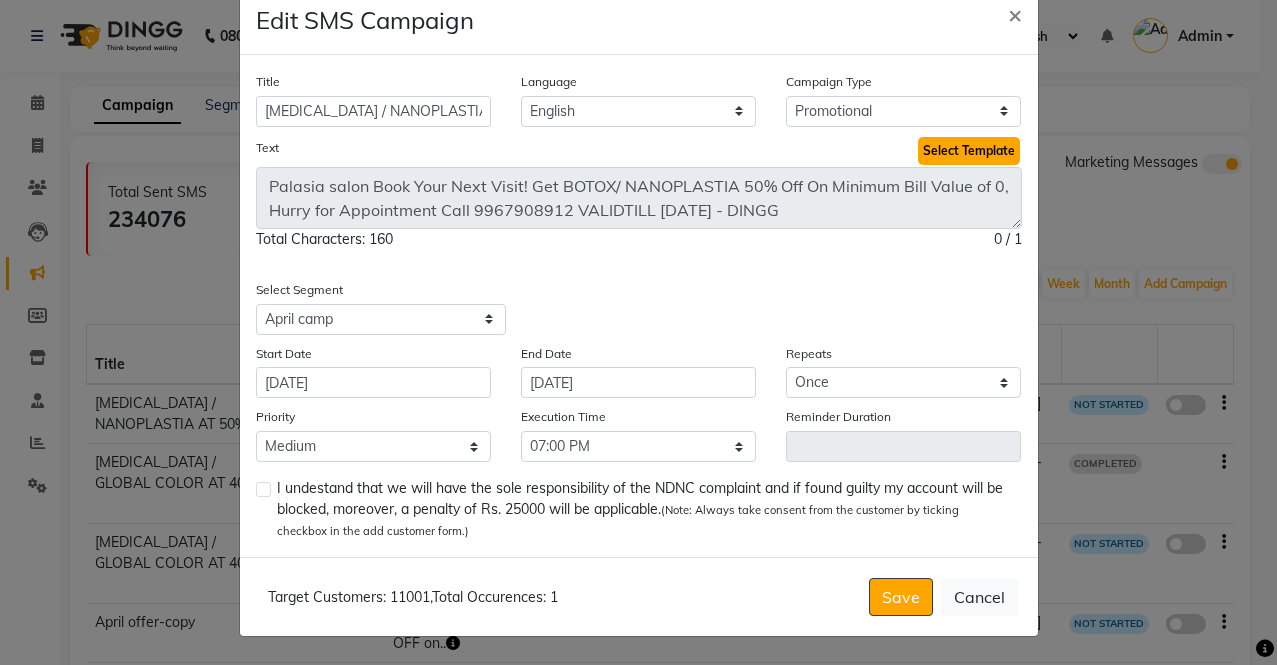 click on "Select Template" 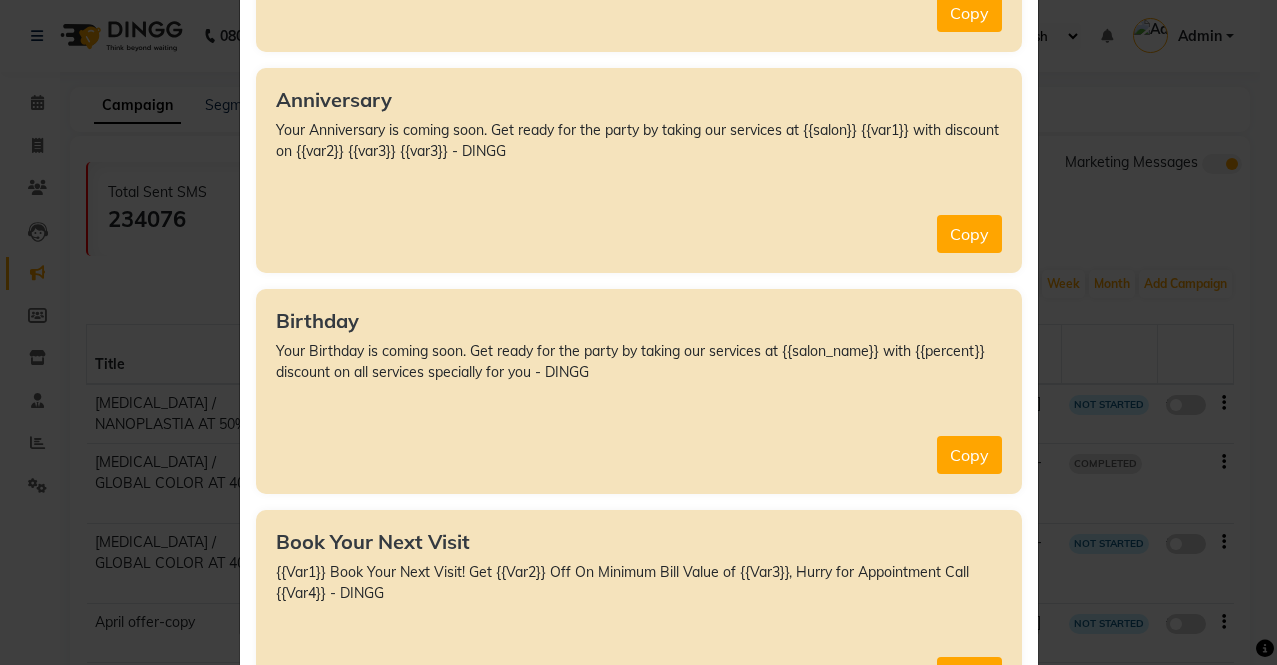 scroll, scrollTop: 700, scrollLeft: 0, axis: vertical 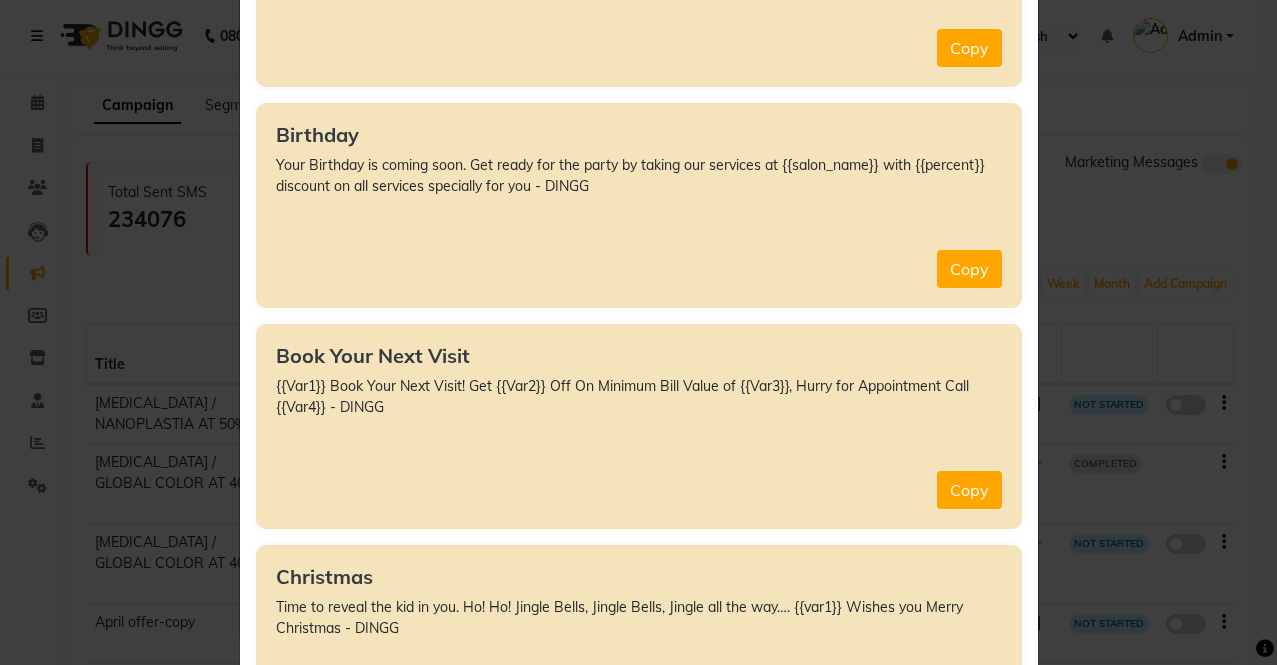 click on "Copy" 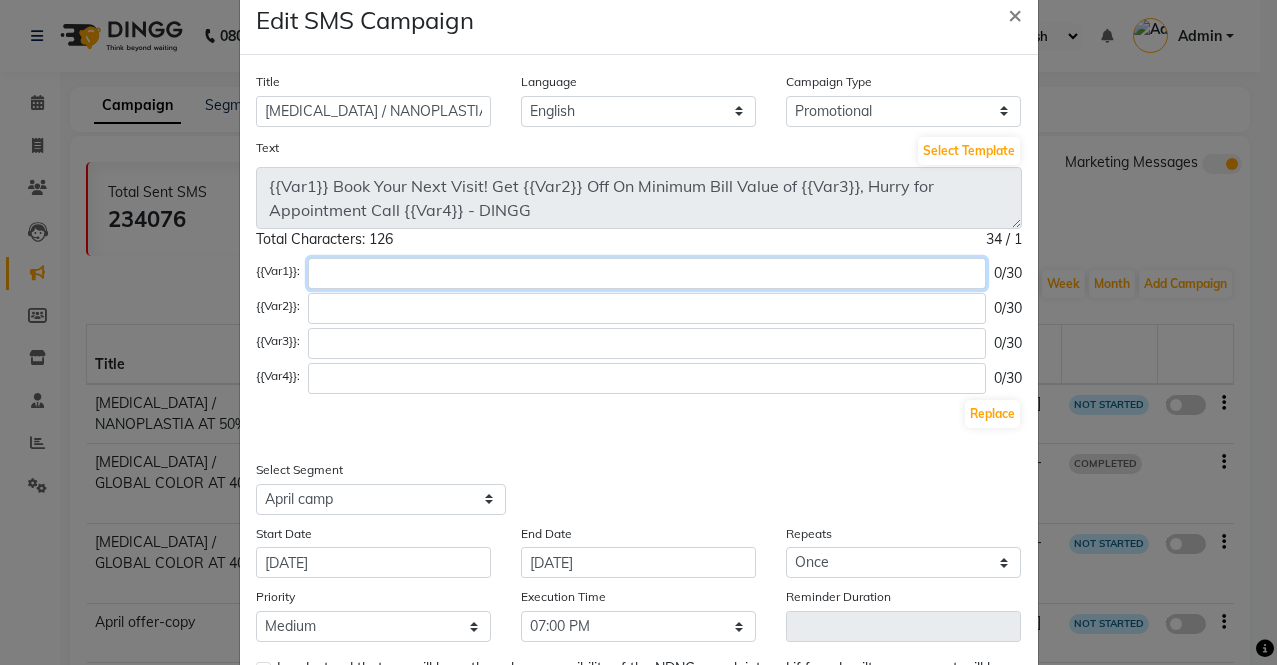 click 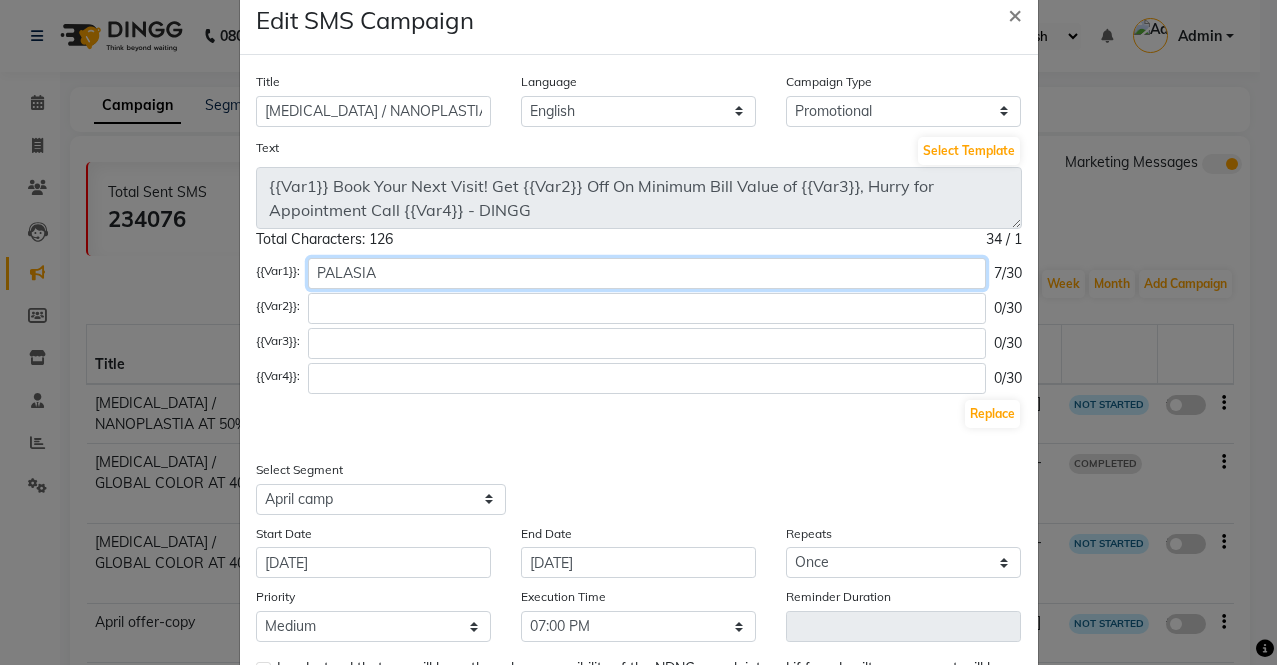 type on "PALASIA" 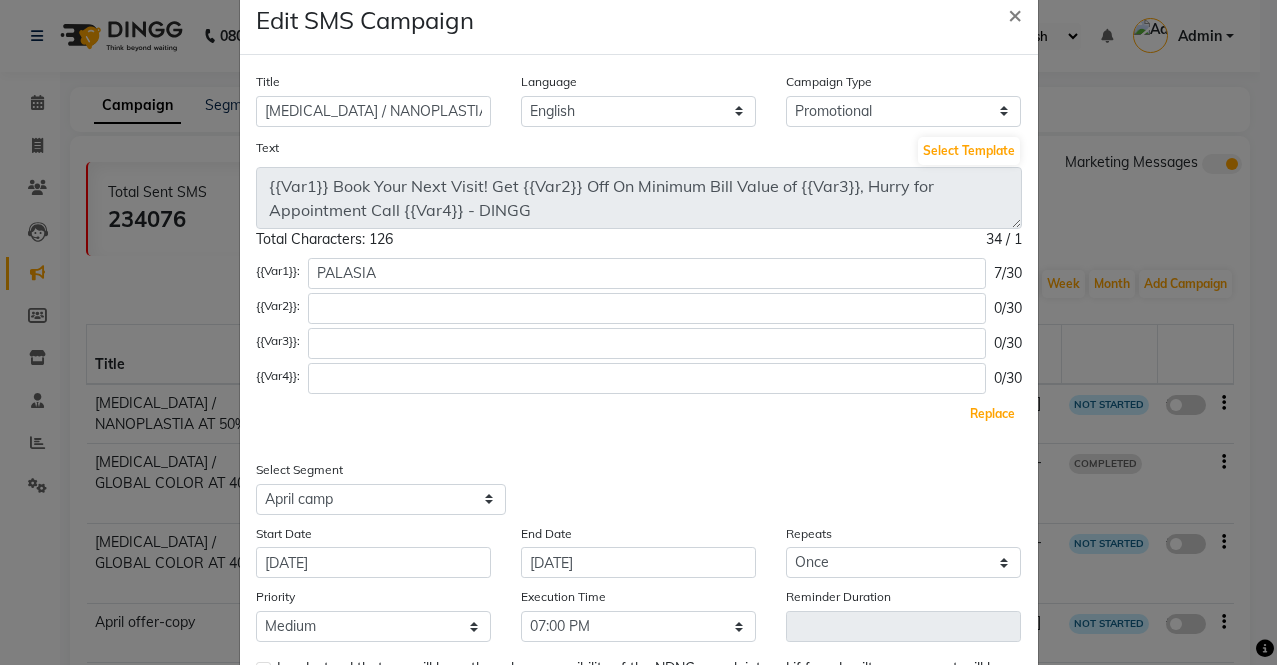 click on "Replace" 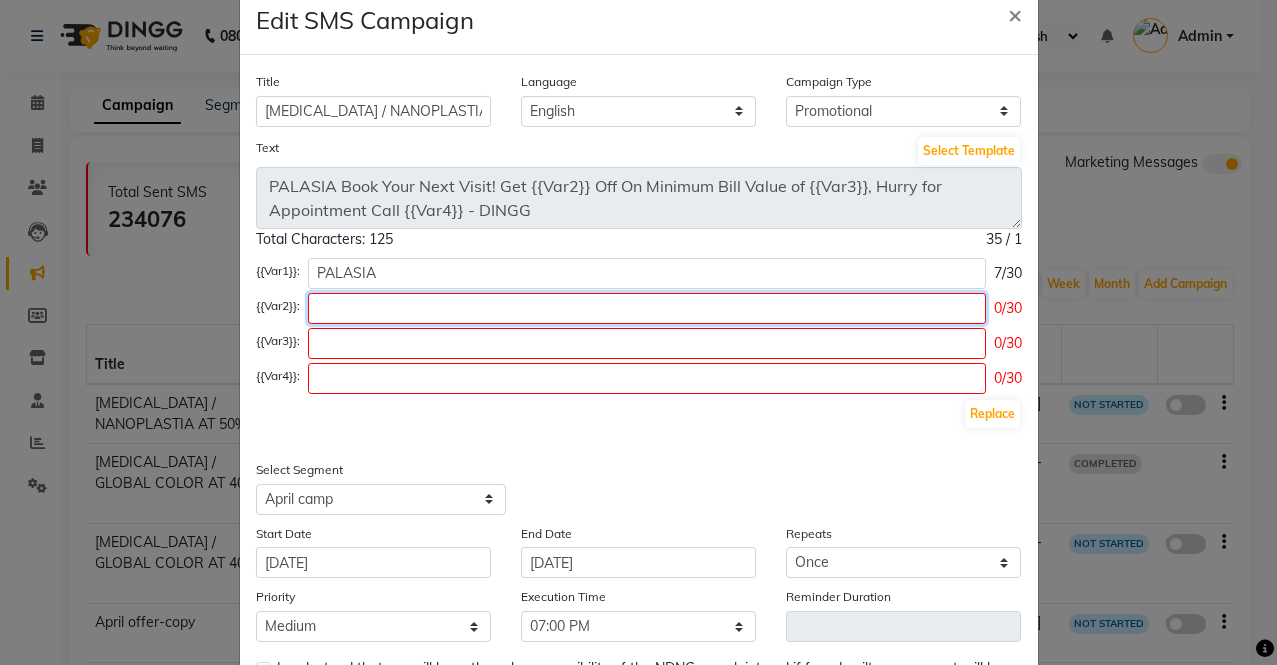 click 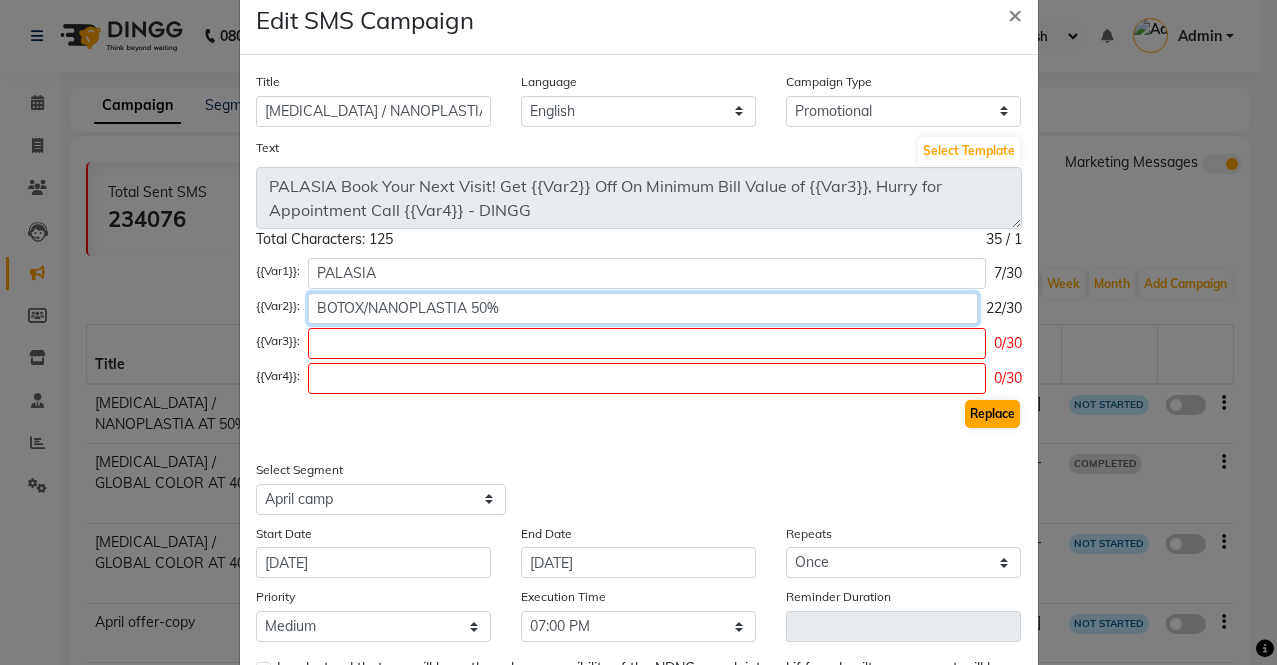 type on "BOTOX/NANOPLASTIA 50%" 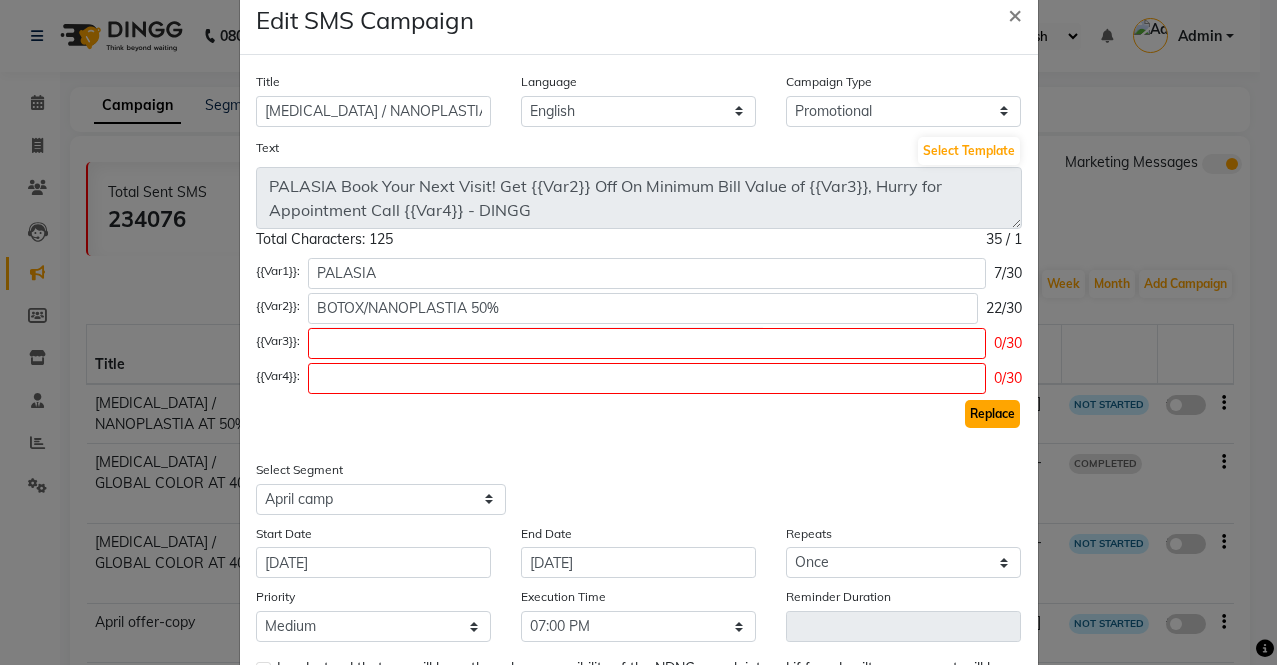 click on "Replace" 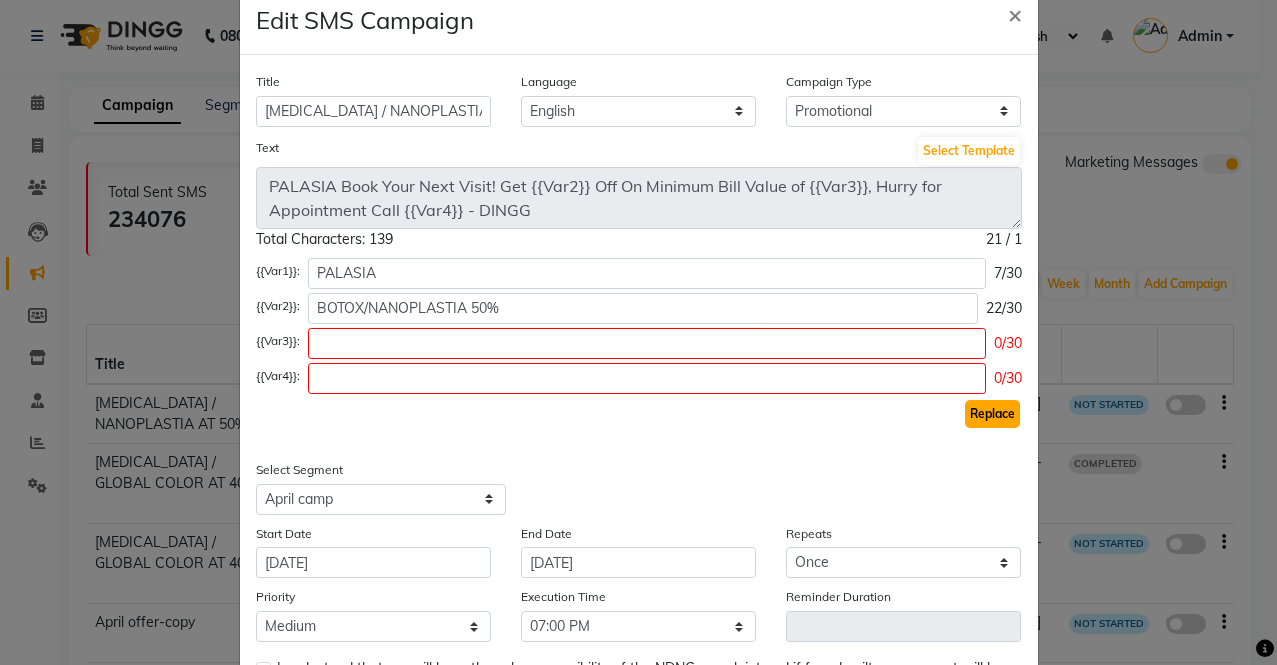 type on "PALASIA Book Your Next Visit! Get BOTOX/NANOPLASTIA 50%  Off On Minimum Bill Value of {{Var3}}, Hurry for Appointment Call {{Var4}} - DINGG" 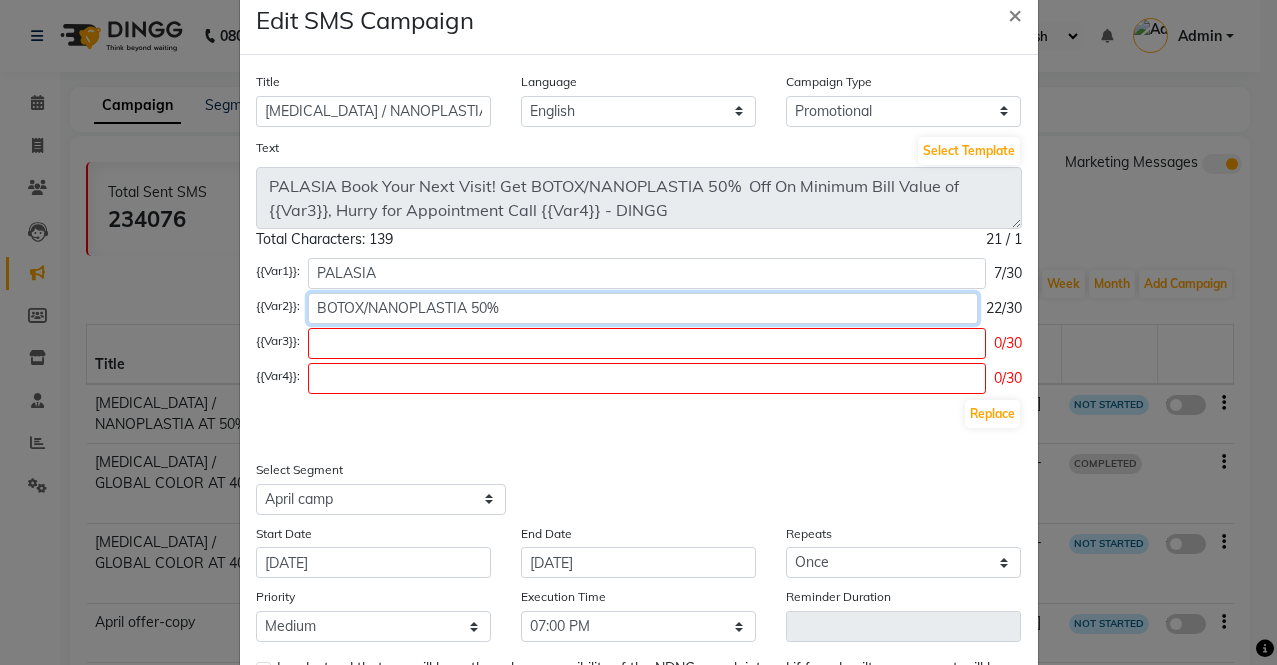 click on "BOTOX/NANOPLASTIA 50%" 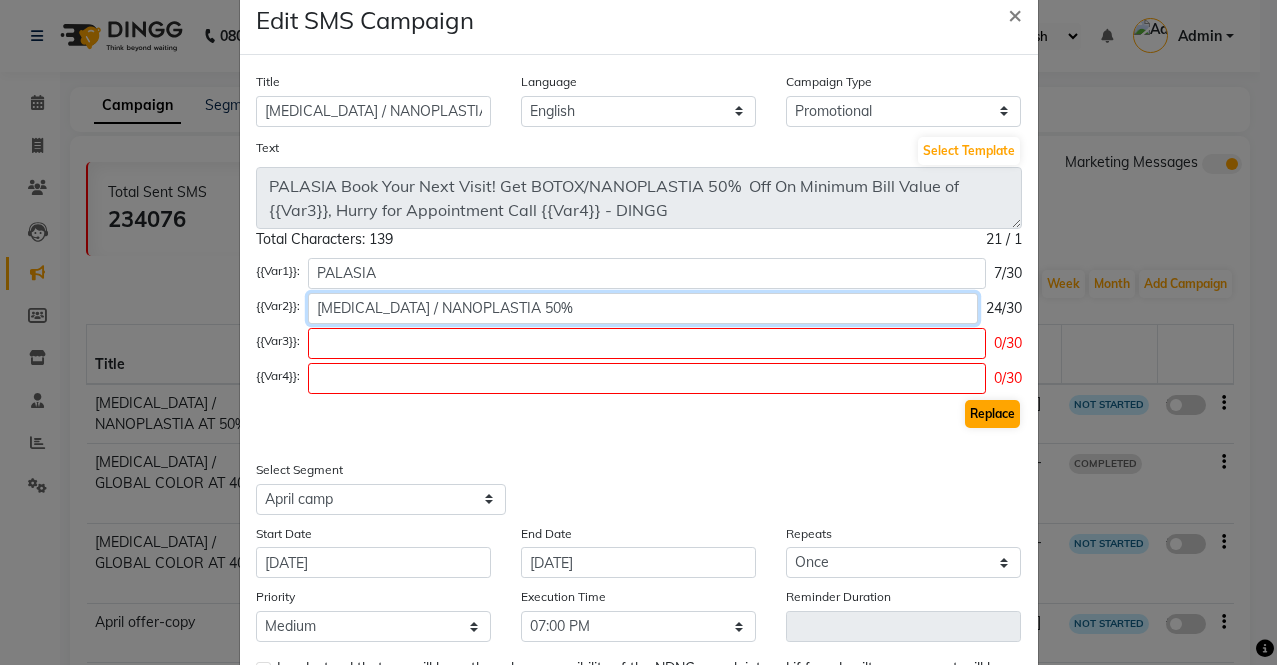 type on "BOTOX / NANOPLASTIA 50%" 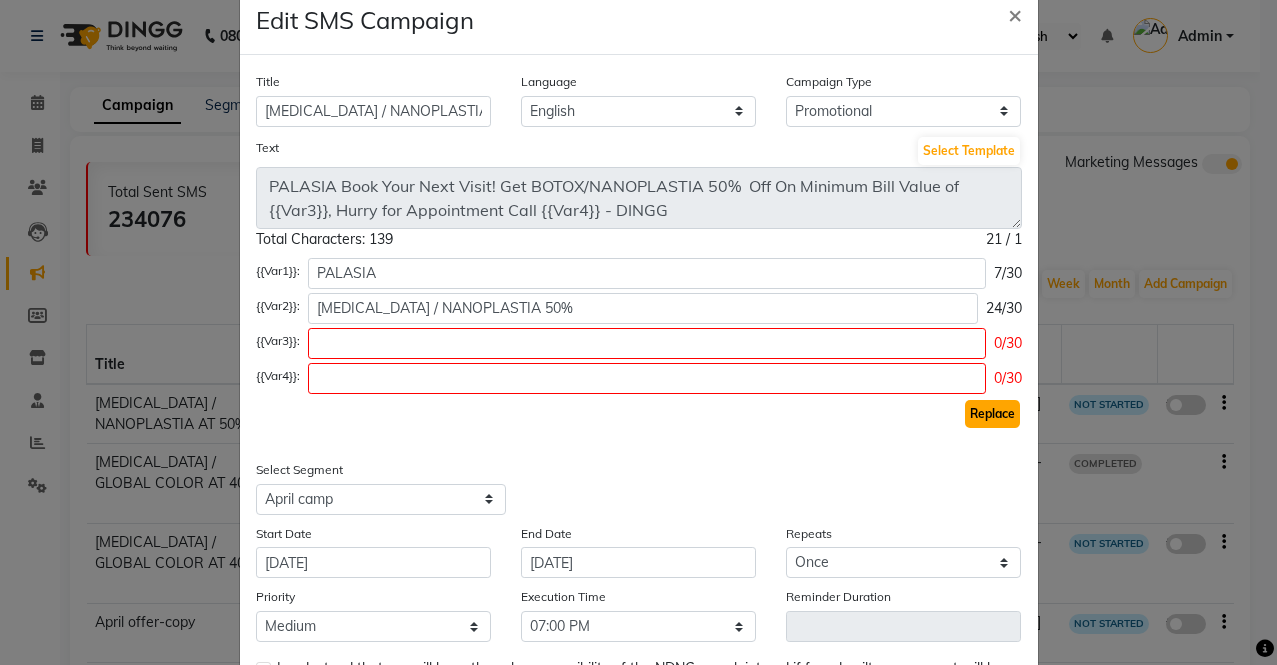 click on "Replace" 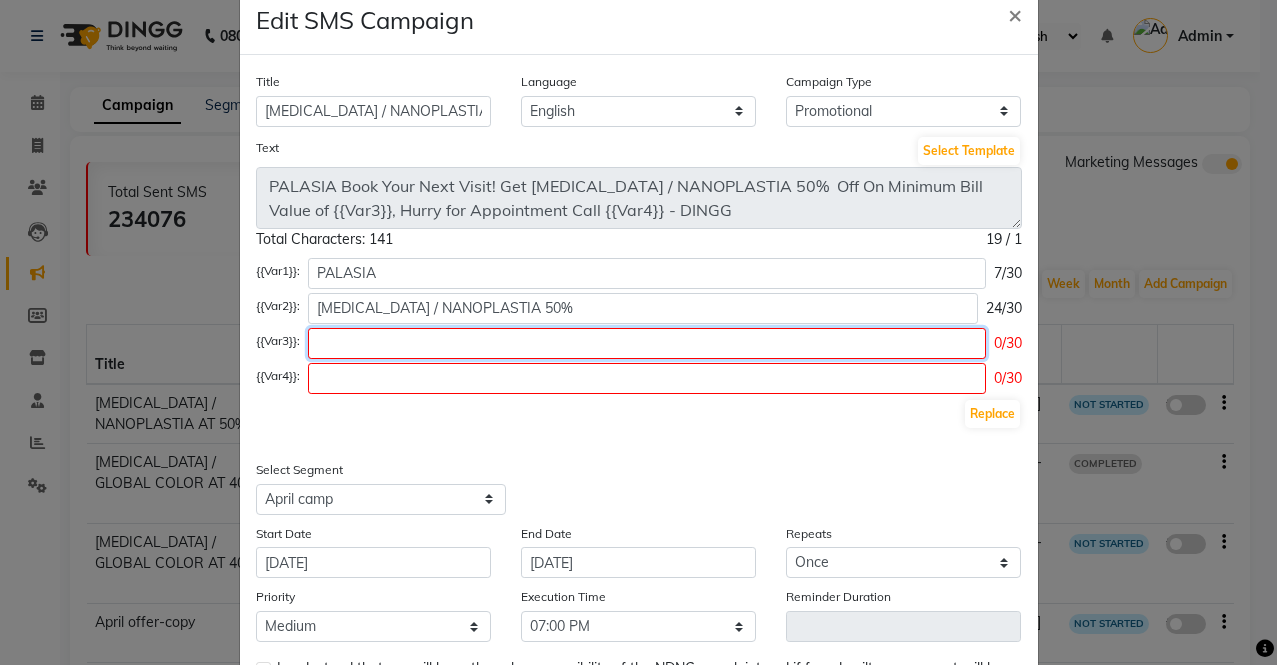click 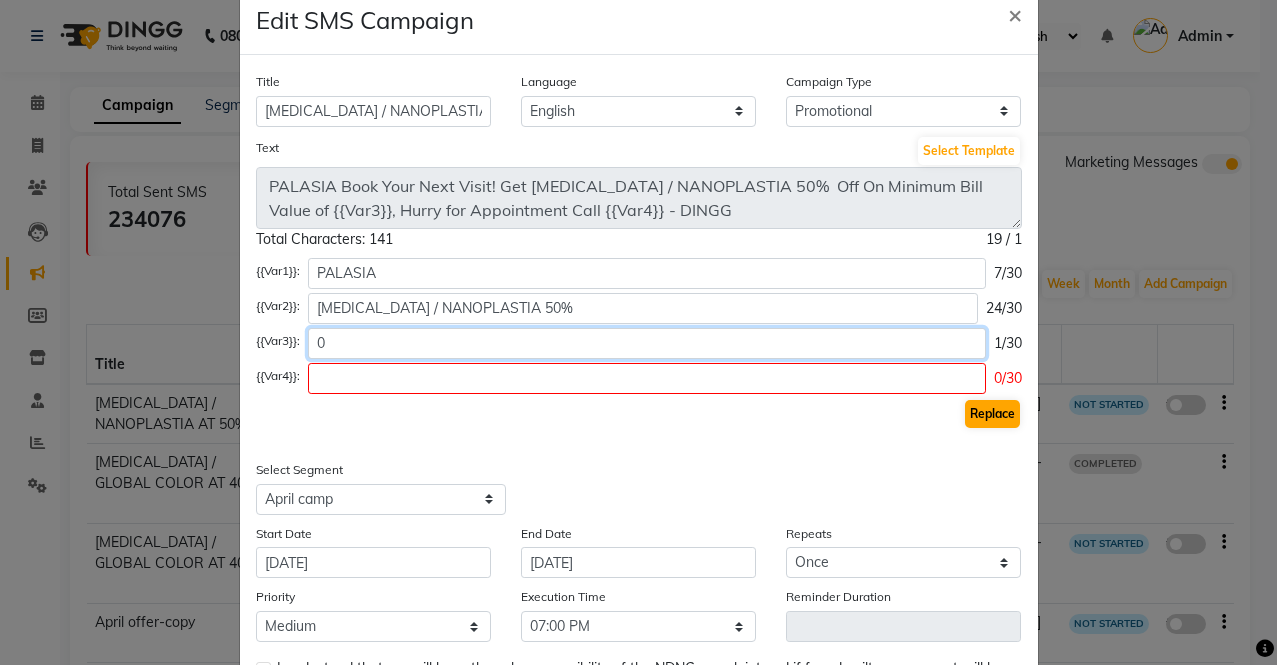 type on "0" 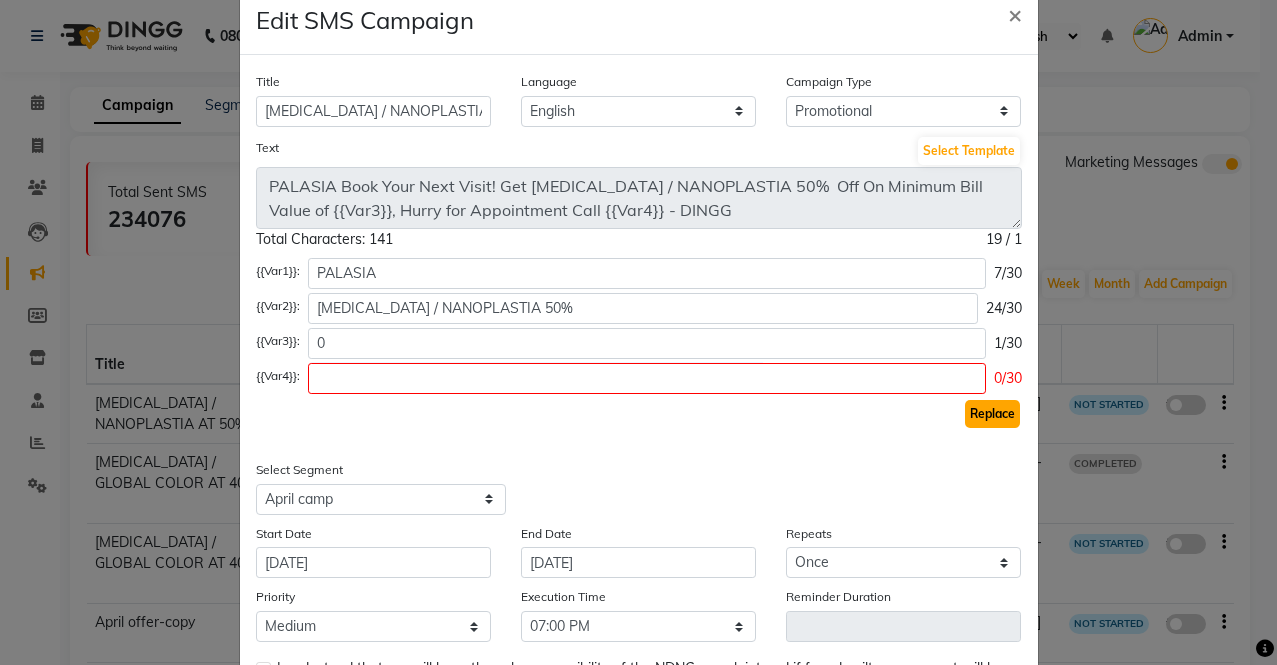click on "Replace" 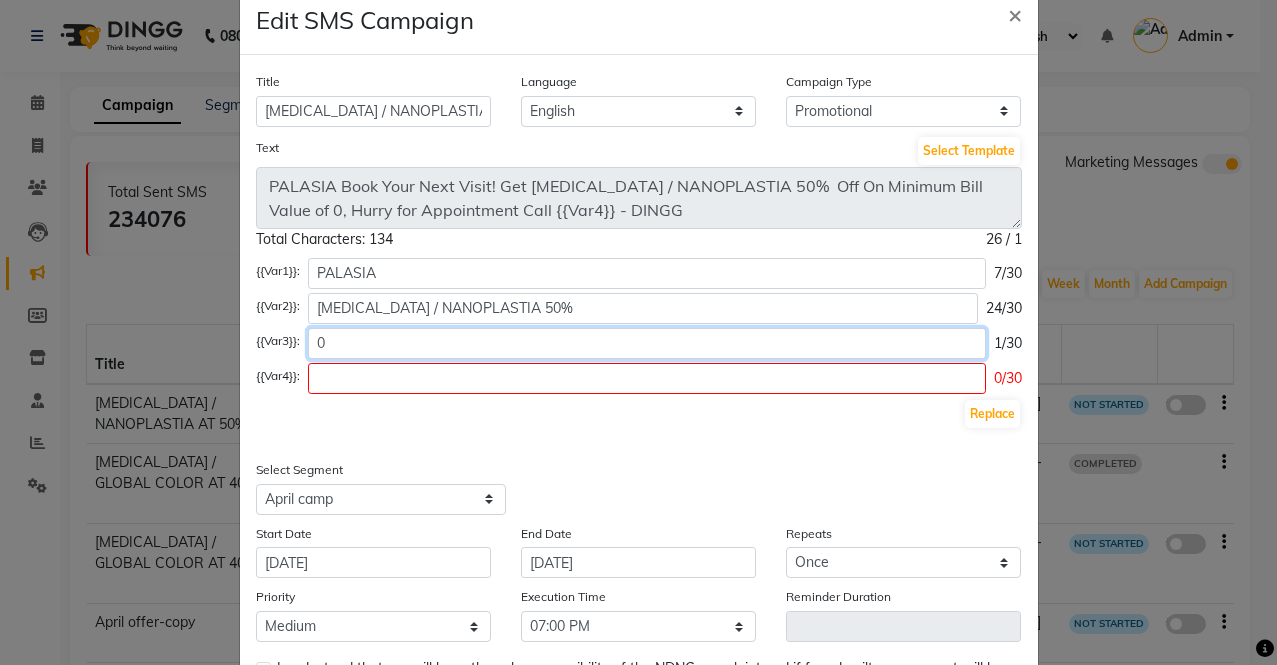 click on "0" 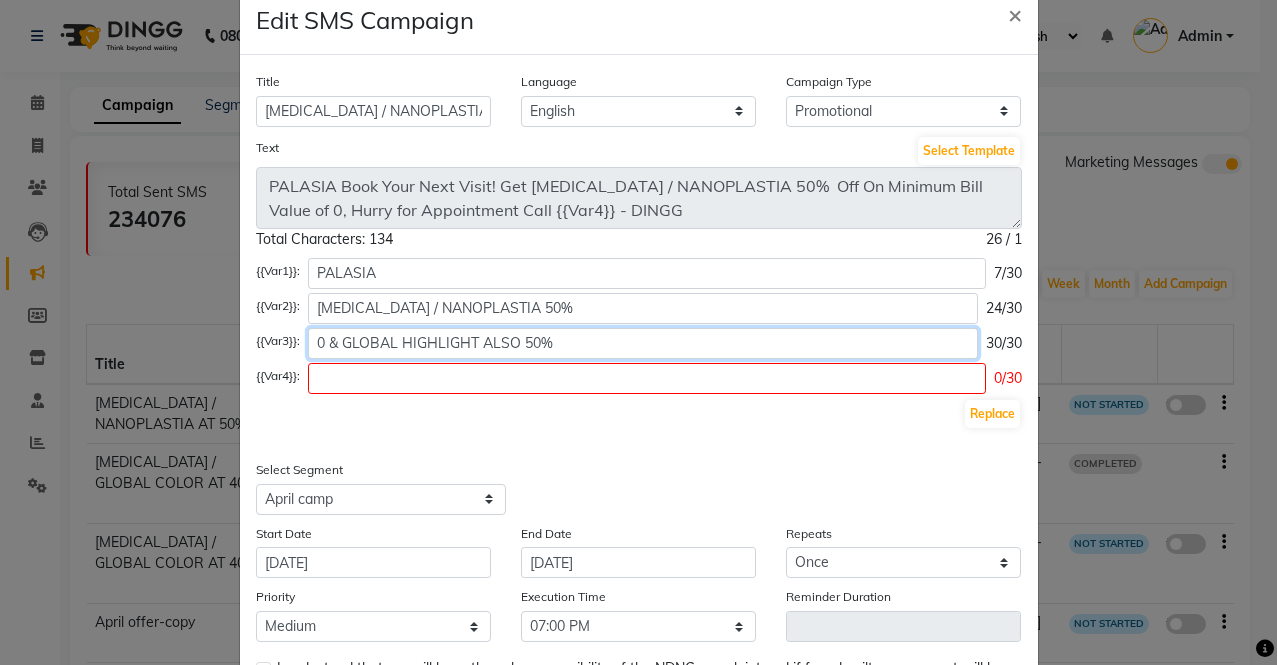 type on "0 & GLOBAL HIGHLIGHT ALSO 50%" 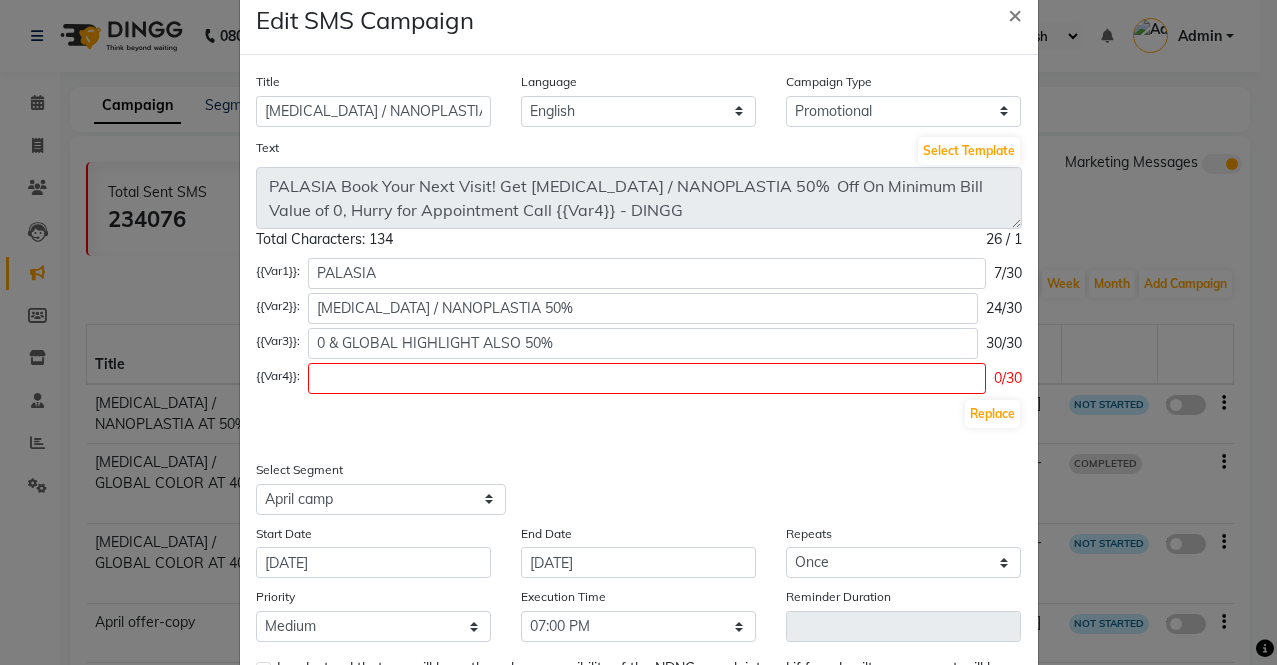 click on "Replace" 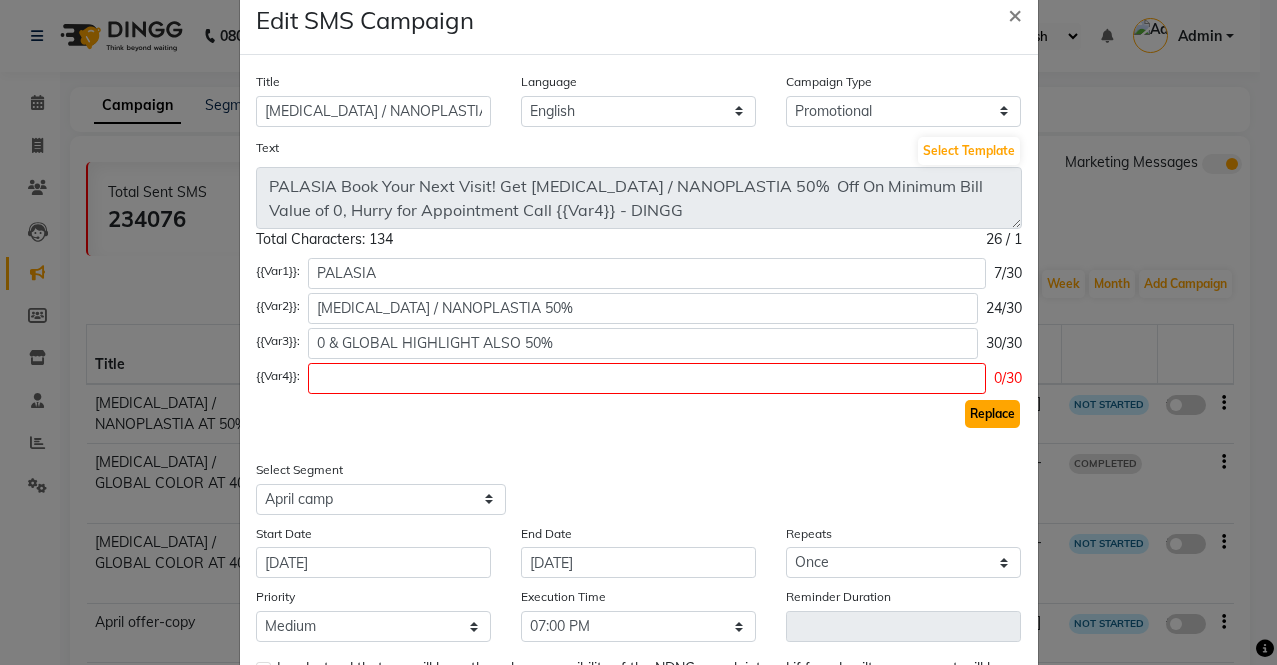 click on "Replace" 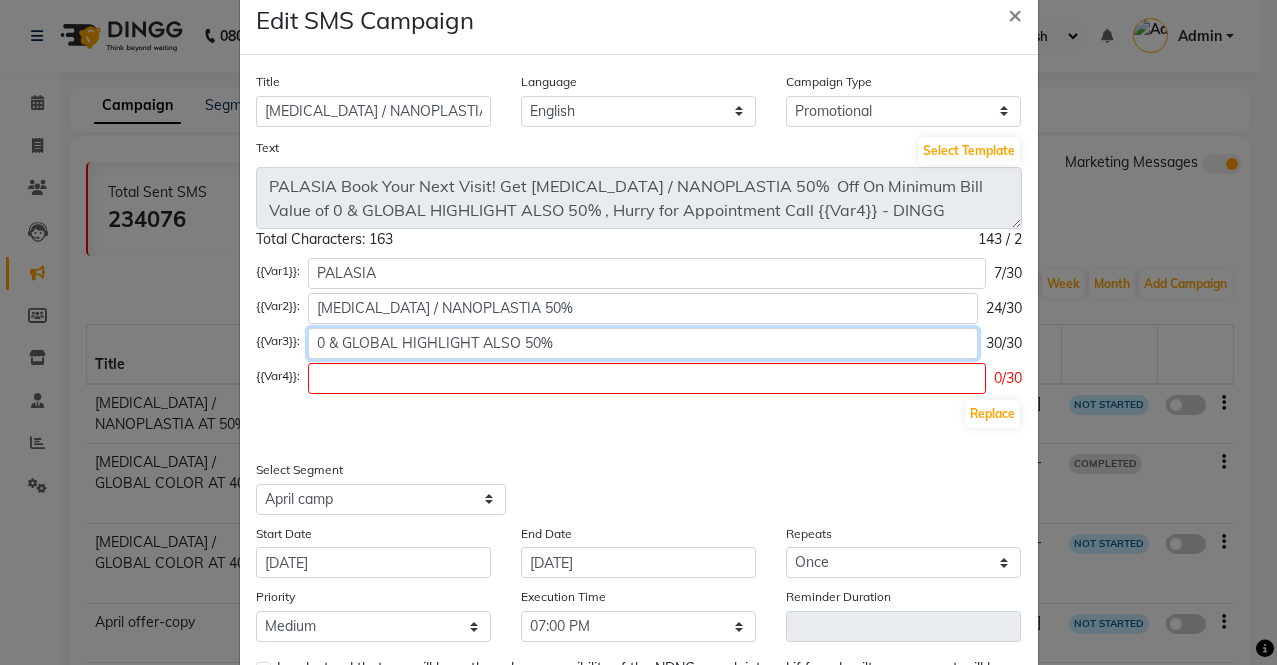 drag, startPoint x: 320, startPoint y: 343, endPoint x: 548, endPoint y: 329, distance: 228.42941 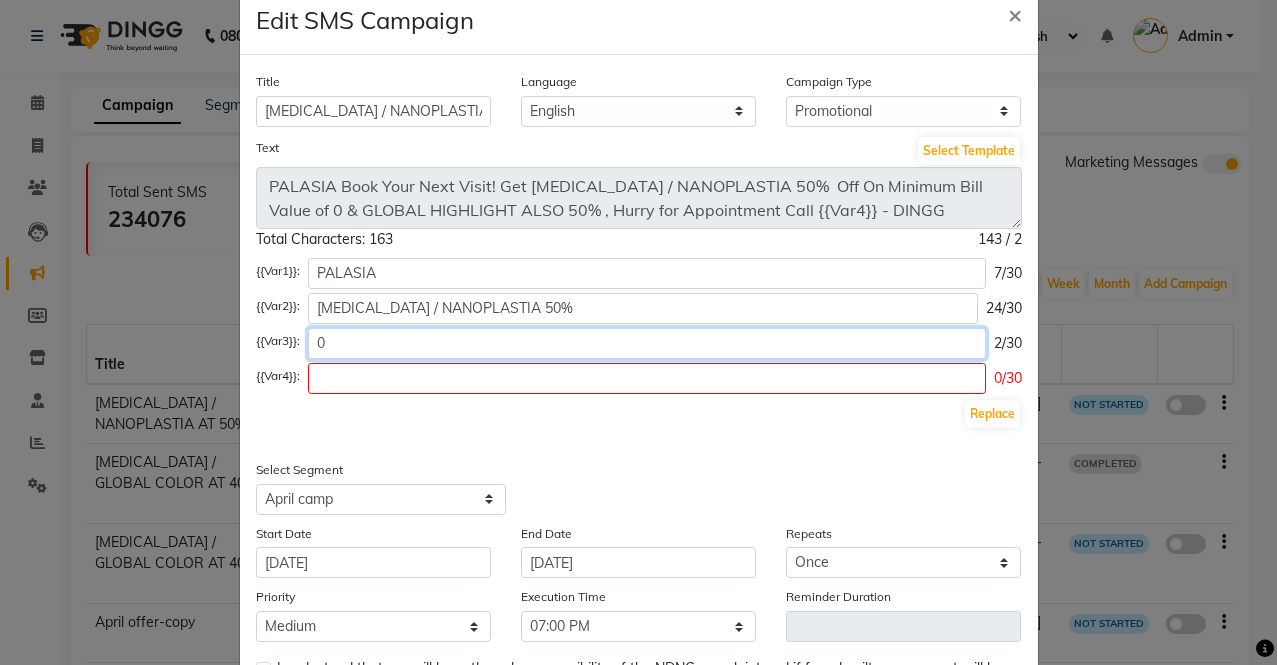 type on "0" 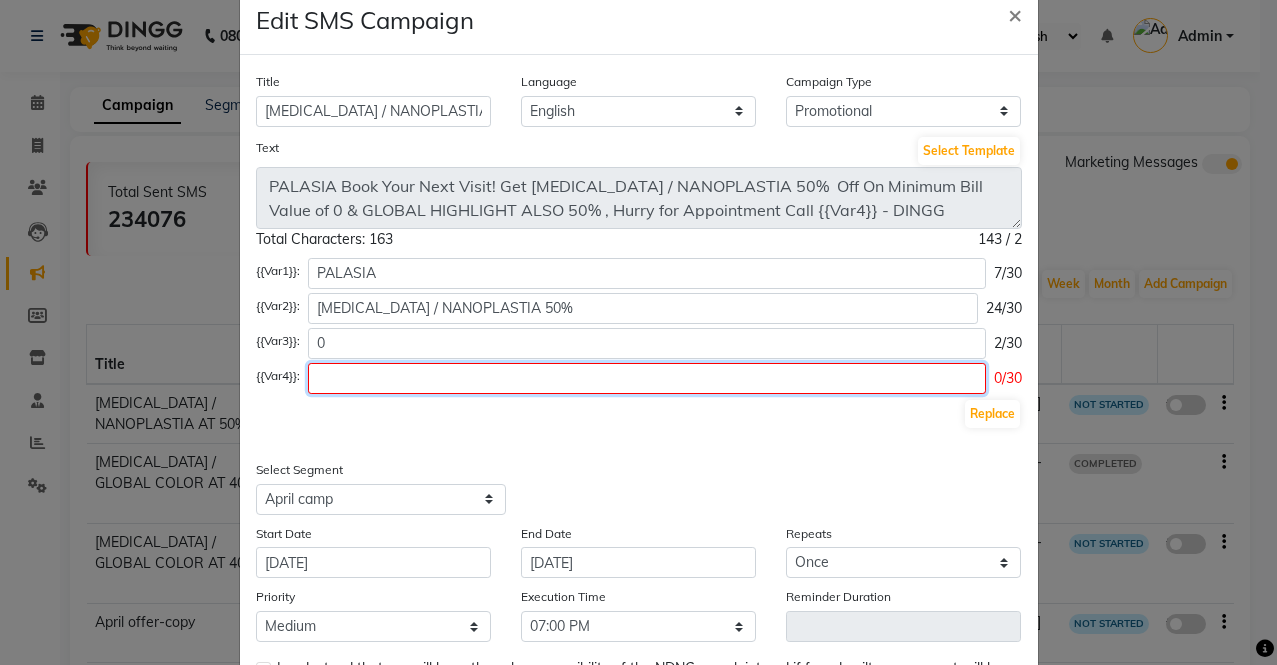 click 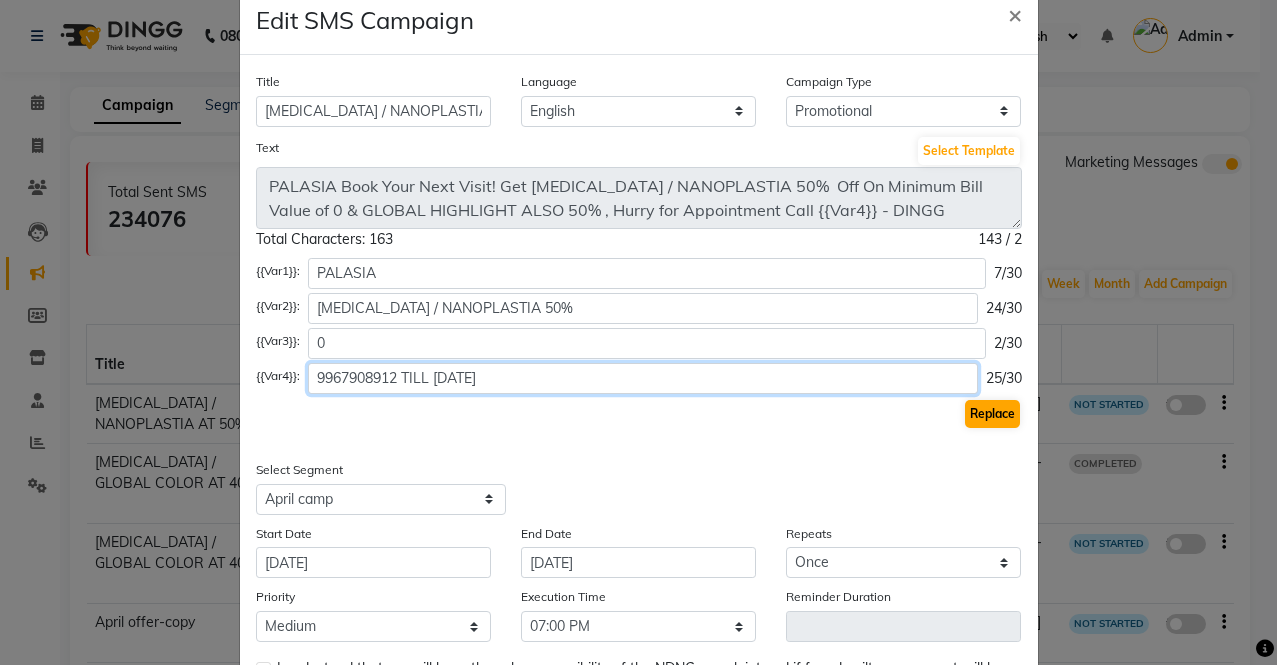 type on "9967908912 TILL 31ST JULY" 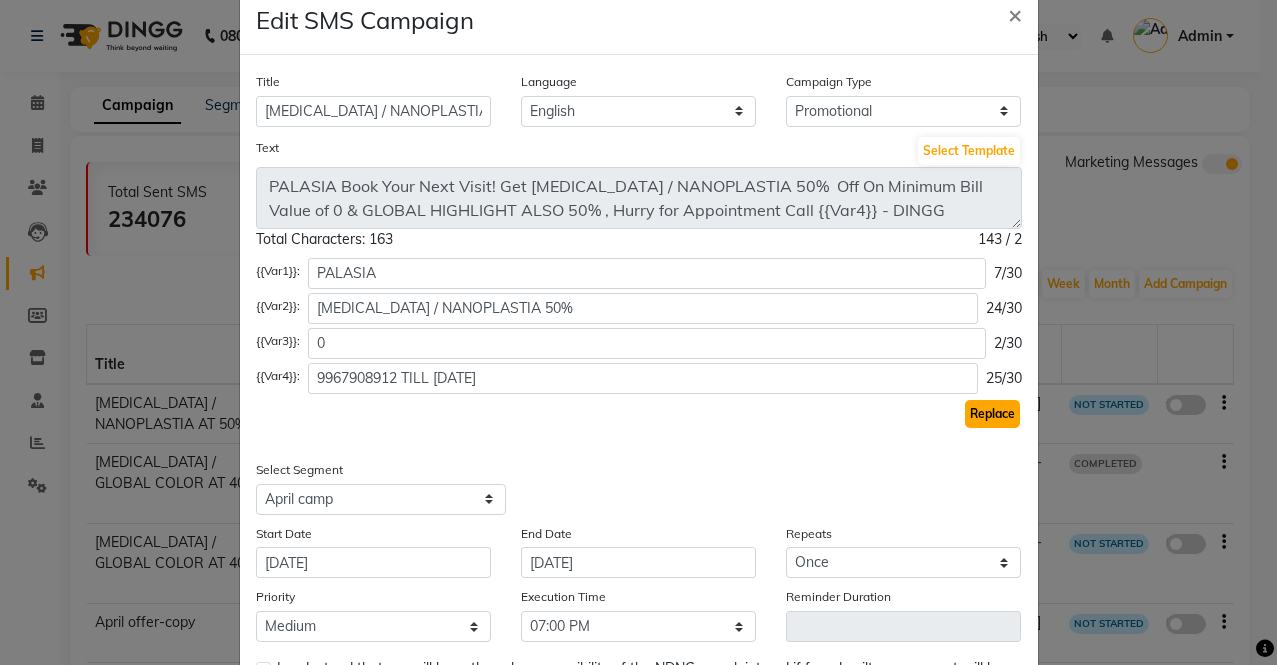 click on "Replace" 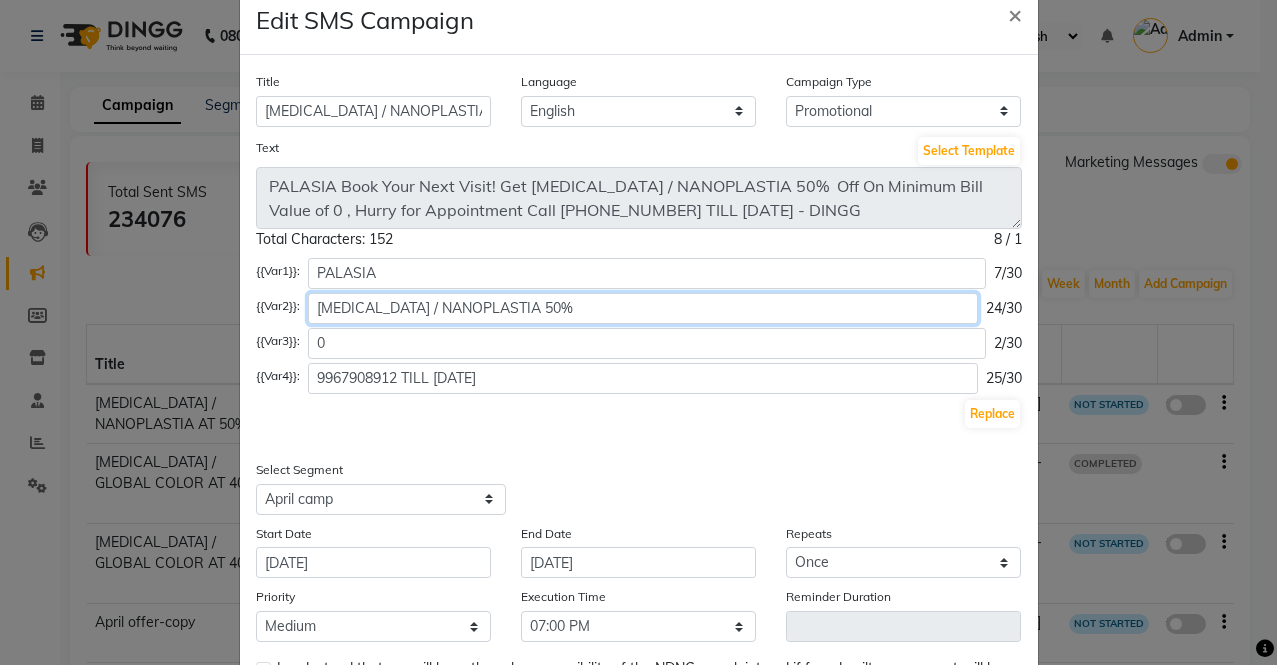 click on "BOTOX / NANOPLASTIA 50%" 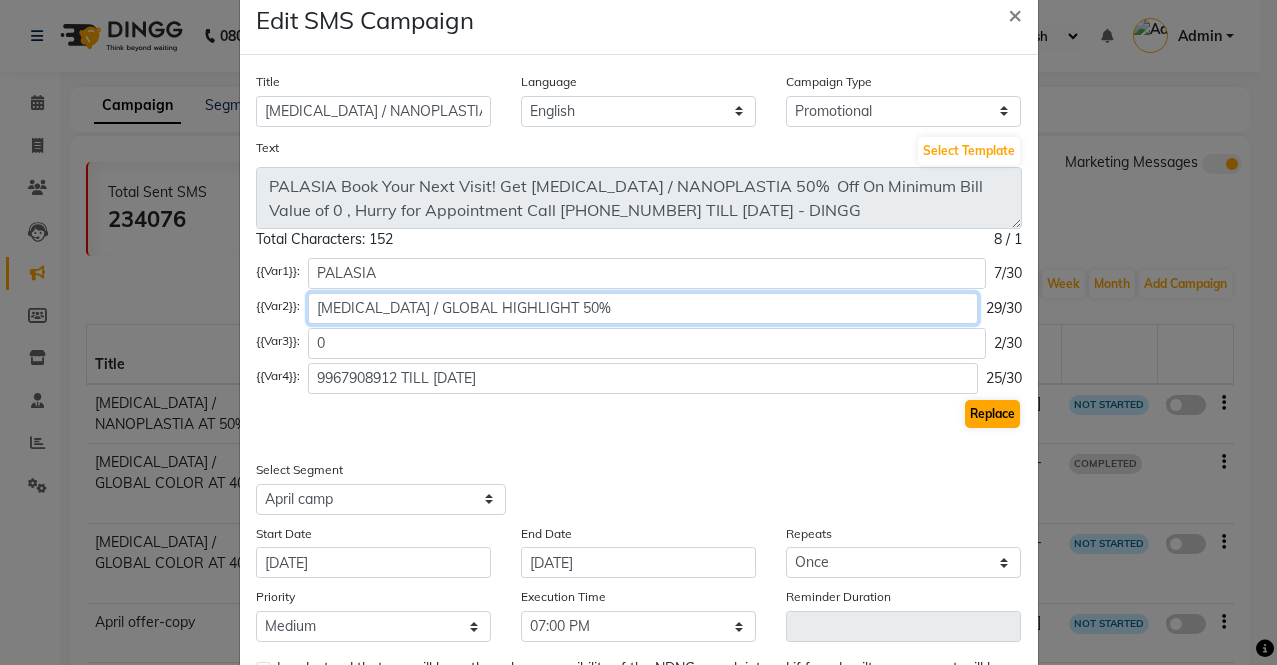 type on "BOTOX / GLOBAL HIGHLIGHT 50%" 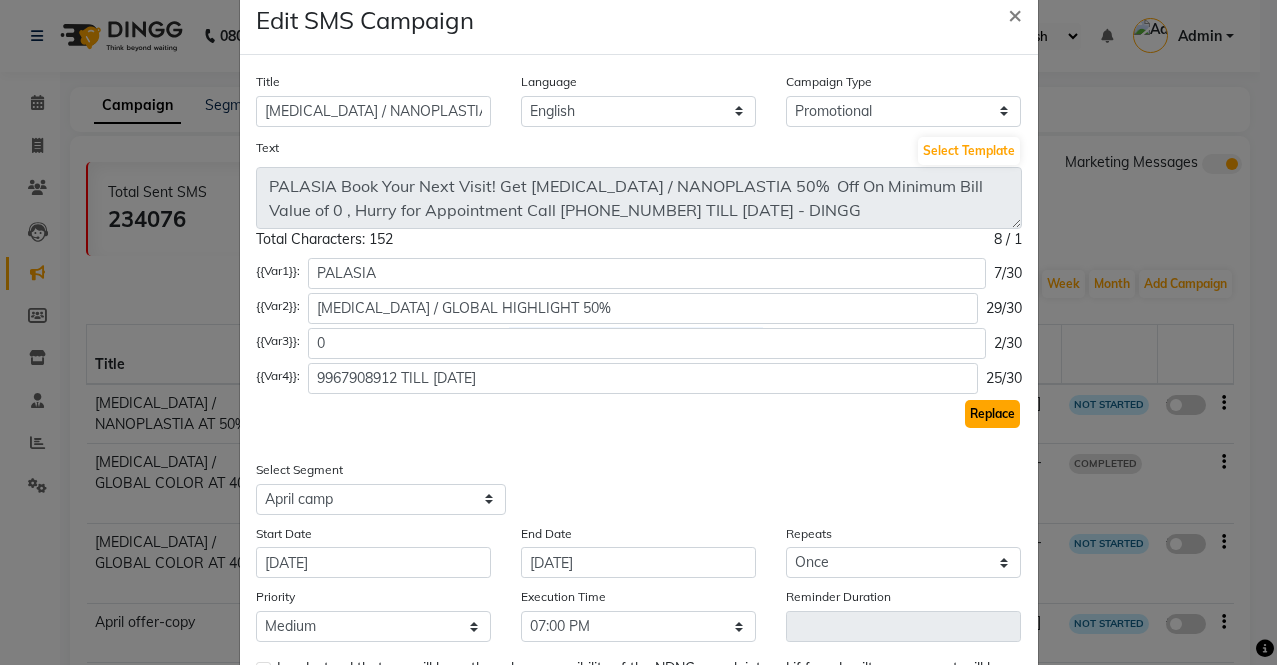 click on "Replace" 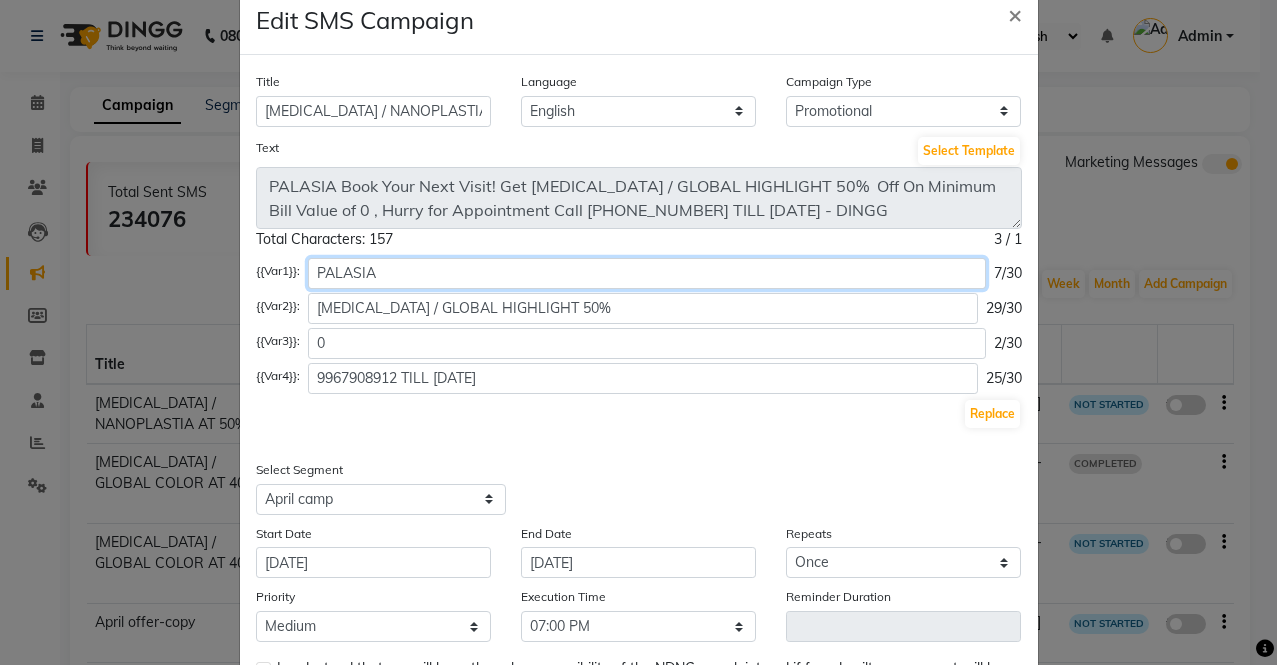click on "PALASIA" 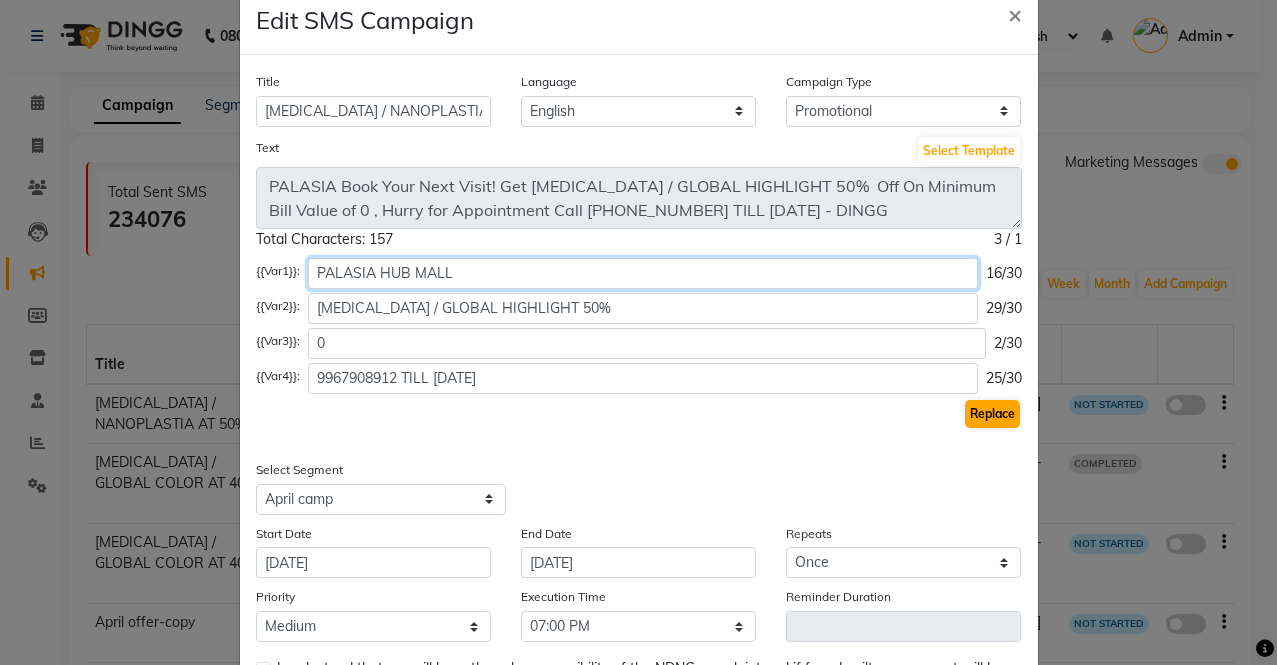 type on "PALASIA HUB MALL" 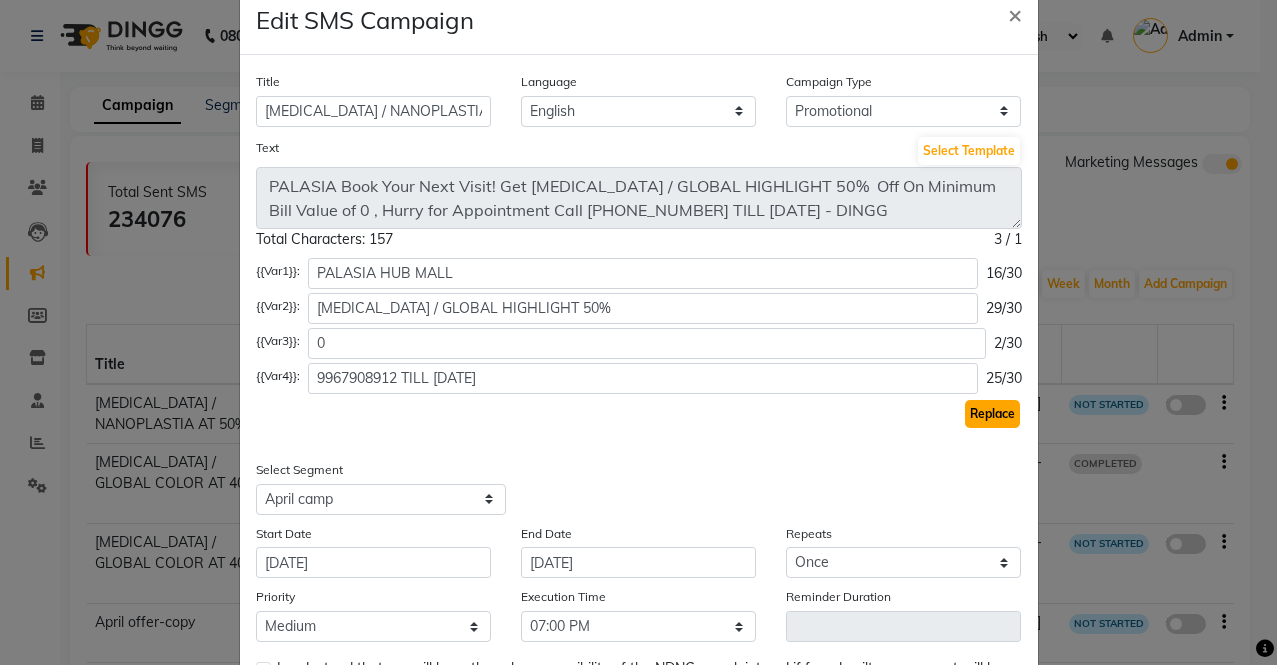 click on "Replace" 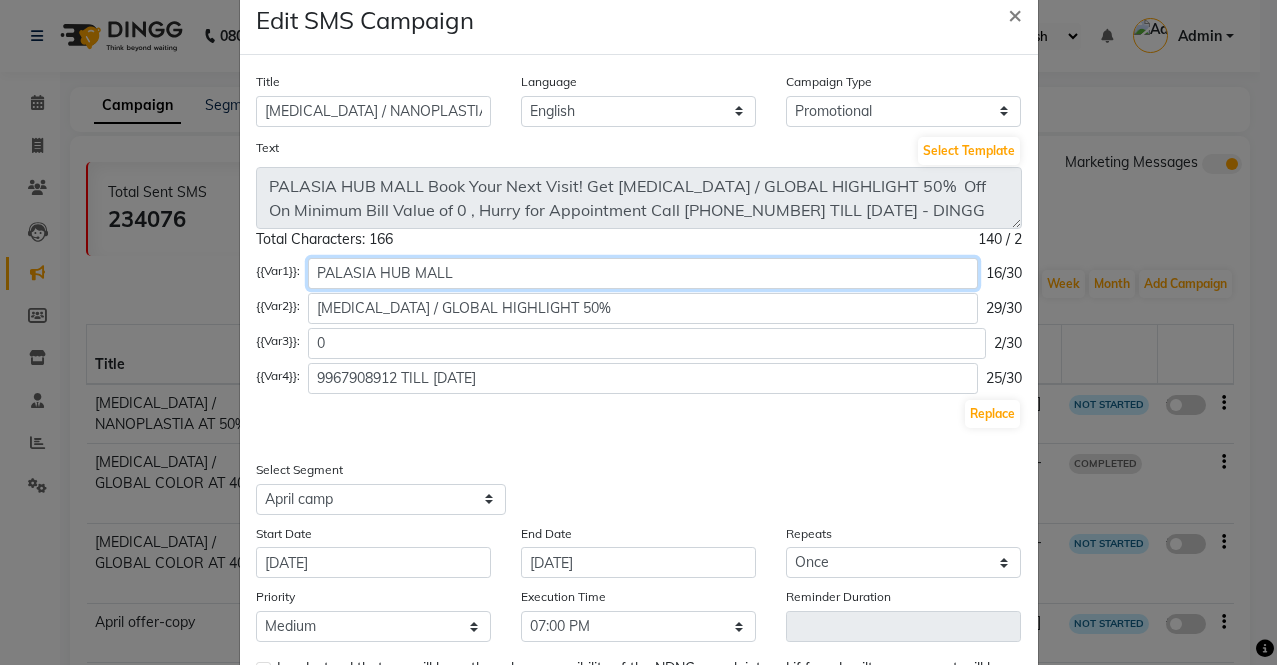 click on "PALASIA HUB MALL" 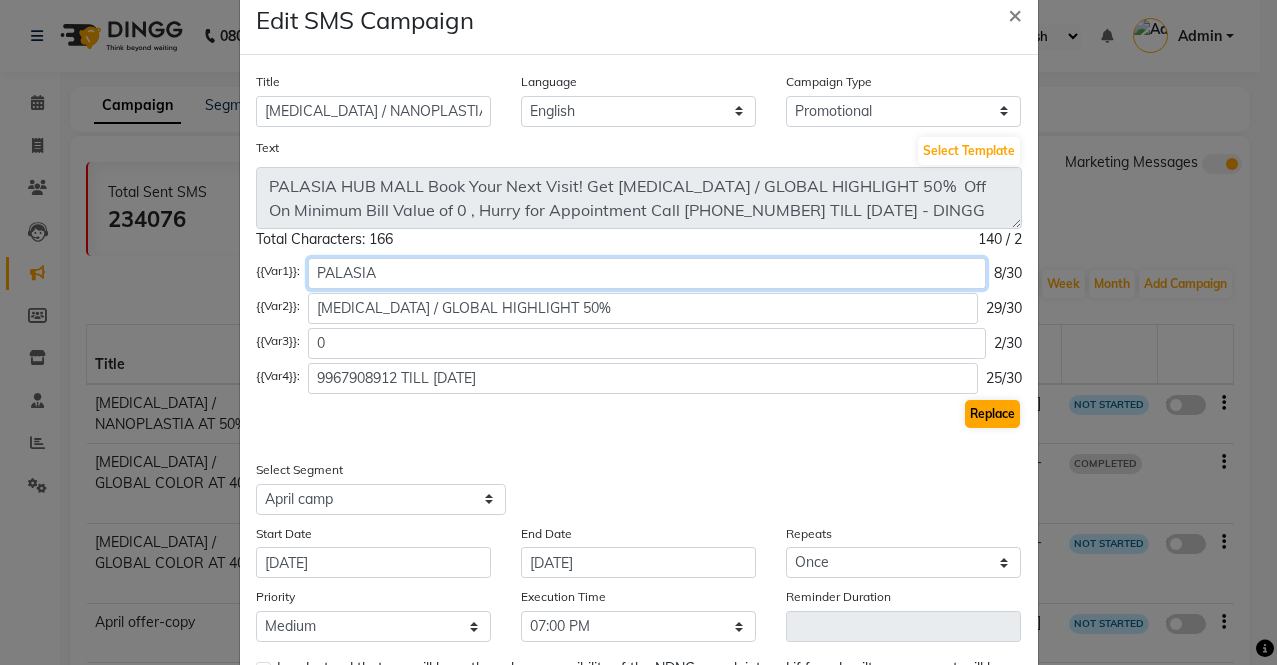 type on "PALASIA" 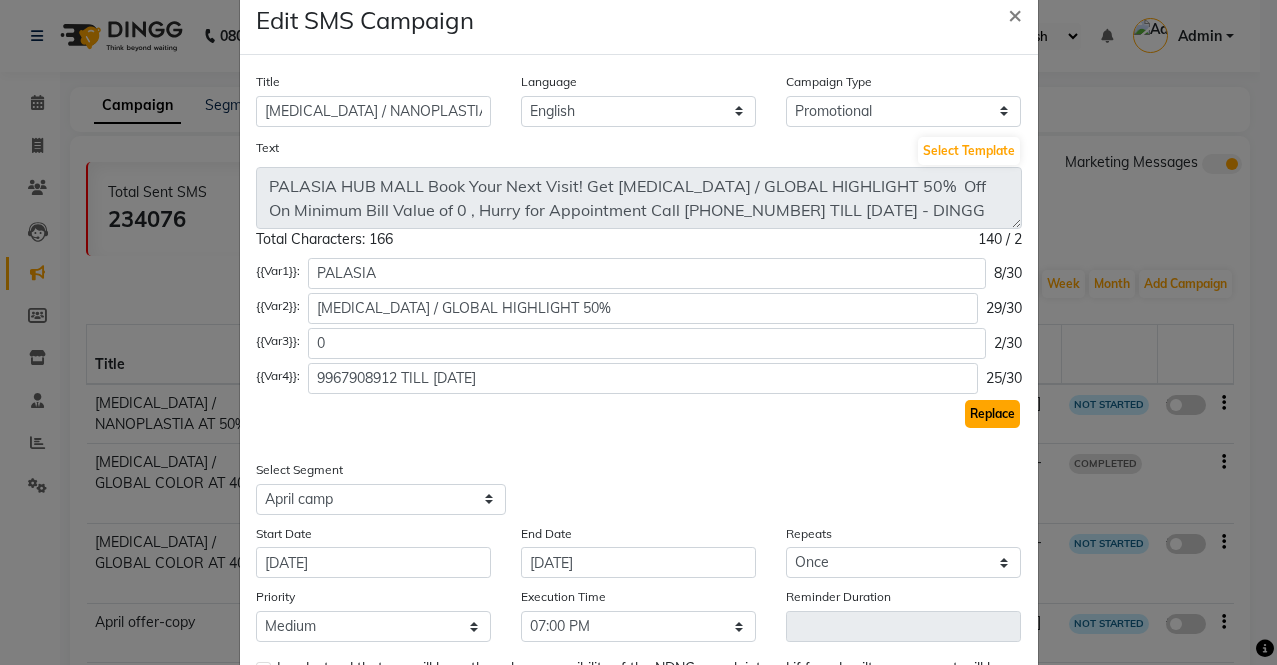 click on "Replace" 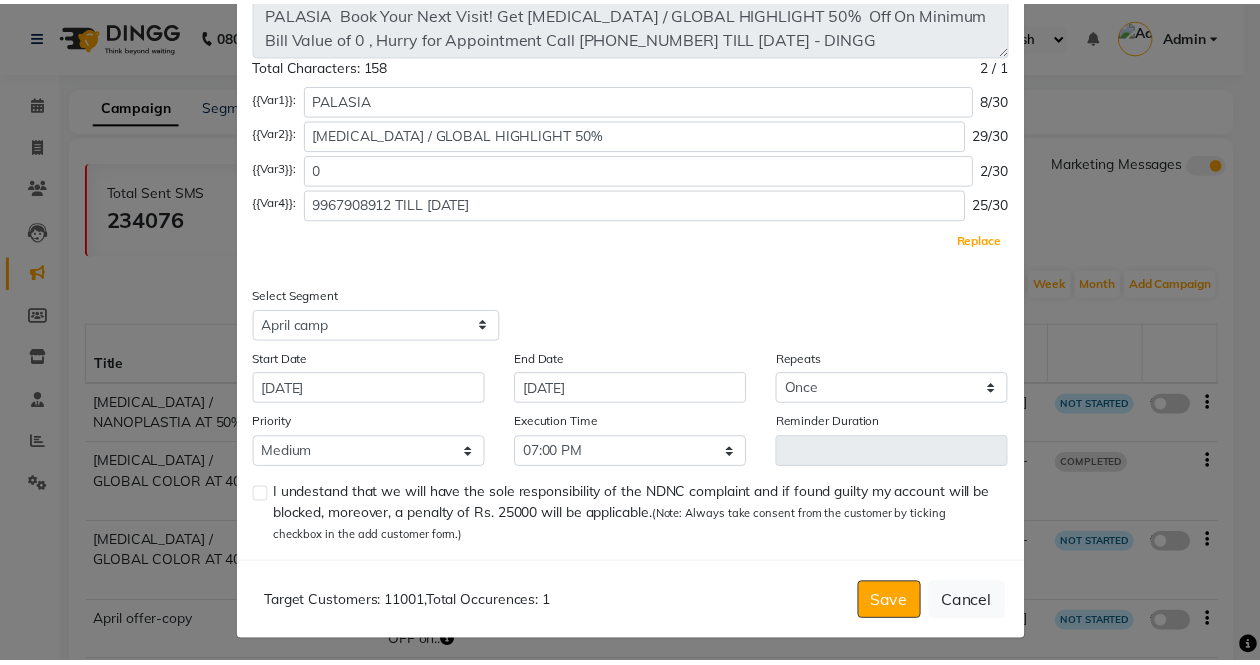 scroll, scrollTop: 223, scrollLeft: 0, axis: vertical 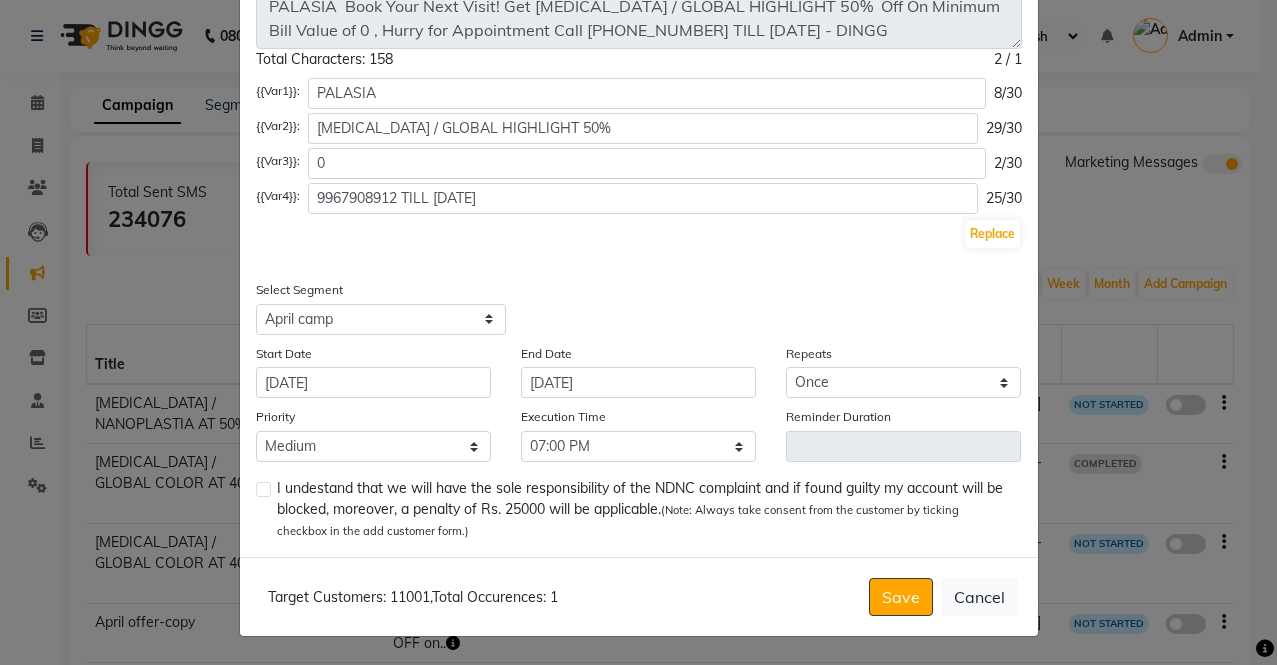 click 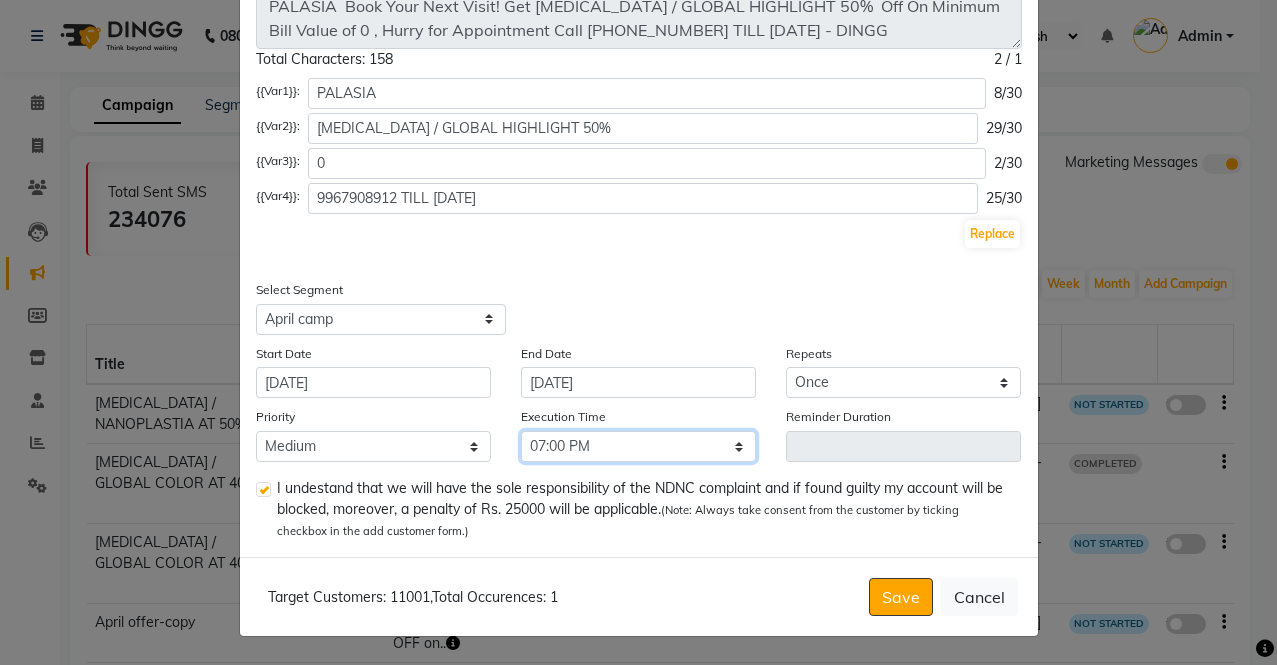 click on "Select 09:00 AM 09:15 AM 09:30 AM 09:45 AM 10:00 AM 10:15 AM 10:30 AM 10:45 AM 11:00 AM 11:15 AM 11:30 AM 11:45 AM 12:00 PM 12:15 PM 12:30 PM 12:45 PM 01:00 PM 01:15 PM 01:30 PM 01:45 PM 02:00 PM 02:15 PM 02:30 PM 02:45 PM 03:00 PM 03:15 PM 03:30 PM 03:45 PM 04:00 PM 04:15 PM 04:30 PM 04:45 PM 05:00 PM 05:15 PM 05:30 PM 05:45 PM 06:00 PM 06:15 PM 06:30 PM 06:45 PM 07:00 PM 07:15 PM 07:30 PM 07:45 PM 08:00 PM 08:15 PM 08:30 PM 08:45 PM" at bounding box center (638, 446) 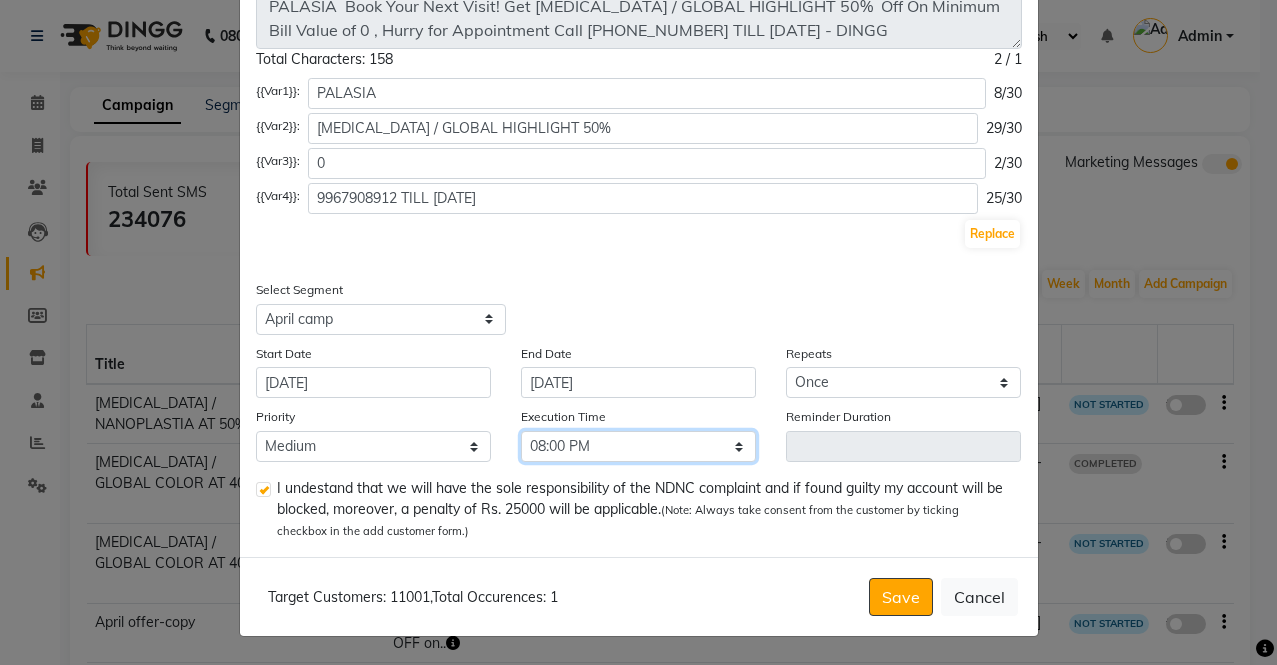 click on "Select 09:00 AM 09:15 AM 09:30 AM 09:45 AM 10:00 AM 10:15 AM 10:30 AM 10:45 AM 11:00 AM 11:15 AM 11:30 AM 11:45 AM 12:00 PM 12:15 PM 12:30 PM 12:45 PM 01:00 PM 01:15 PM 01:30 PM 01:45 PM 02:00 PM 02:15 PM 02:30 PM 02:45 PM 03:00 PM 03:15 PM 03:30 PM 03:45 PM 04:00 PM 04:15 PM 04:30 PM 04:45 PM 05:00 PM 05:15 PM 05:30 PM 05:45 PM 06:00 PM 06:15 PM 06:30 PM 06:45 PM 07:00 PM 07:15 PM 07:30 PM 07:45 PM 08:00 PM 08:15 PM 08:30 PM 08:45 PM" at bounding box center [638, 446] 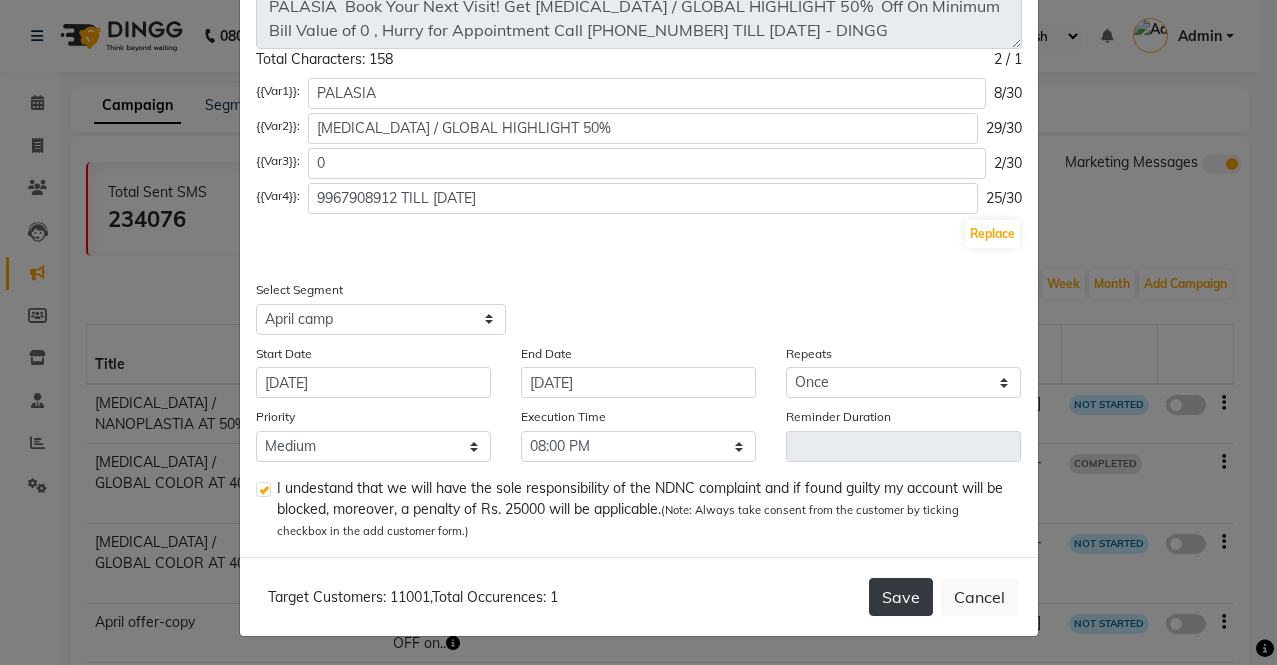 click on "Save" 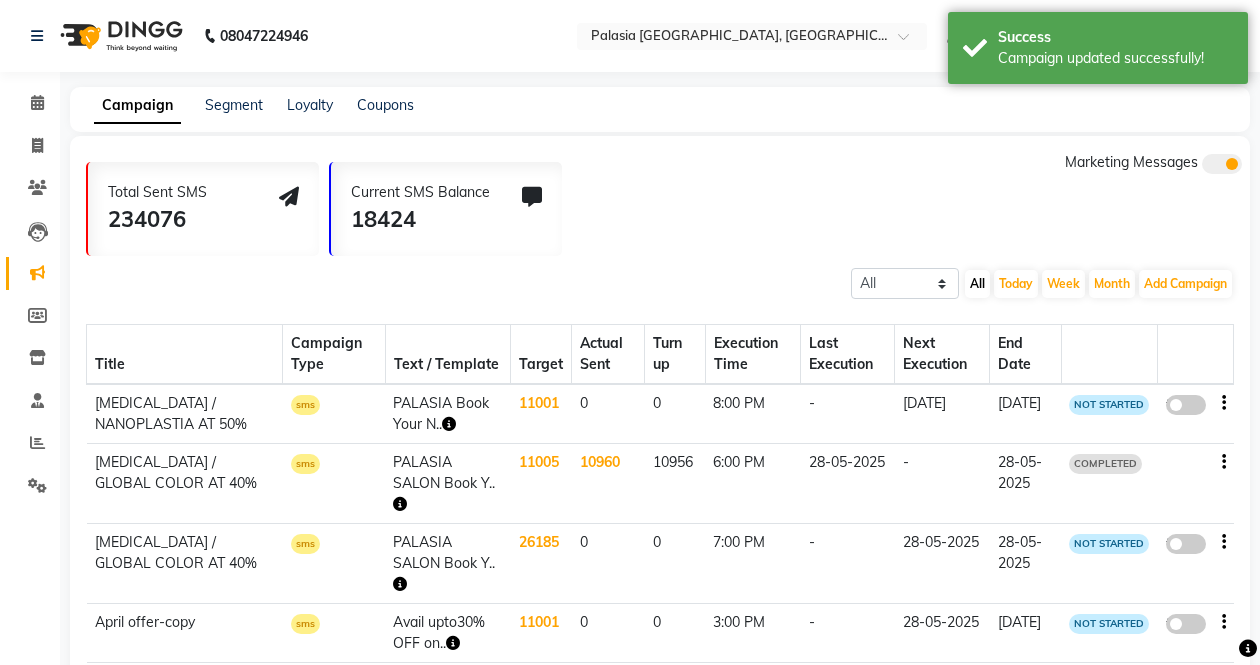 click 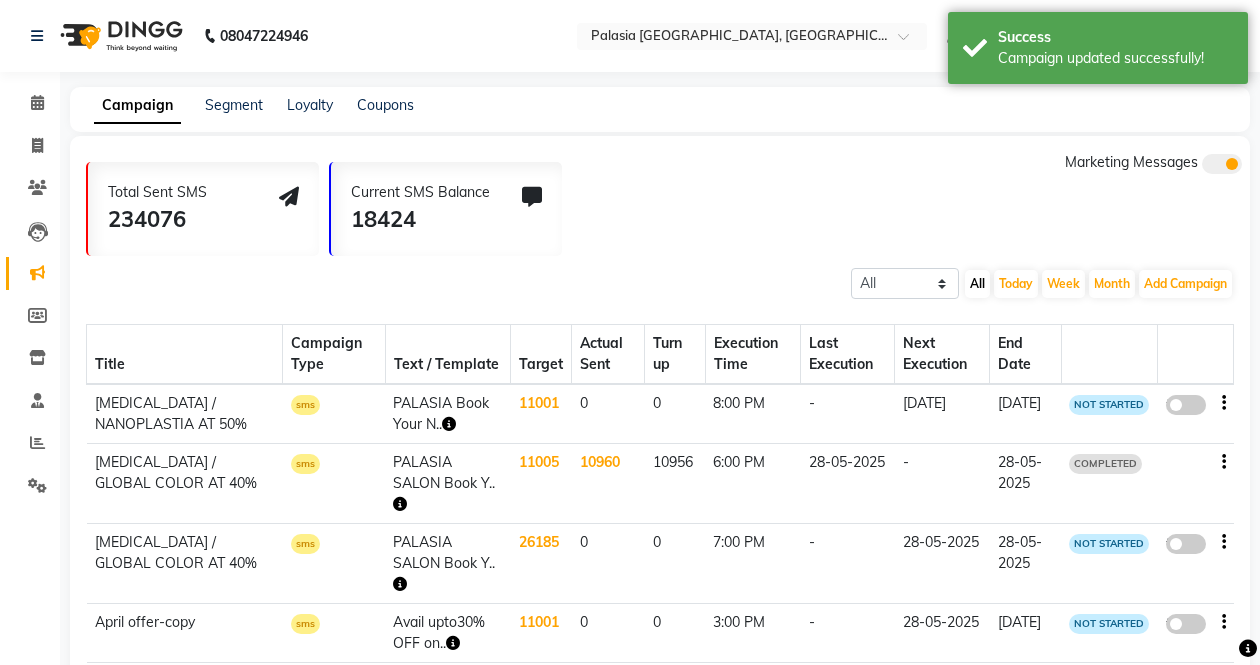 click on "false" 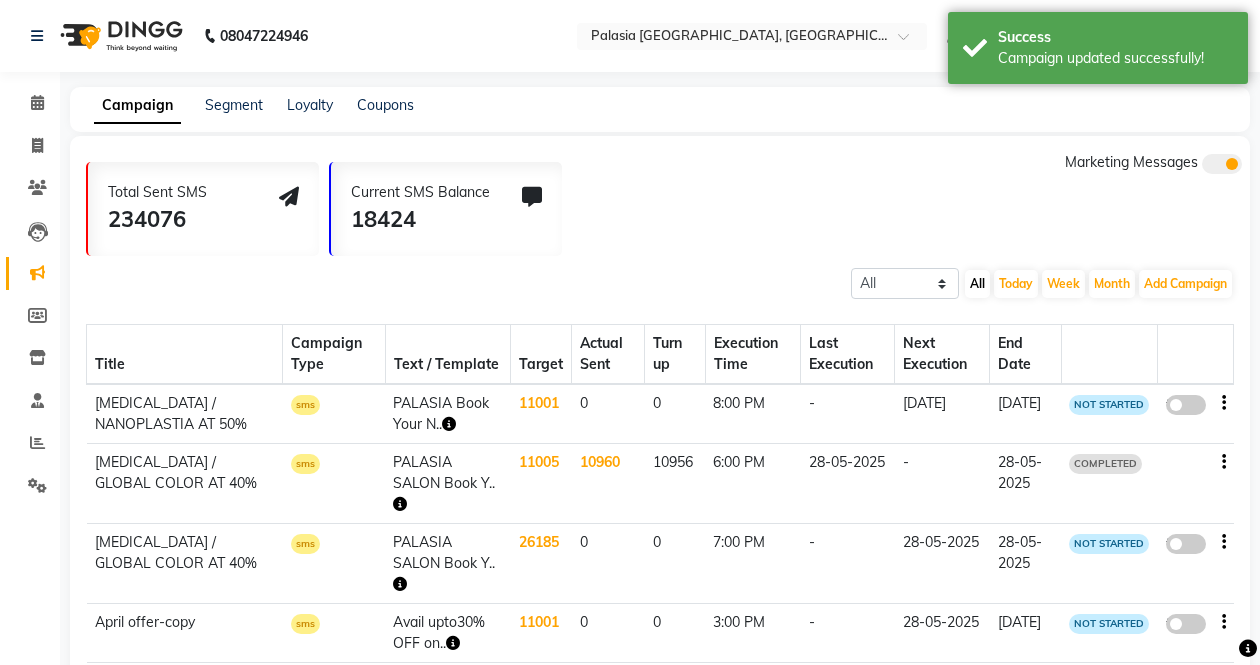 select on "3" 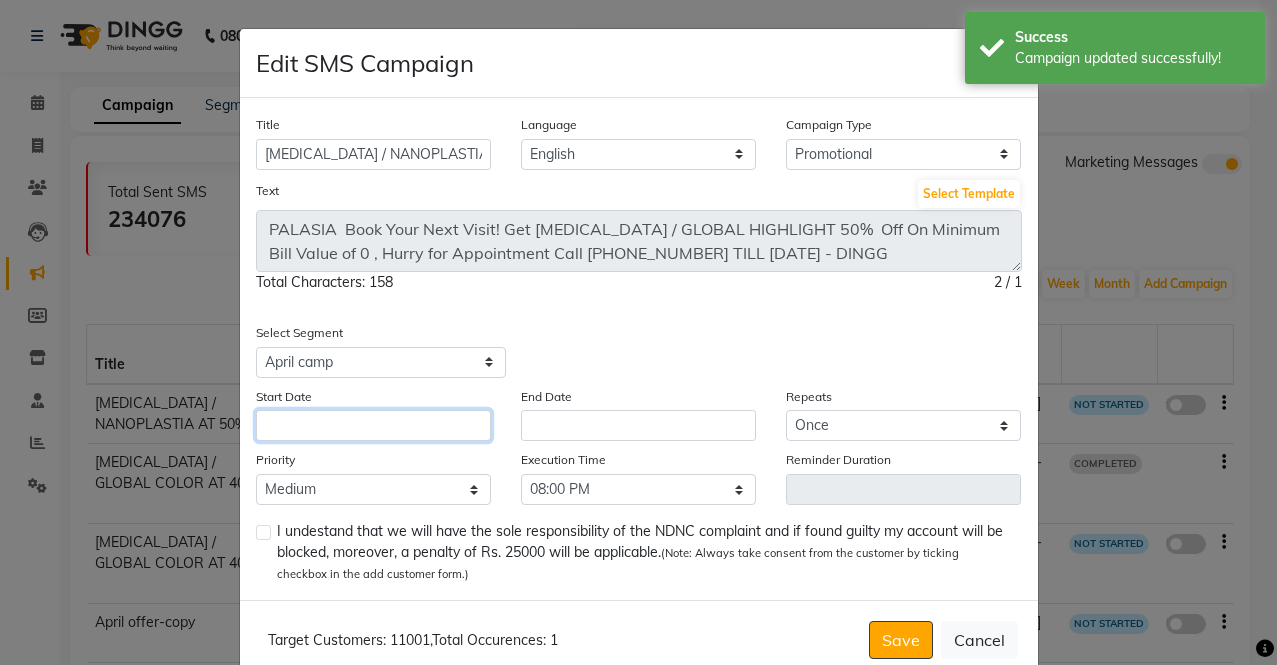 click 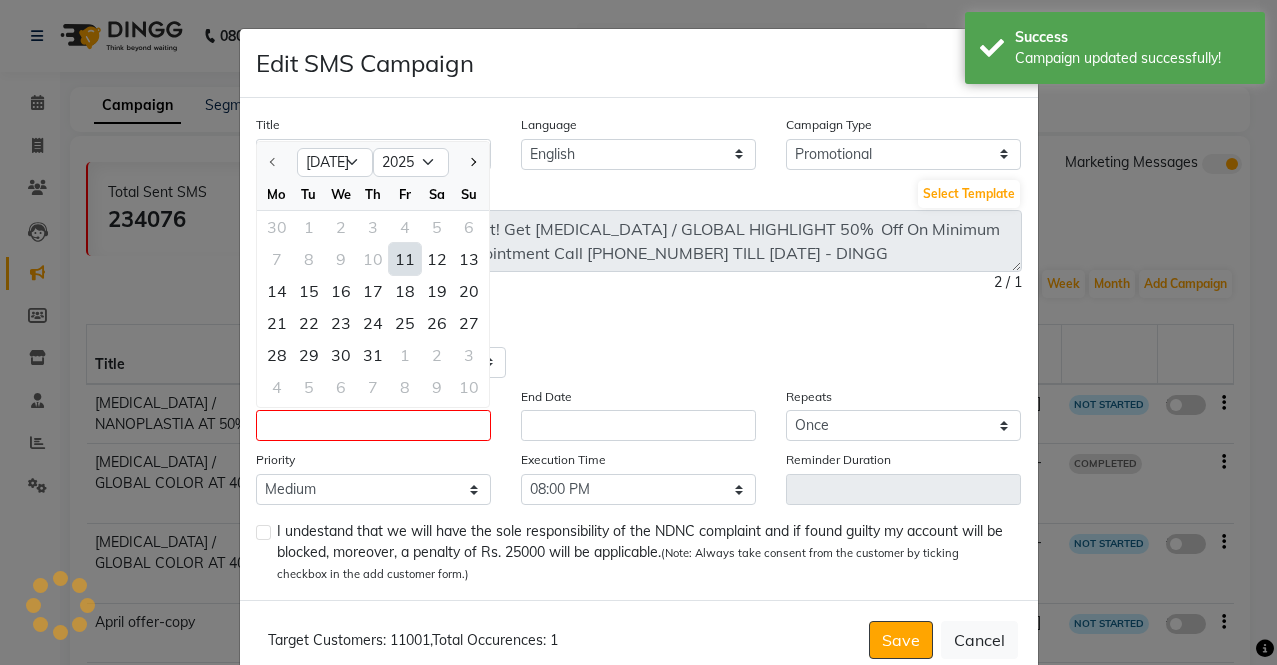 click on "11" 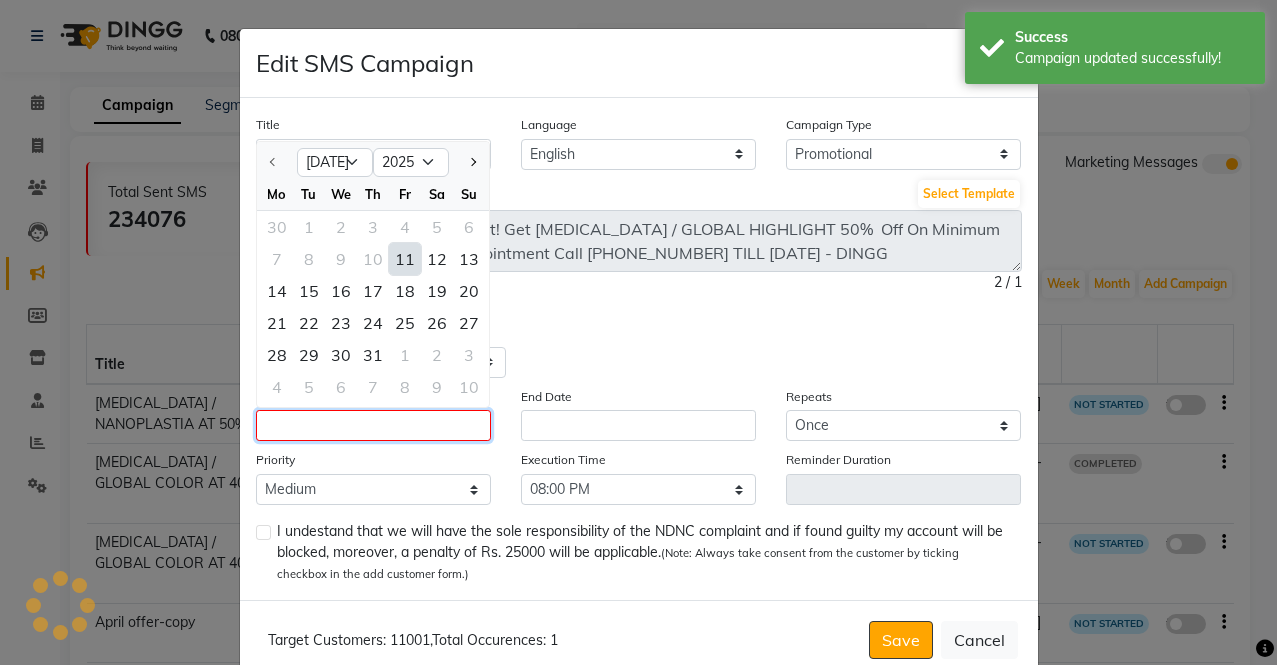 type on "[DATE]" 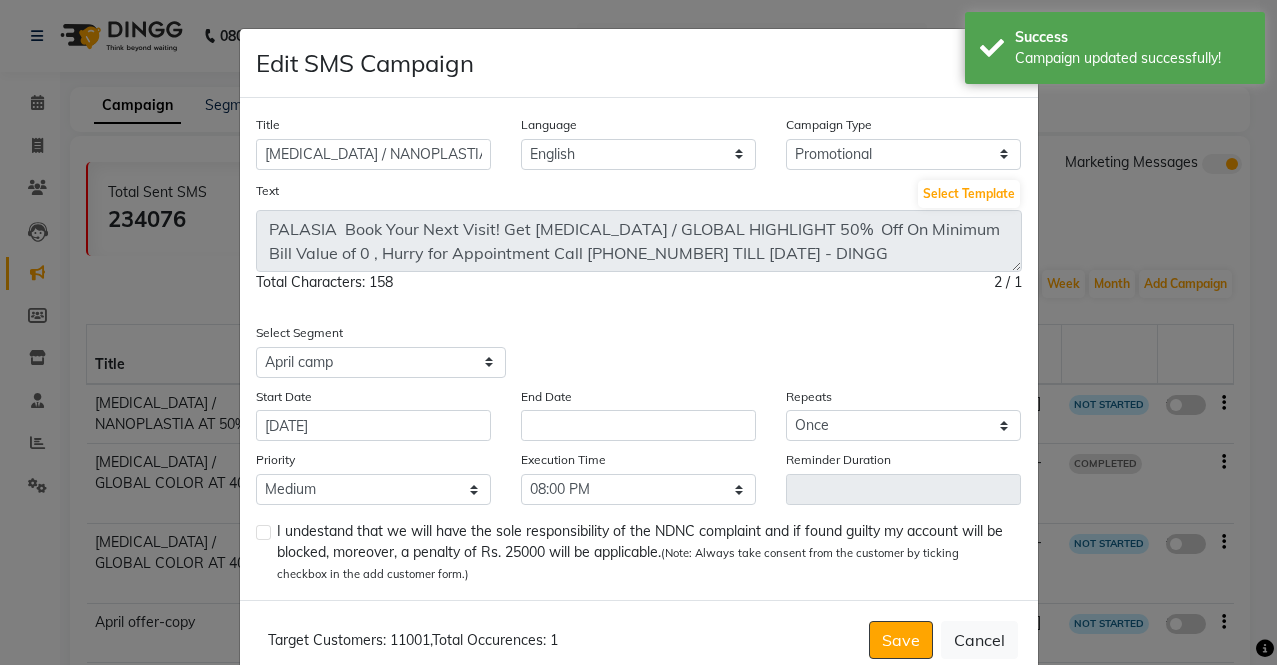 click on "End Date" 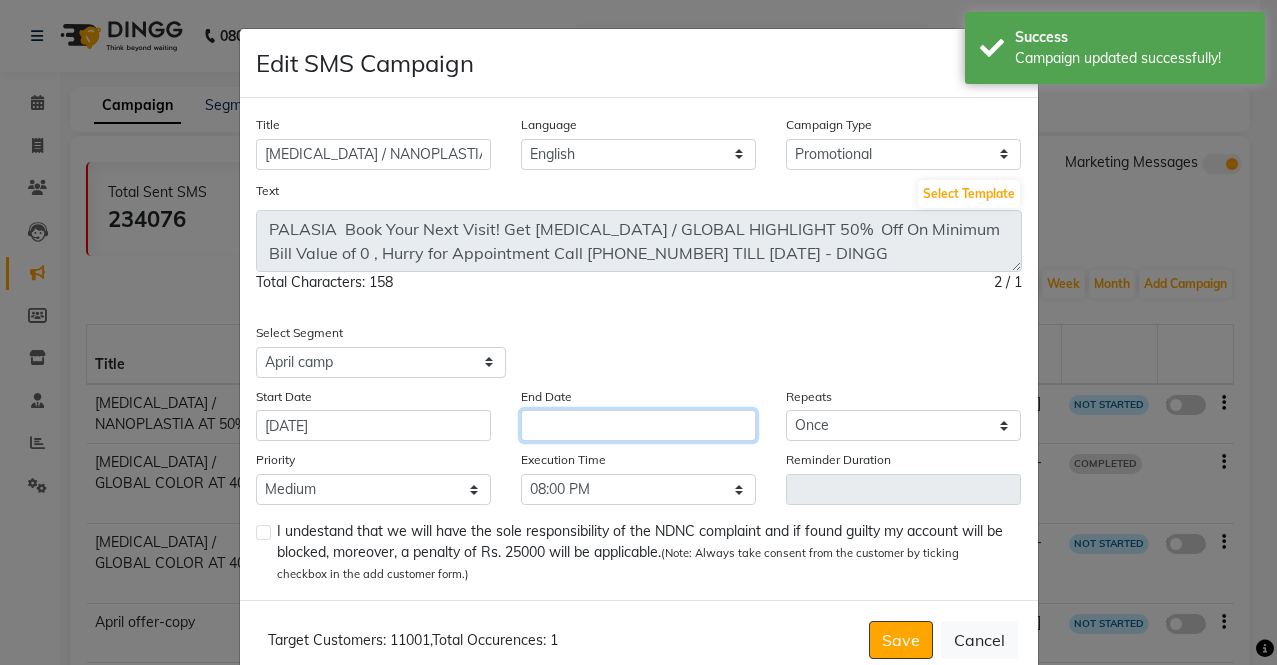 click 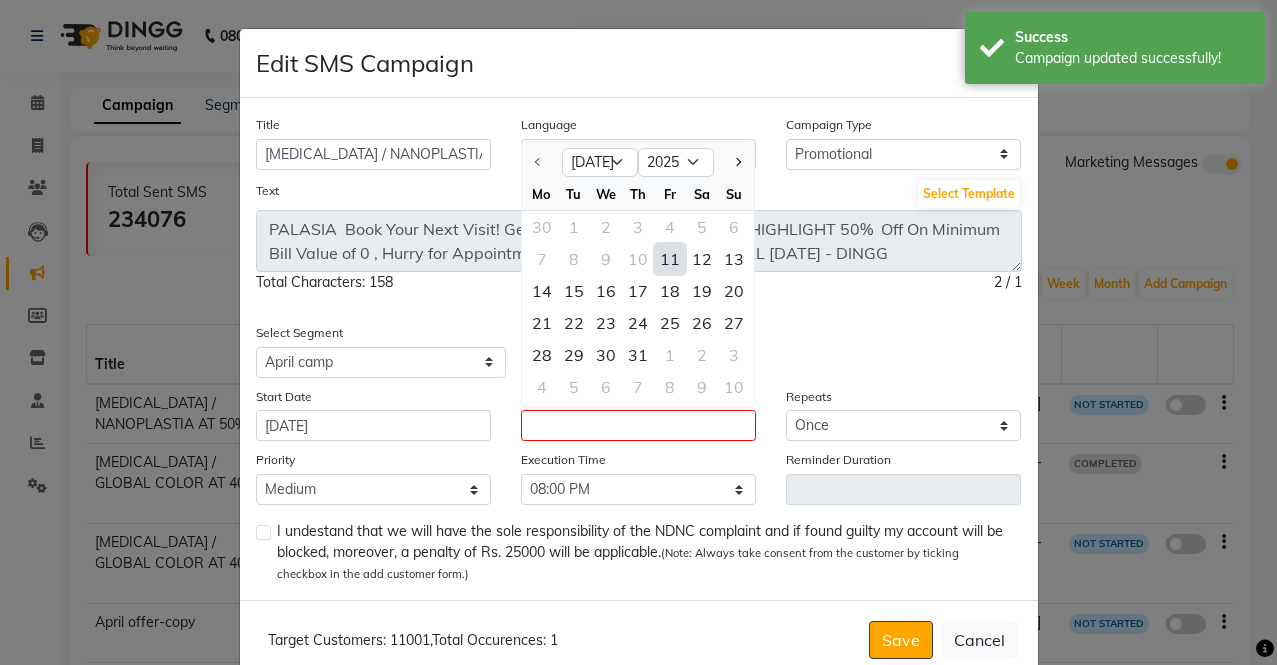 click on "11" 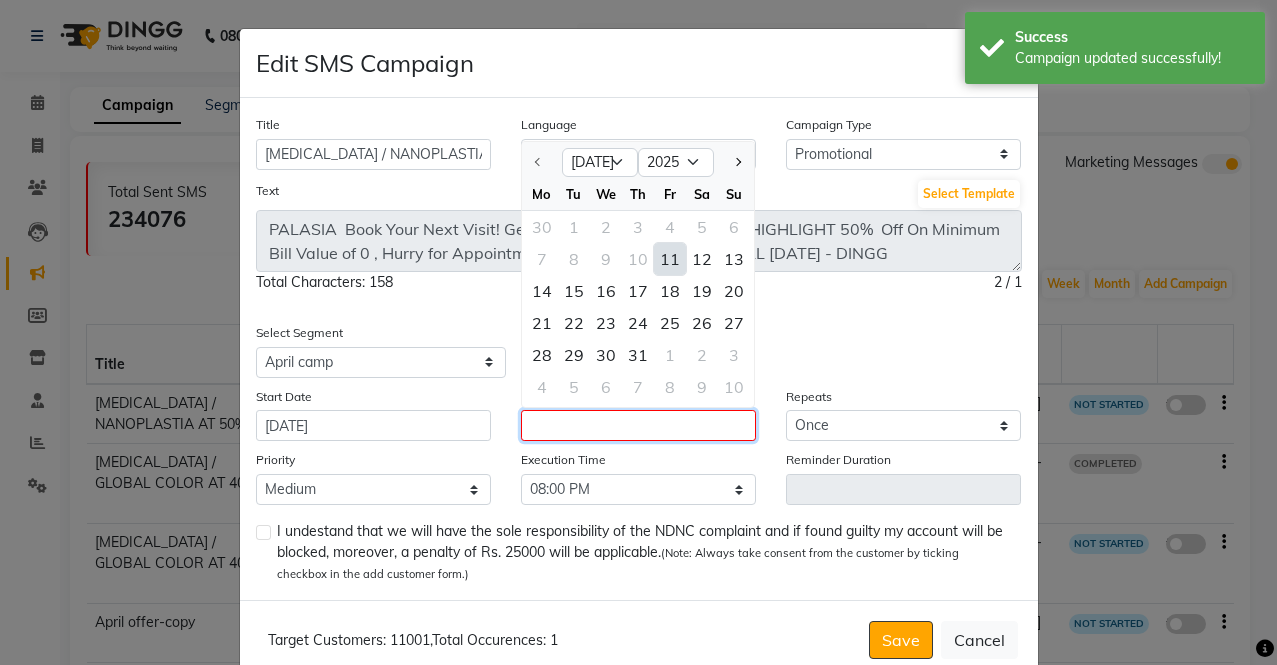 type on "[DATE]" 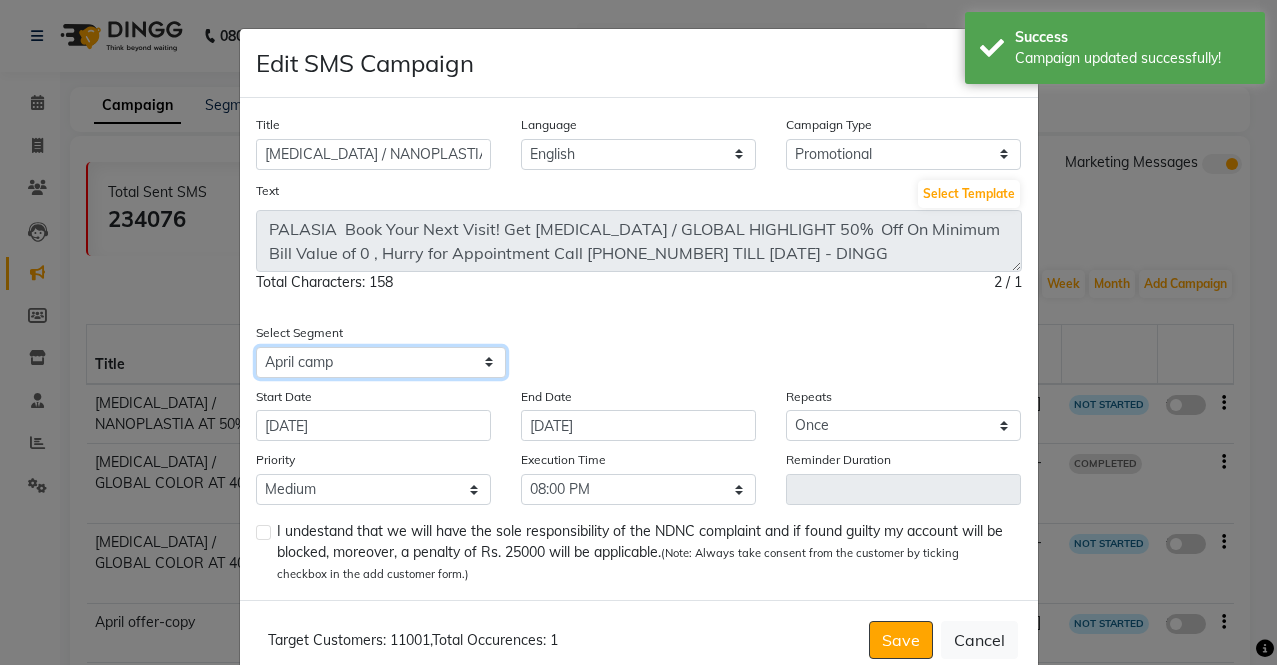 click on "Select All Customers All [DEMOGRAPHIC_DATA] Customer All [DEMOGRAPHIC_DATA] Customer All Members All Customers Visited in last 30 days All Customers Visited in last 60 days but not in last 30 days Inactive/Lost Customers High Ticket Customers Low Ticket Customers Frequent Customers Regular Customers New Customers All Customers with Valid Birthdays All Customers with Valid Anniversary All Customer Visited in [DATE] Ever Billed Customer Membership [DATE] Campaign_Nov24 Campaign_Dec24 Campaign Jan [DATE] camp last 90 days for march camp April camp" at bounding box center [381, 362] 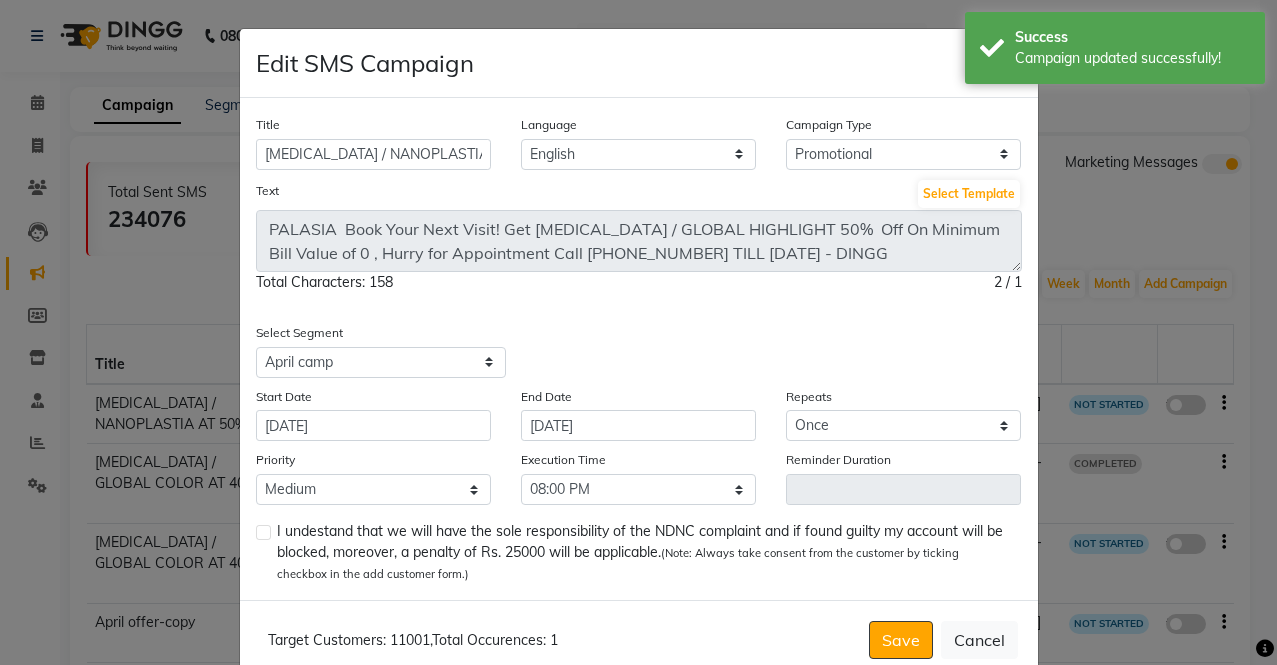 click on "Total Characters: 158 2 / 1" 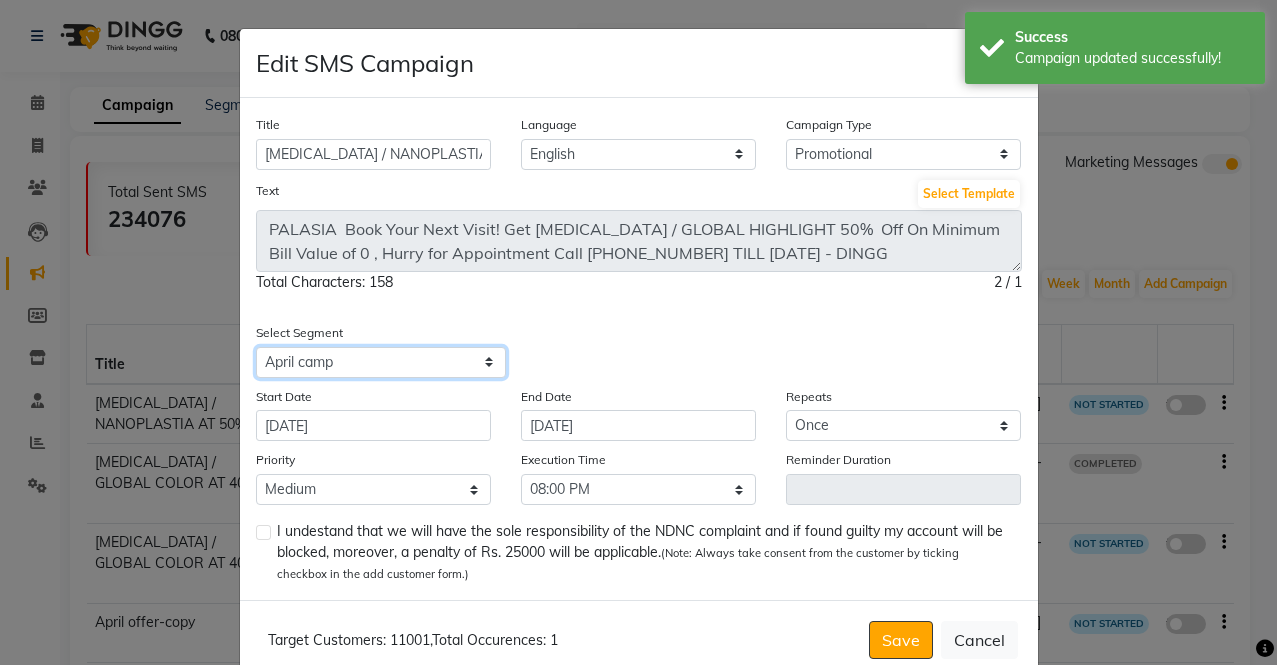 click on "Select All Customers All [DEMOGRAPHIC_DATA] Customer All [DEMOGRAPHIC_DATA] Customer All Members All Customers Visited in last 30 days All Customers Visited in last 60 days but not in last 30 days Inactive/Lost Customers High Ticket Customers Low Ticket Customers Frequent Customers Regular Customers New Customers All Customers with Valid Birthdays All Customers with Valid Anniversary All Customer Visited in [DATE] Ever Billed Customer Membership [DATE] Campaign_Nov24 Campaign_Dec24 Campaign Jan [DATE] camp last 90 days for march camp April camp" at bounding box center (381, 362) 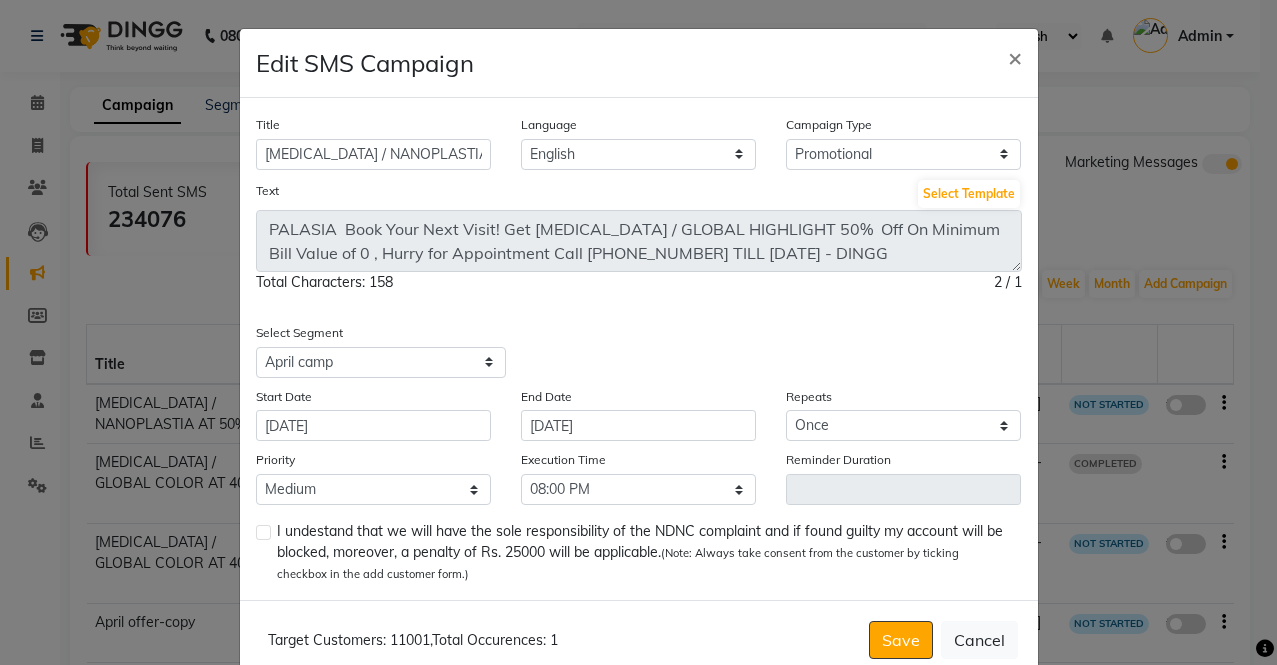 click on "Title BOTOX / NANOPLASTIA  AT 50% Language English Campaign Type Select Birthday Anniversary Promotional Service reminder Text Select Template PALASIA  Book Your Next Visit! Get BOTOX / GLOBAL HIGHLIGHT 50%  Off On Minimum Bill Value of 0 , Hurry for Appointment Call 9967908912 TILL 31ST JULY - DINGG Total Characters: 158 2 / 1  Select Segment Select All Customers All Male Customer All Female Customer All Members All Customers Visited in last 30 days All Customers Visited in last 60 days but not in last 30 days Inactive/Lost Customers High Ticket Customers Low Ticket Customers Frequent Customers Regular Customers New Customers All Customers with Valid Birthdays All Customers with Valid Anniversary All Customer Visited in 2020 Ever Billed Customer Membership 1 Jan2020 Campaign_Nov24 Campaign_Dec24 Campaign Jan 2024 march camp last 90 days for march camp April camp Start Date 11-07-2025 End Date 11-07-2025 Repeats Select Once Daily Alternate Day Weekly Monthly Yearly Priority Low Medium High Execution Time" 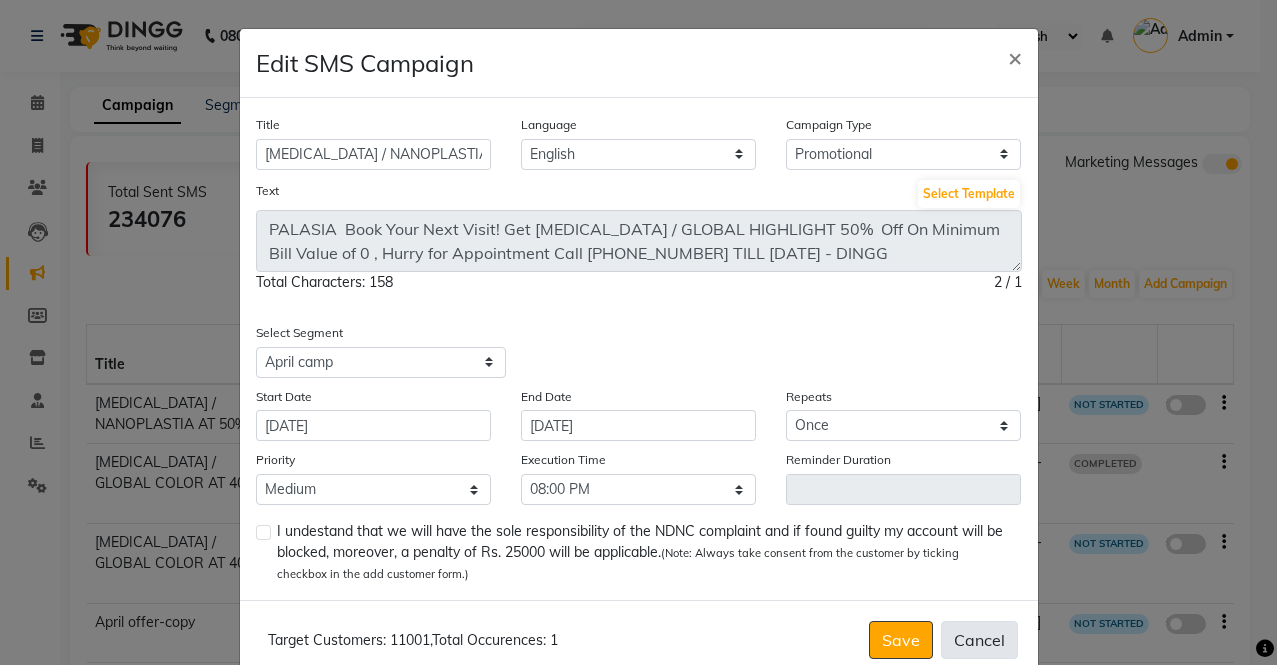 click on "Cancel" 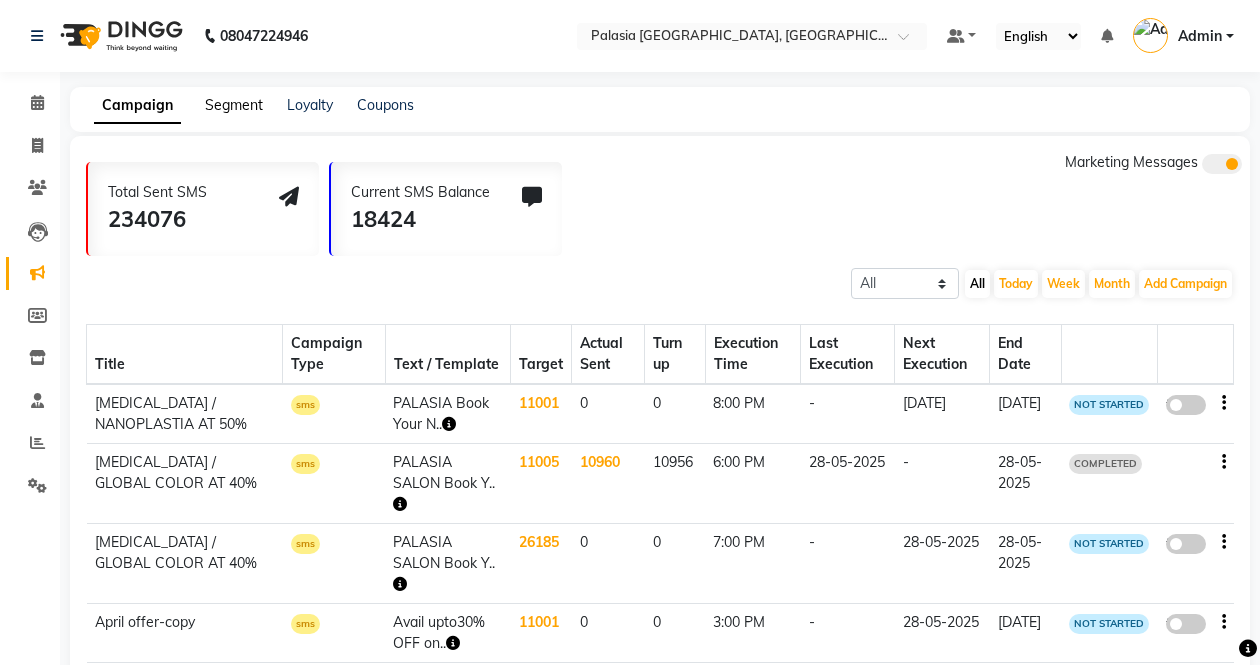 click on "Segment" 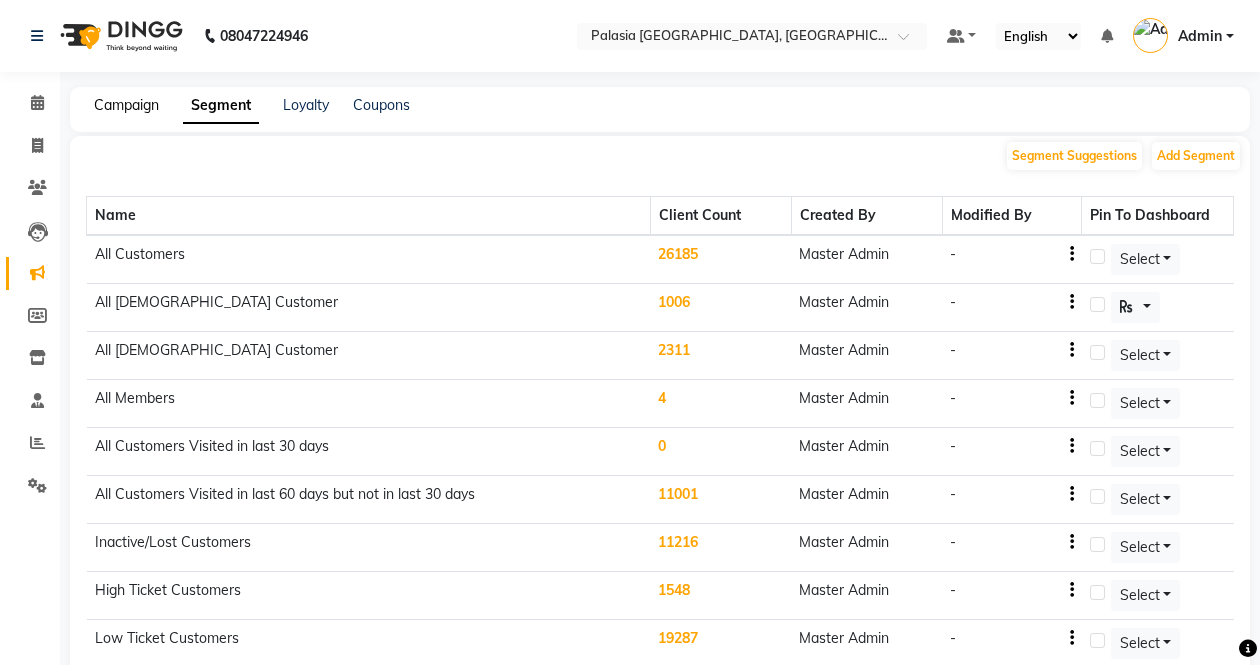 click on "Campaign" 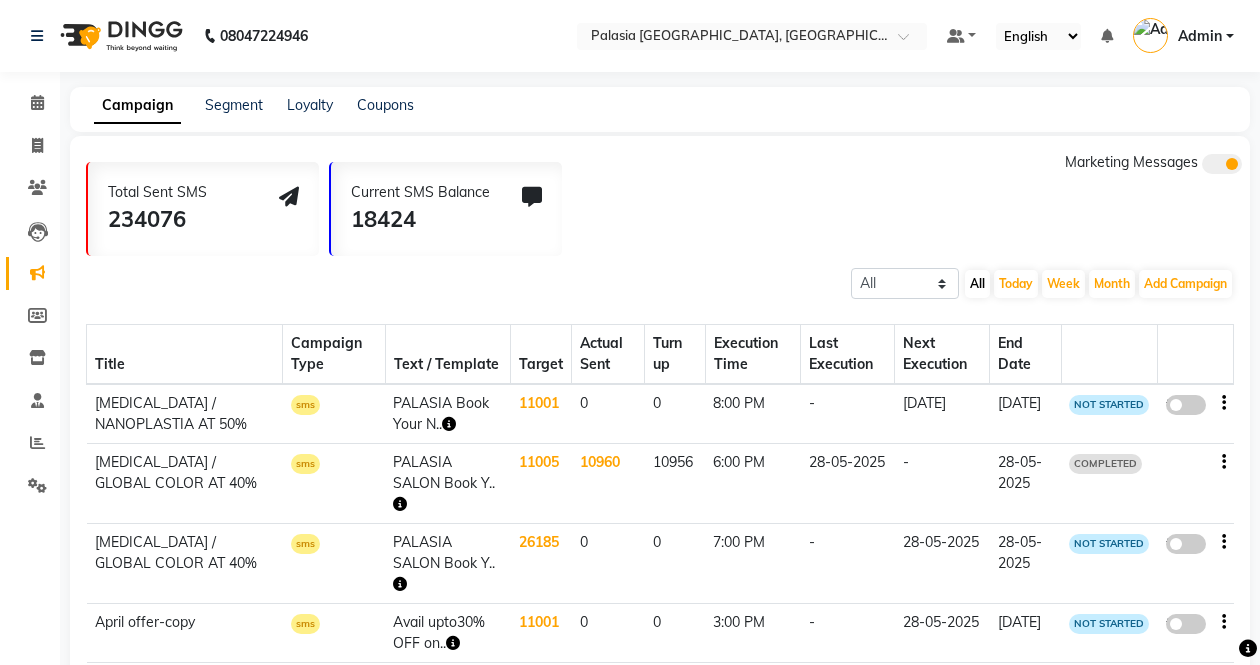 click 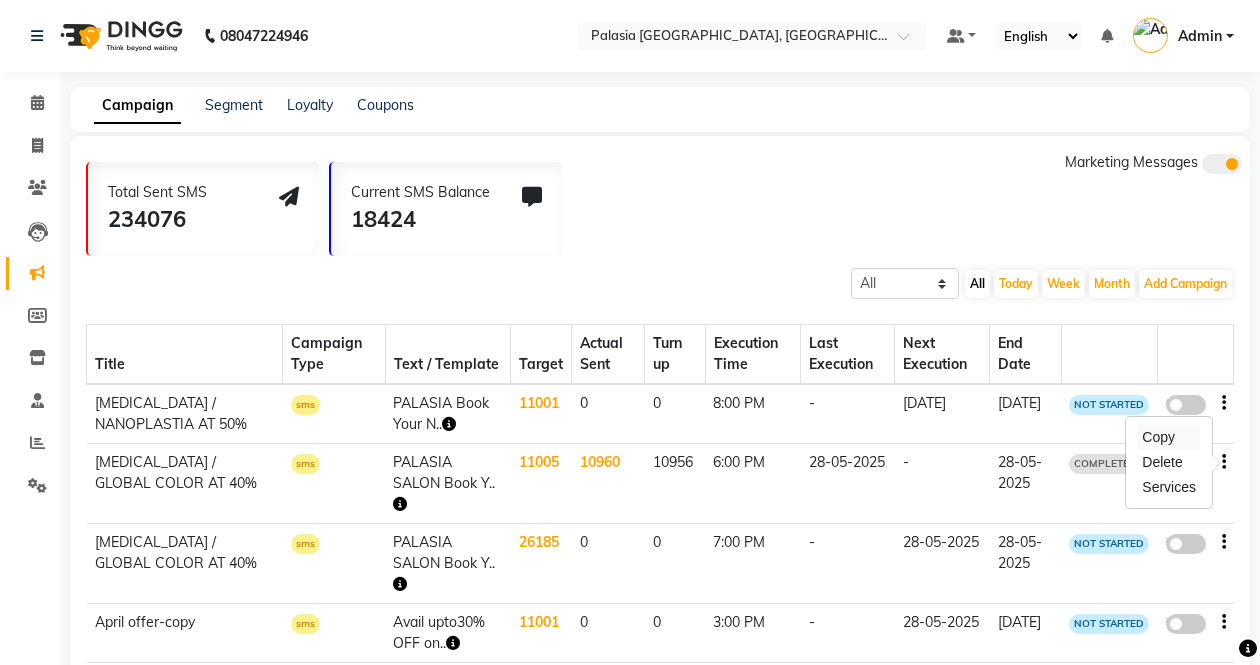 click on "Copy" at bounding box center (1169, 437) 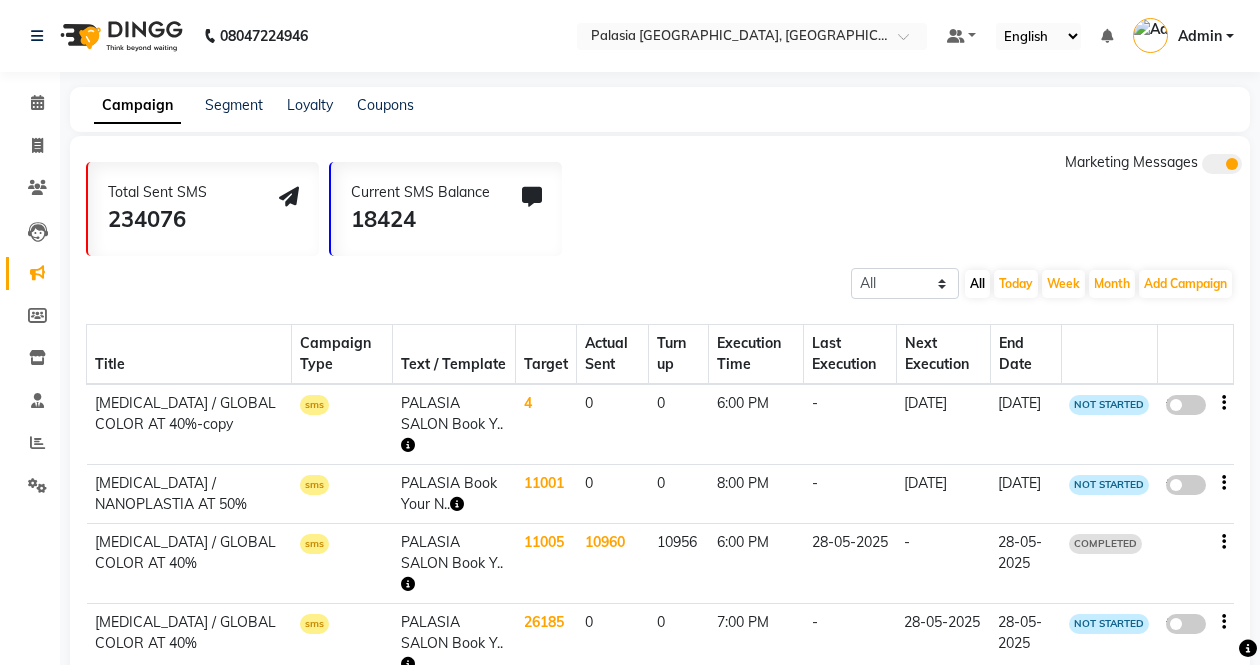 click 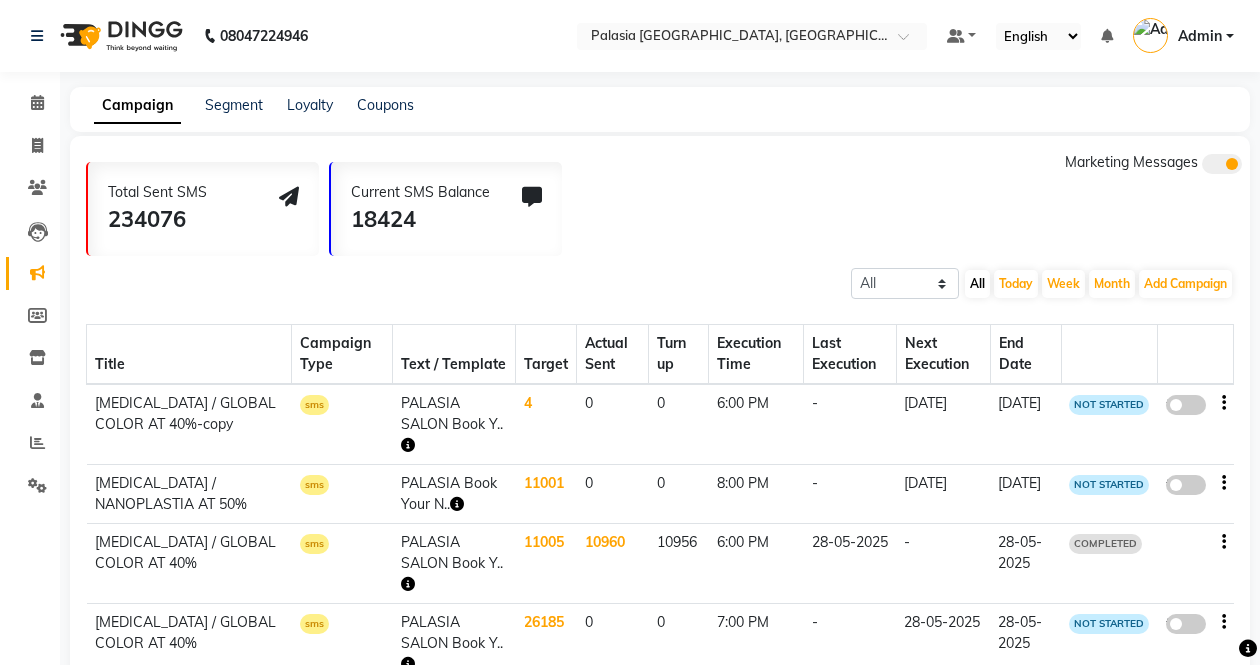 click on "false" 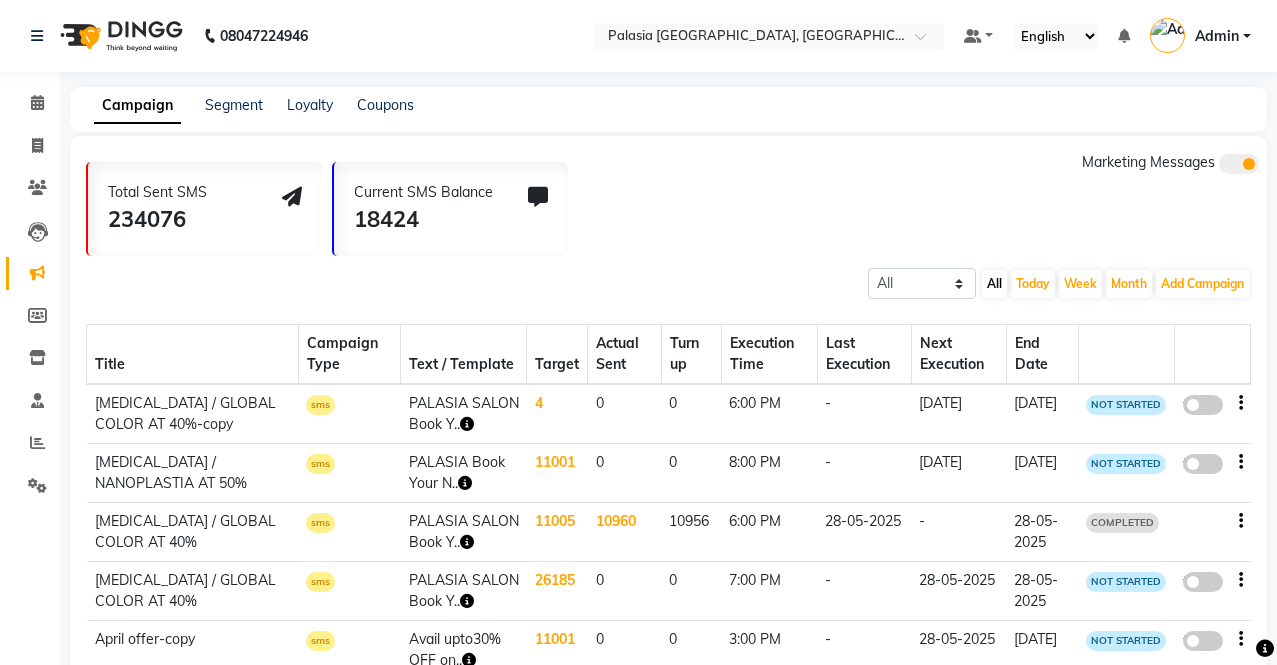 select on "3" 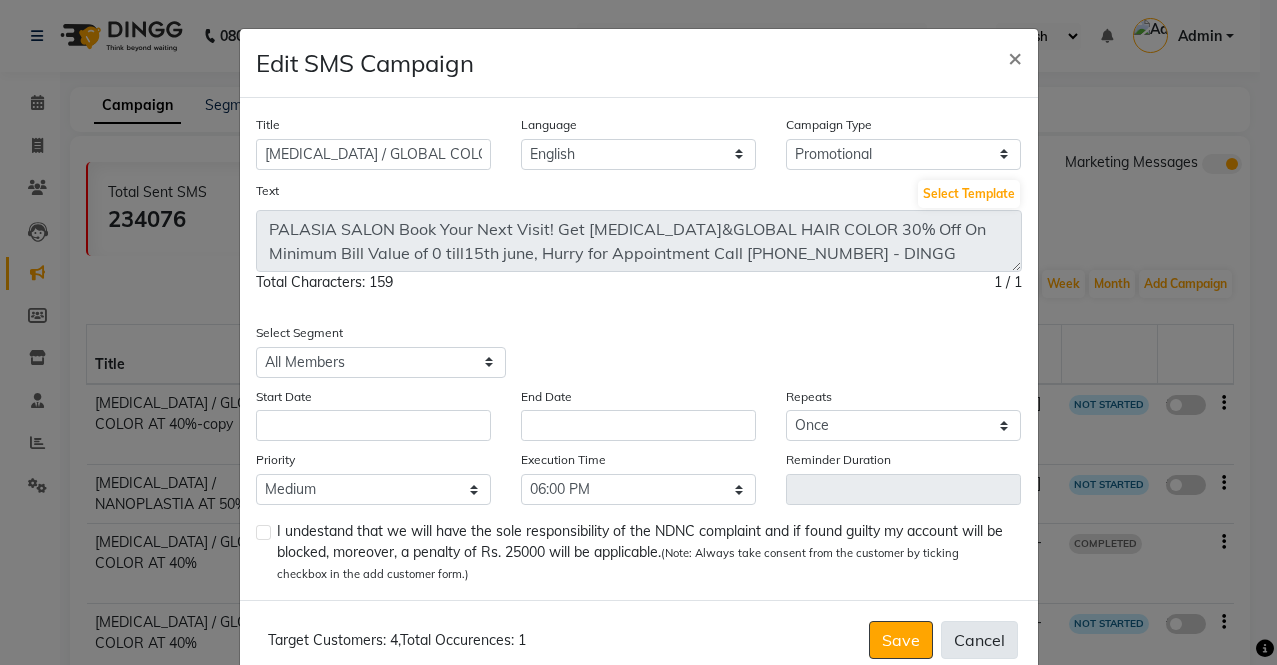 click on "Cancel" 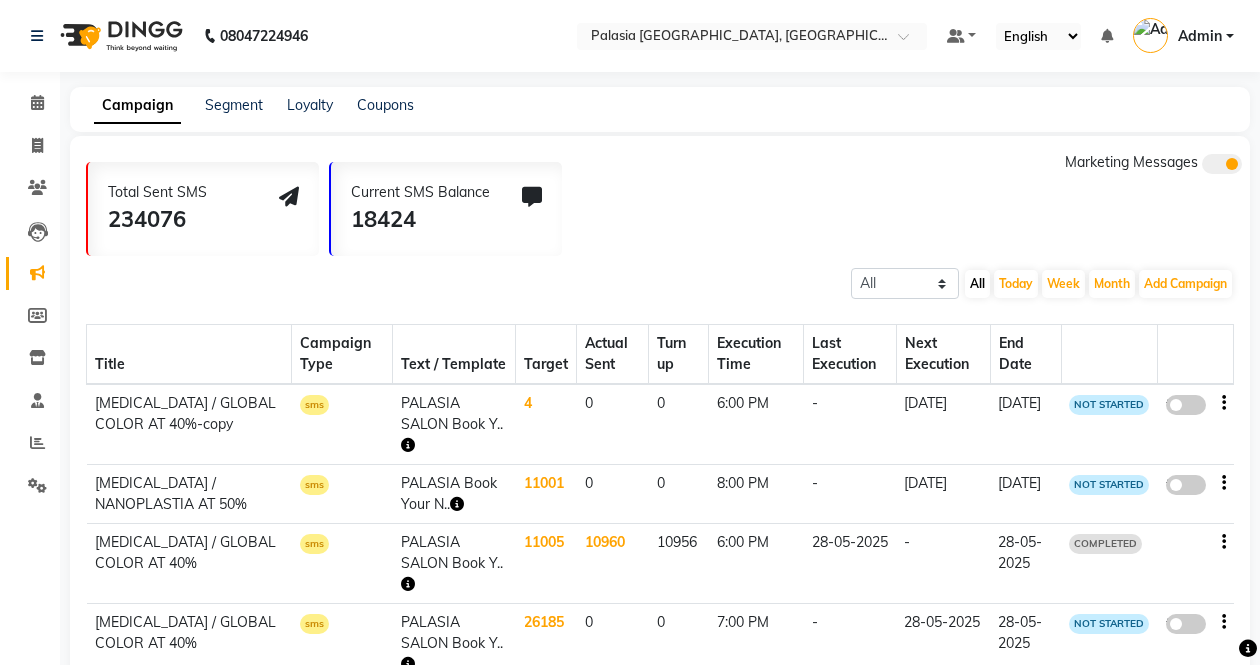 click on "[MEDICAL_DATA] / GLOBAL COLOR  AT 40%" 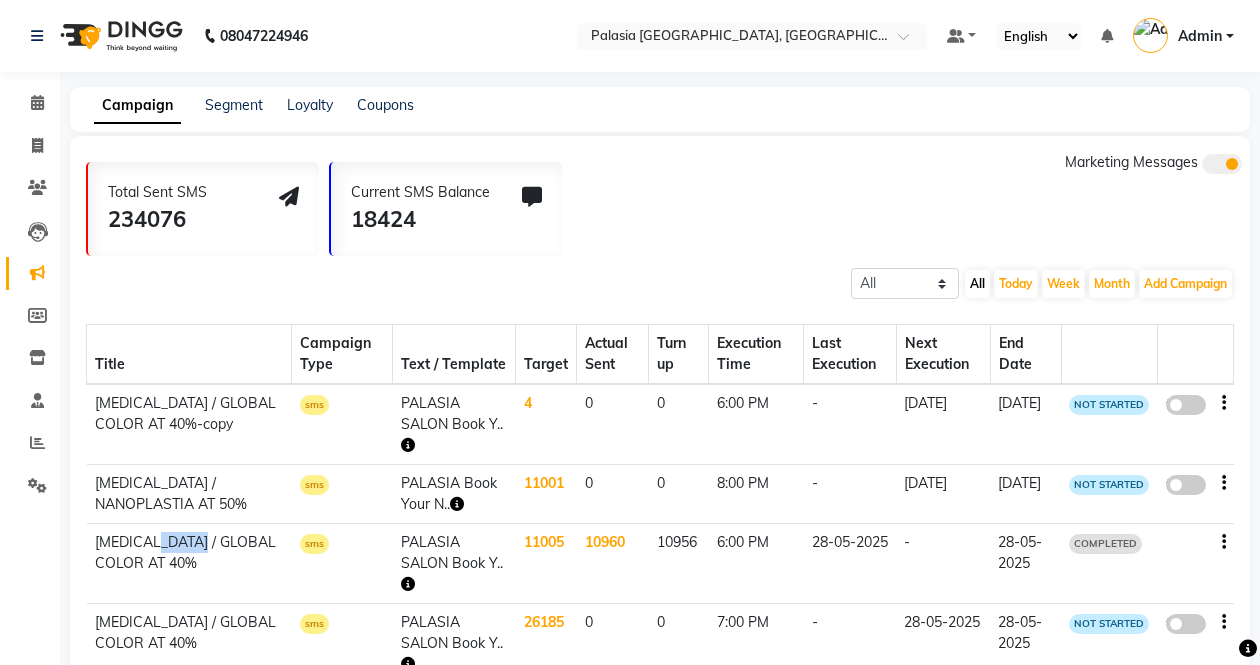 drag, startPoint x: 172, startPoint y: 529, endPoint x: 451, endPoint y: 536, distance: 279.0878 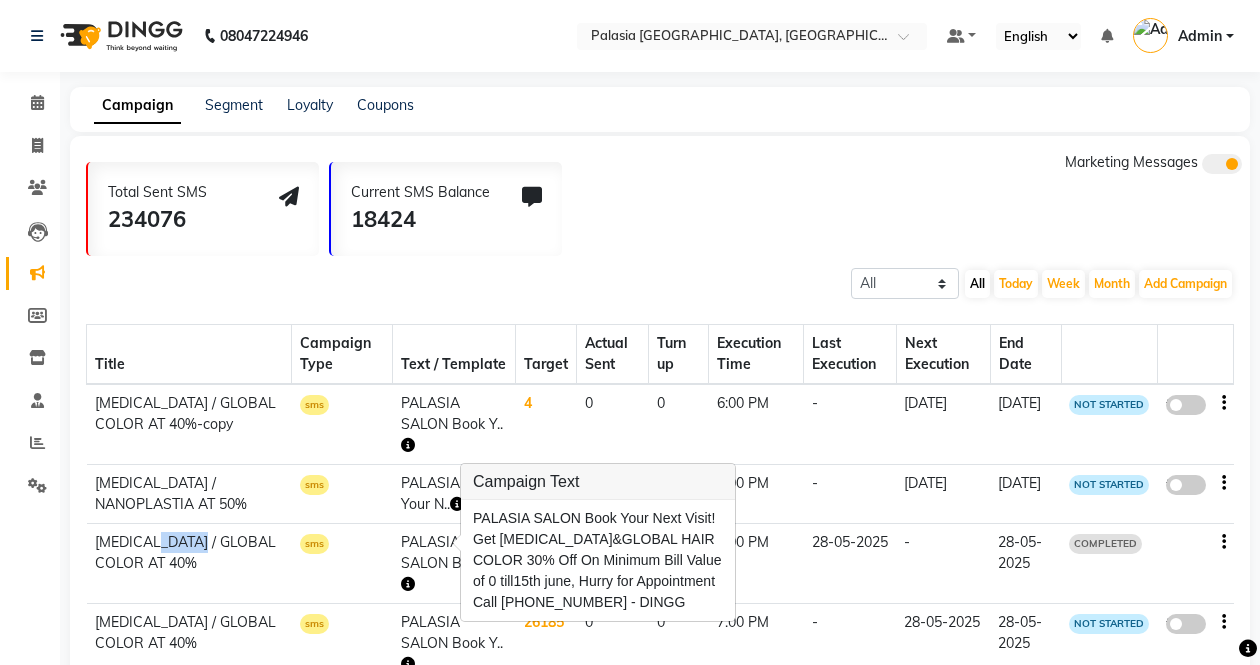 click 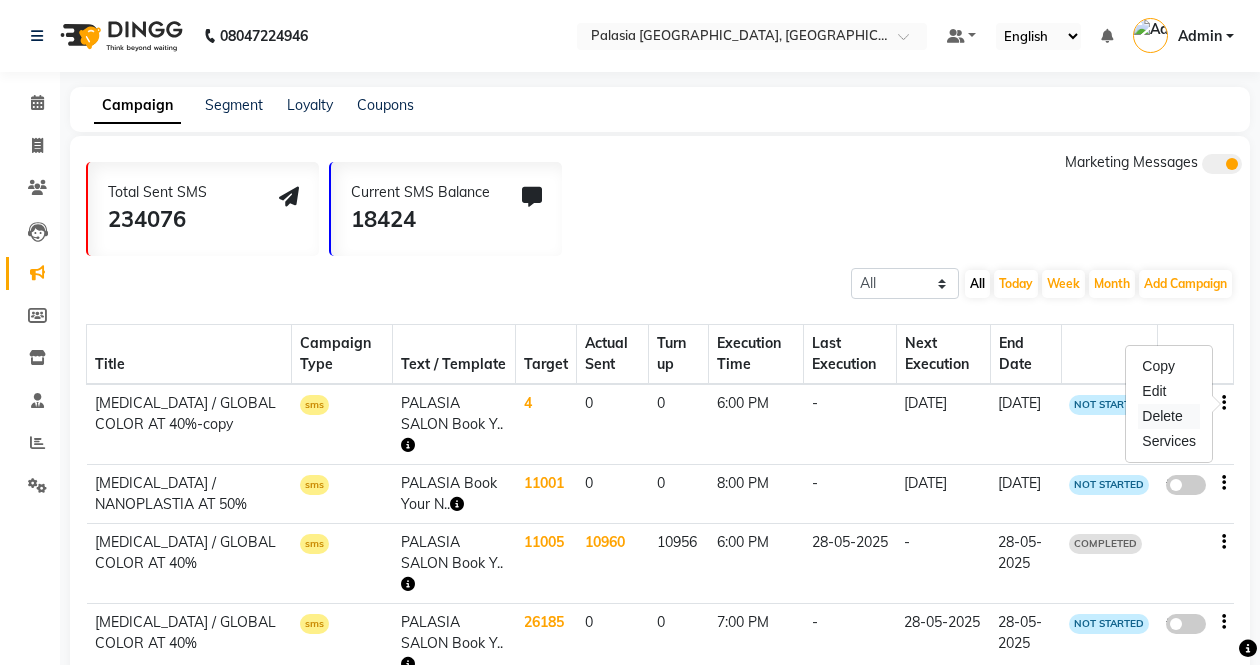 click on "Delete" at bounding box center (1169, 416) 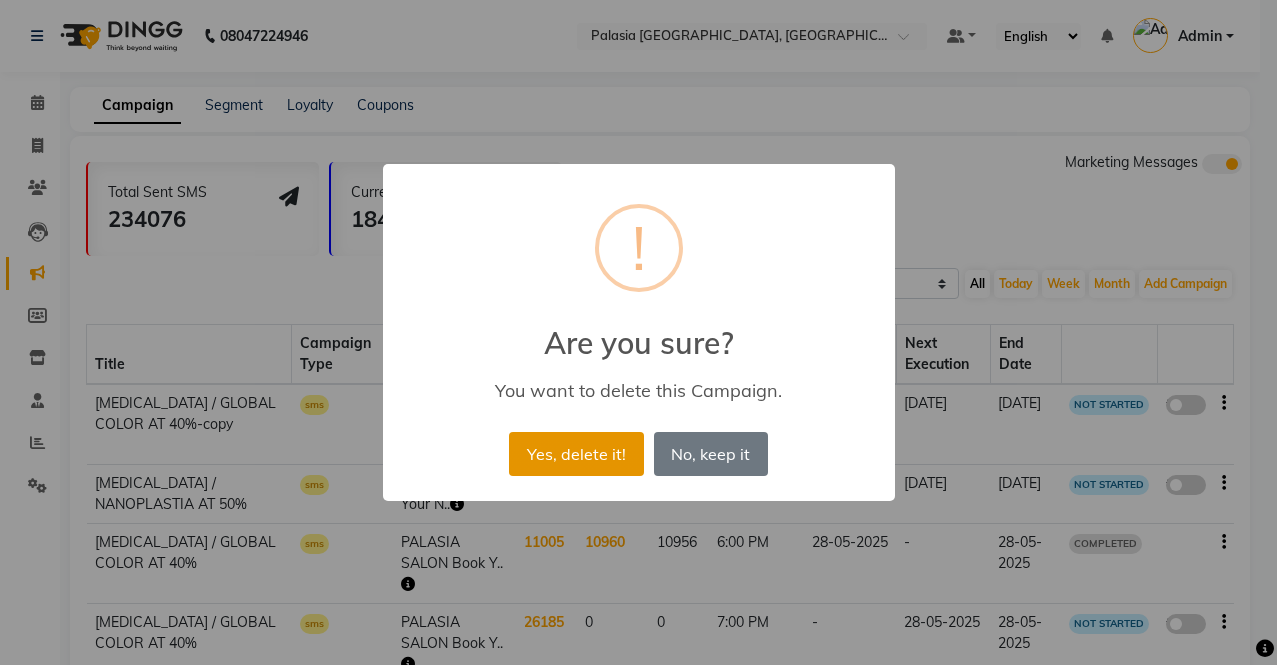 click on "Yes, delete it!" at bounding box center [576, 454] 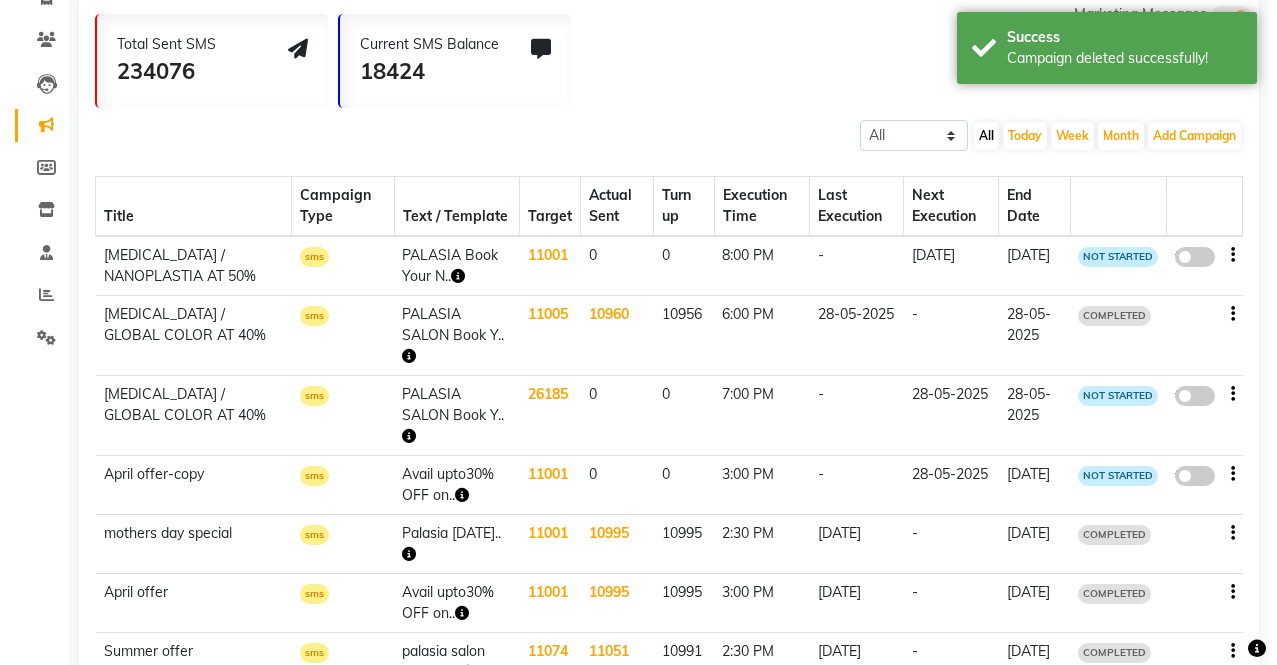 scroll, scrollTop: 155, scrollLeft: 0, axis: vertical 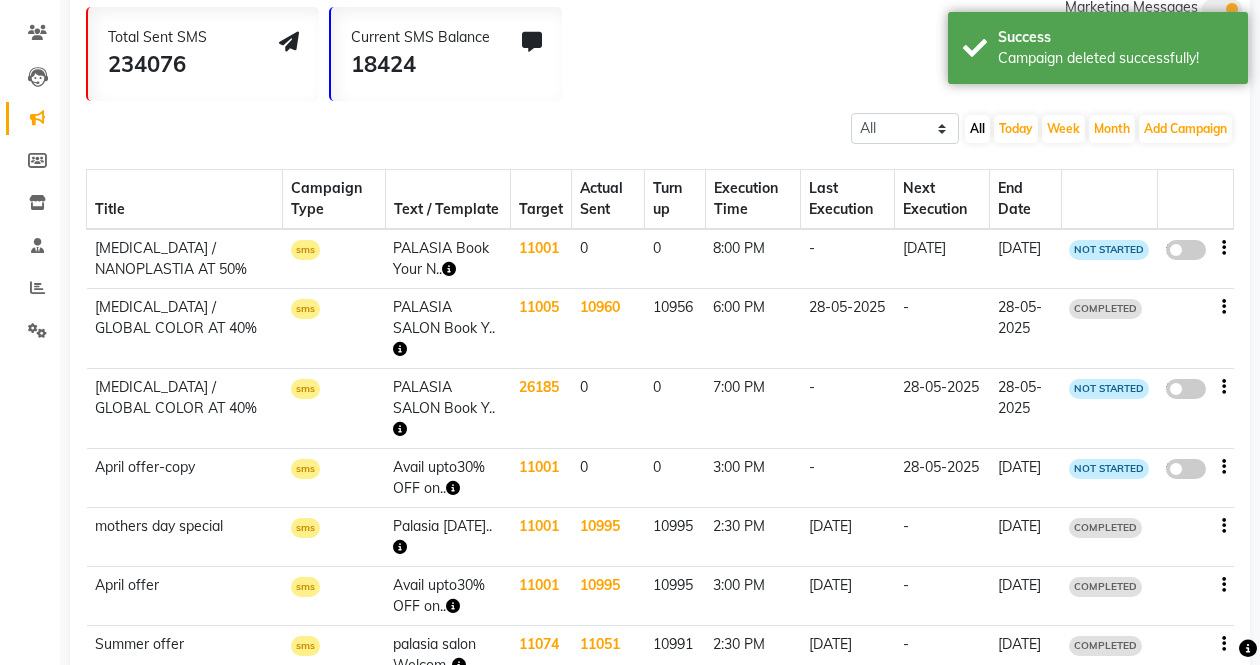 click 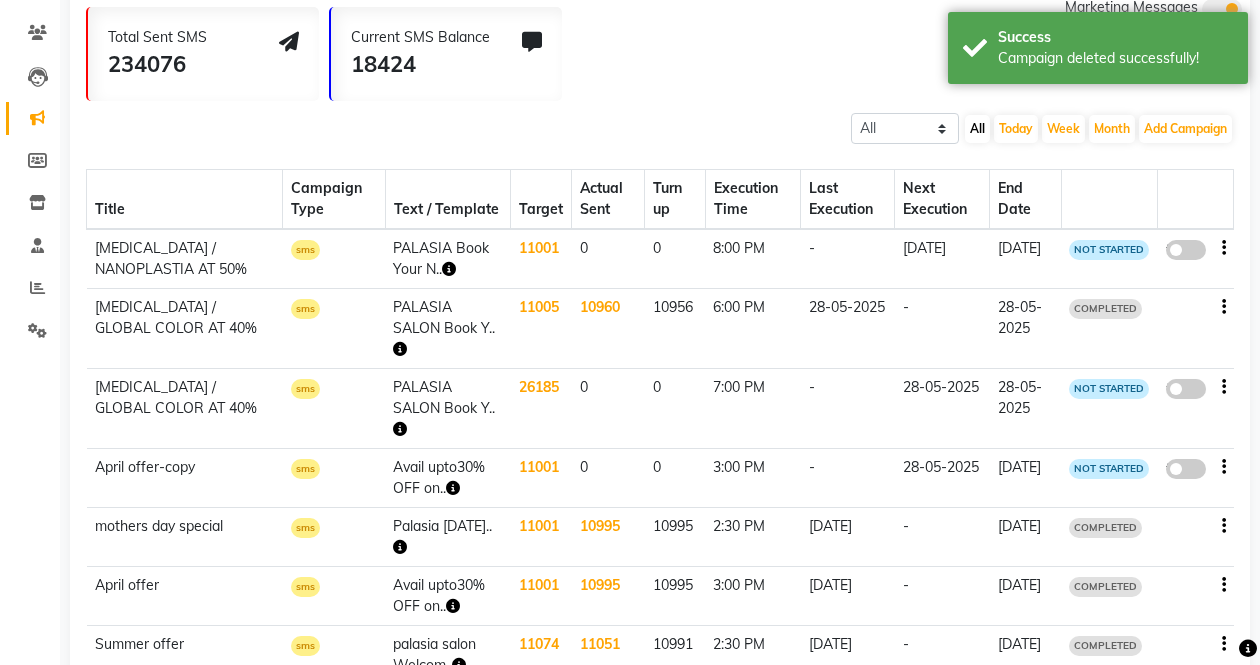 click on "false" 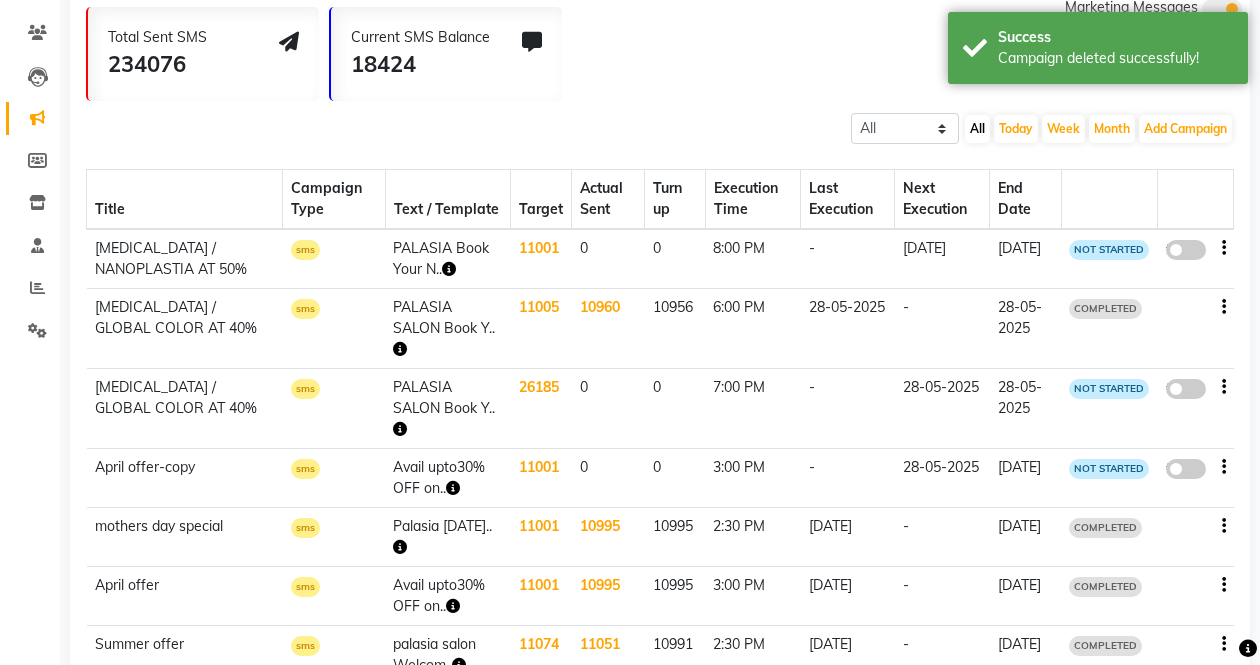 select on "3" 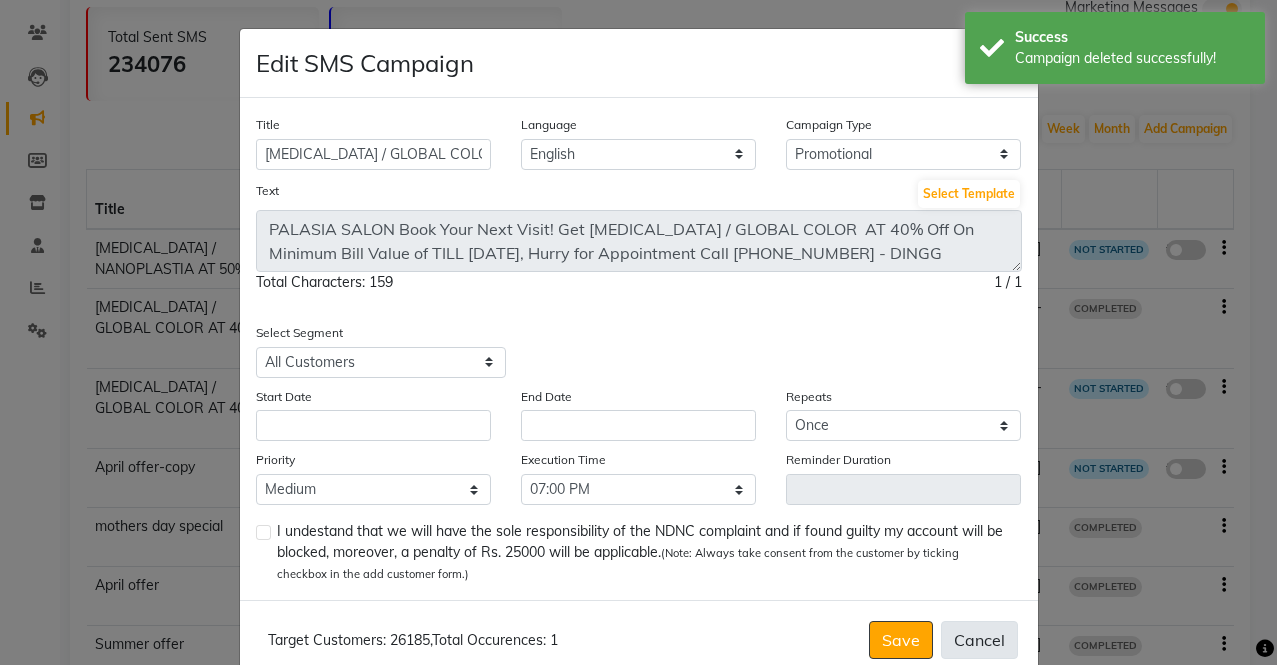 click on "Cancel" 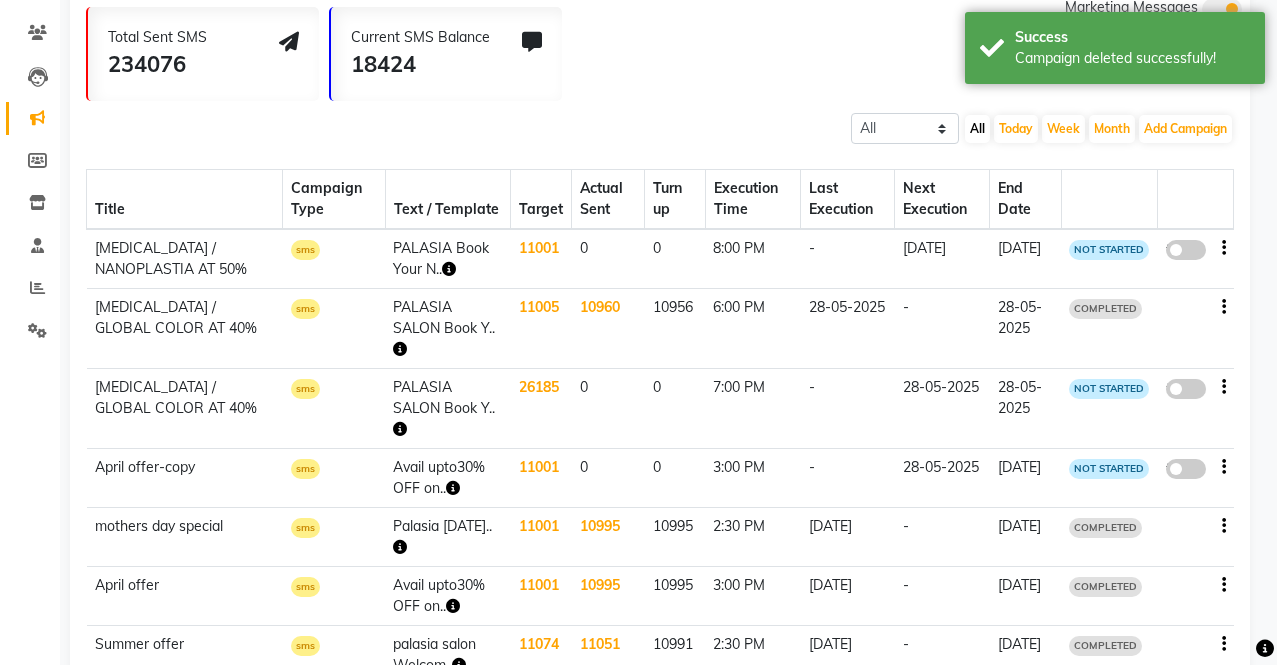 scroll, scrollTop: 0, scrollLeft: 0, axis: both 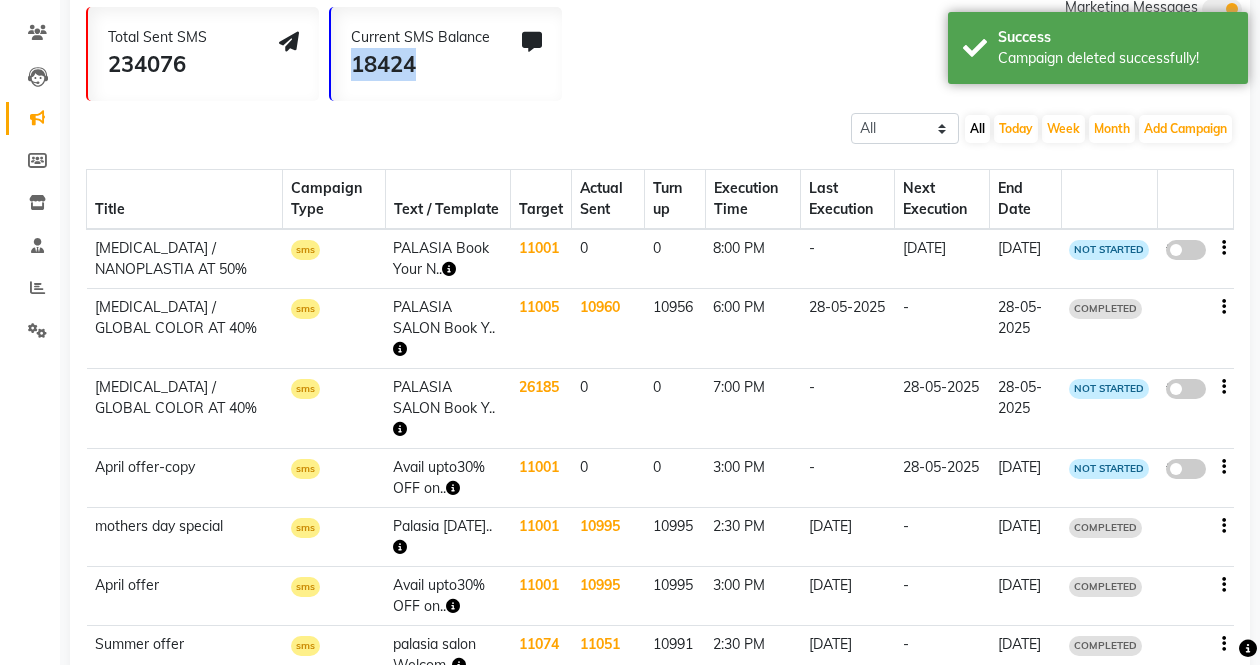 drag, startPoint x: 431, startPoint y: 61, endPoint x: 338, endPoint y: 60, distance: 93.00538 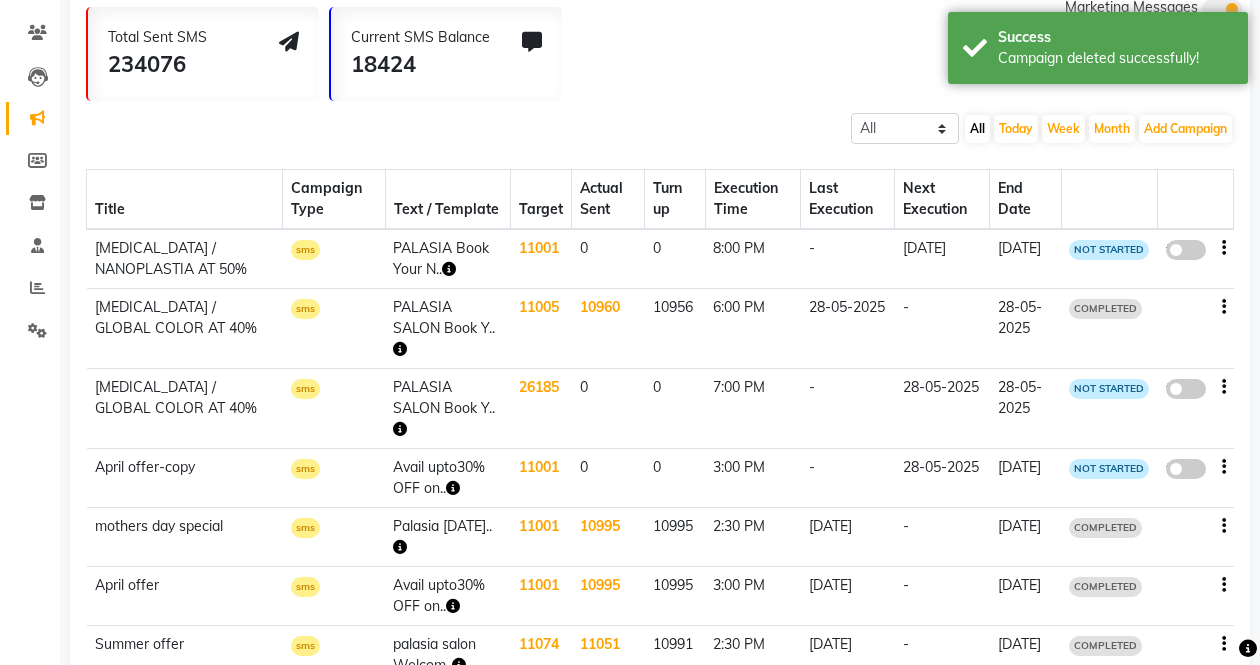 click 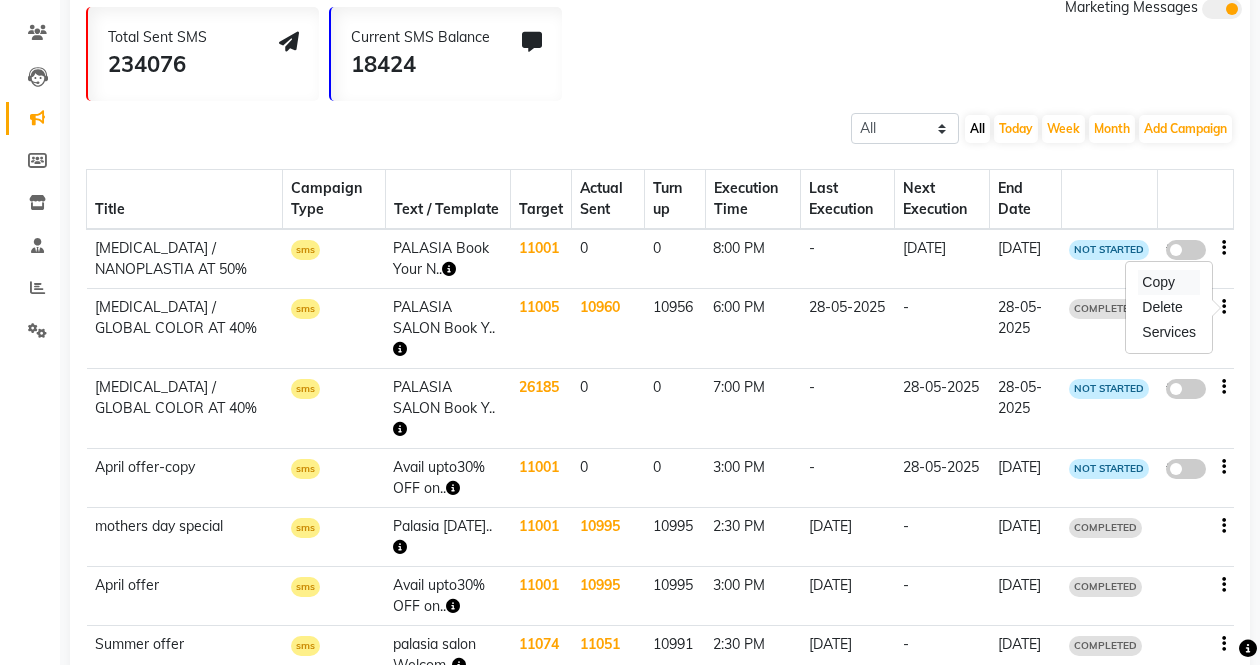 click on "Copy" at bounding box center (1169, 282) 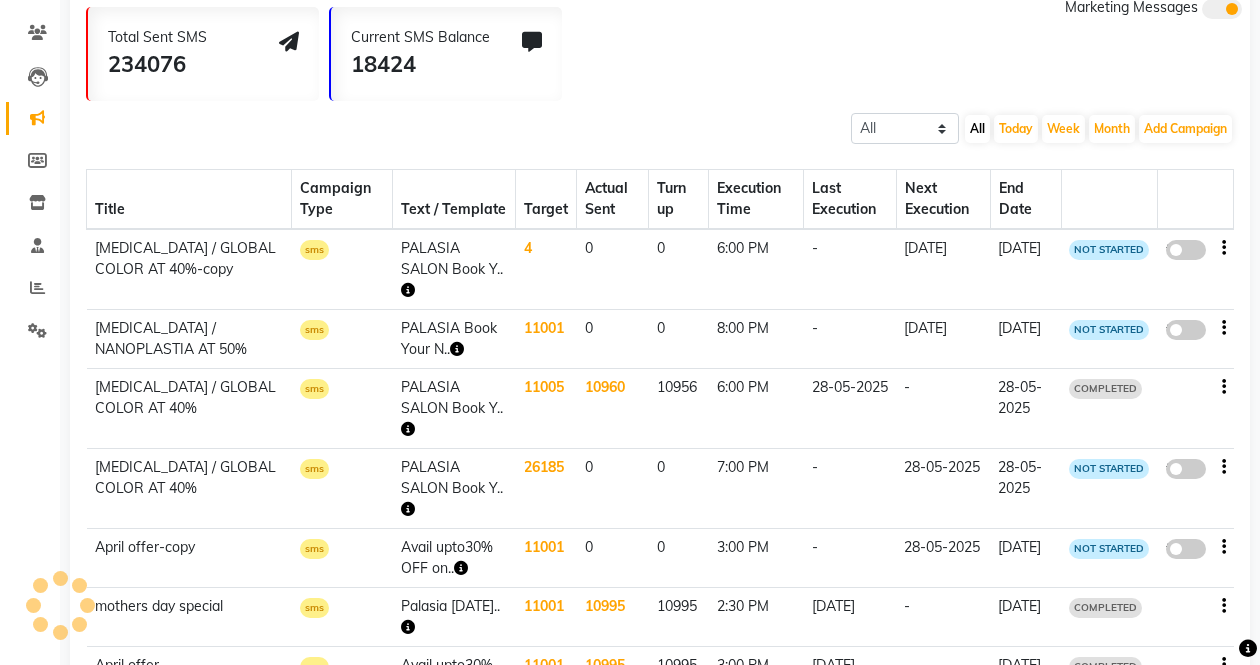 click 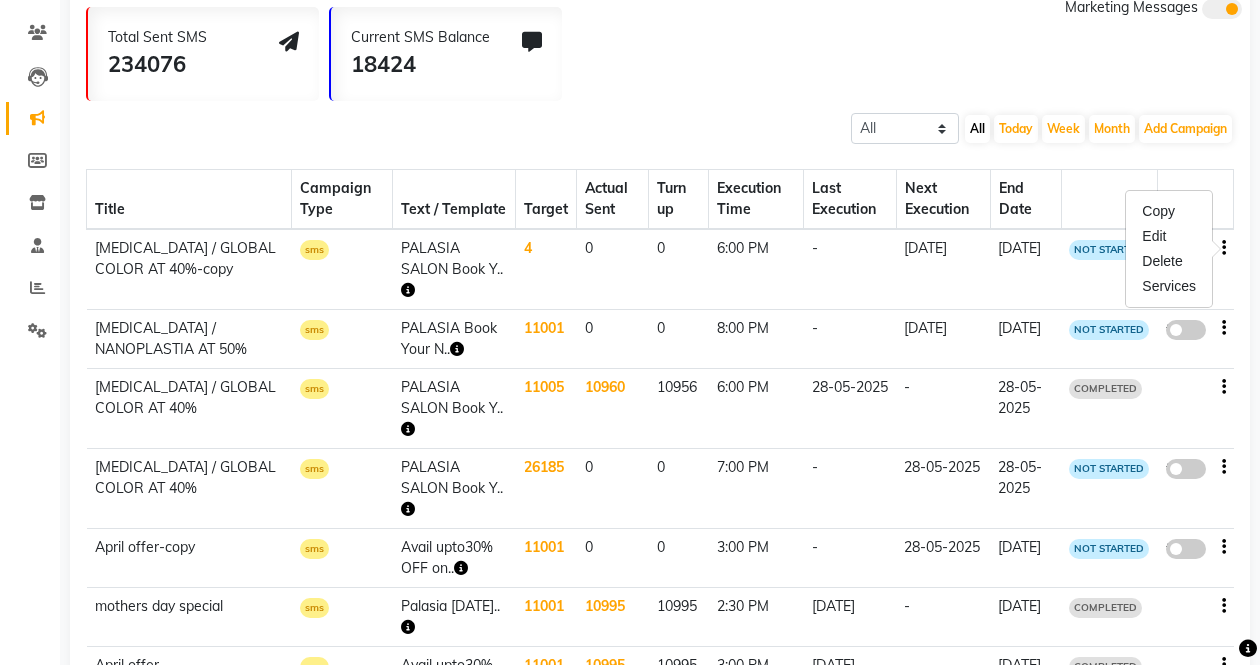 click on "[DATE]" 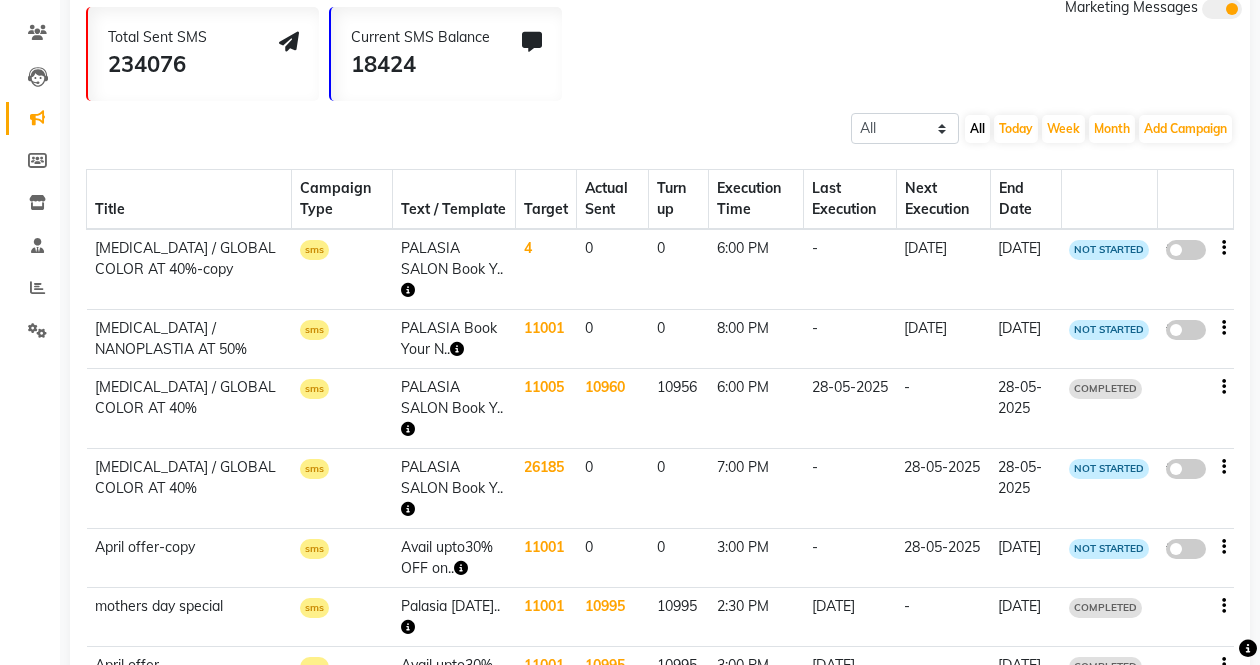 click 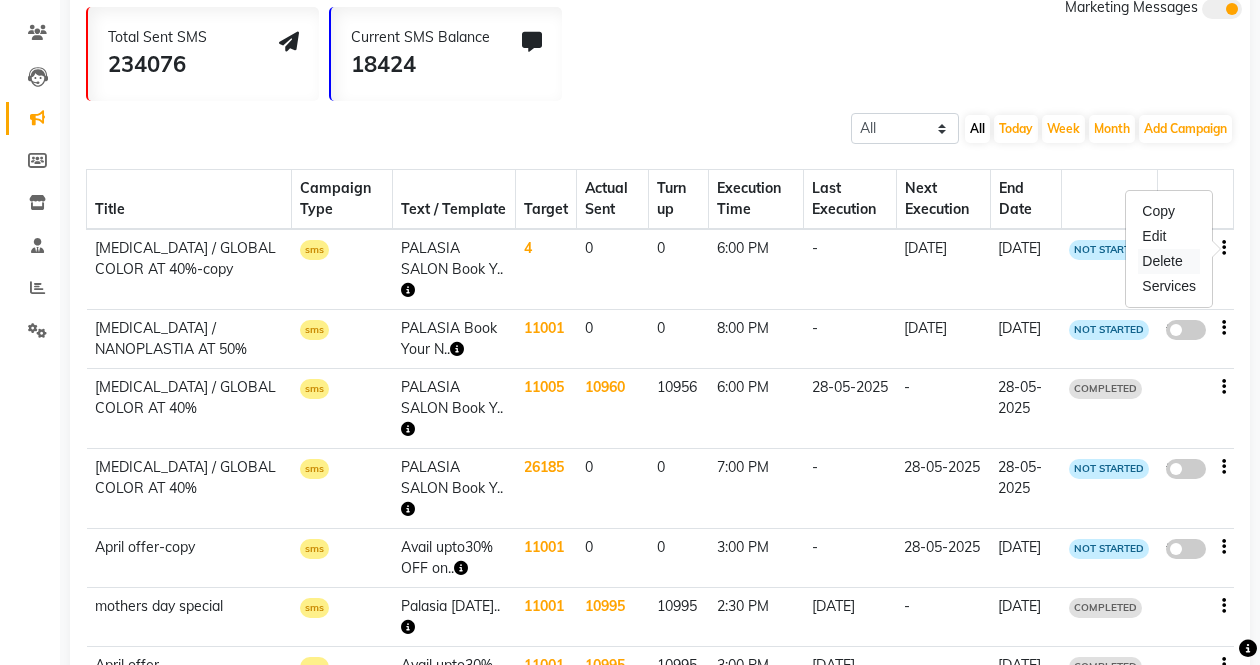 click on "Delete" at bounding box center (1169, 261) 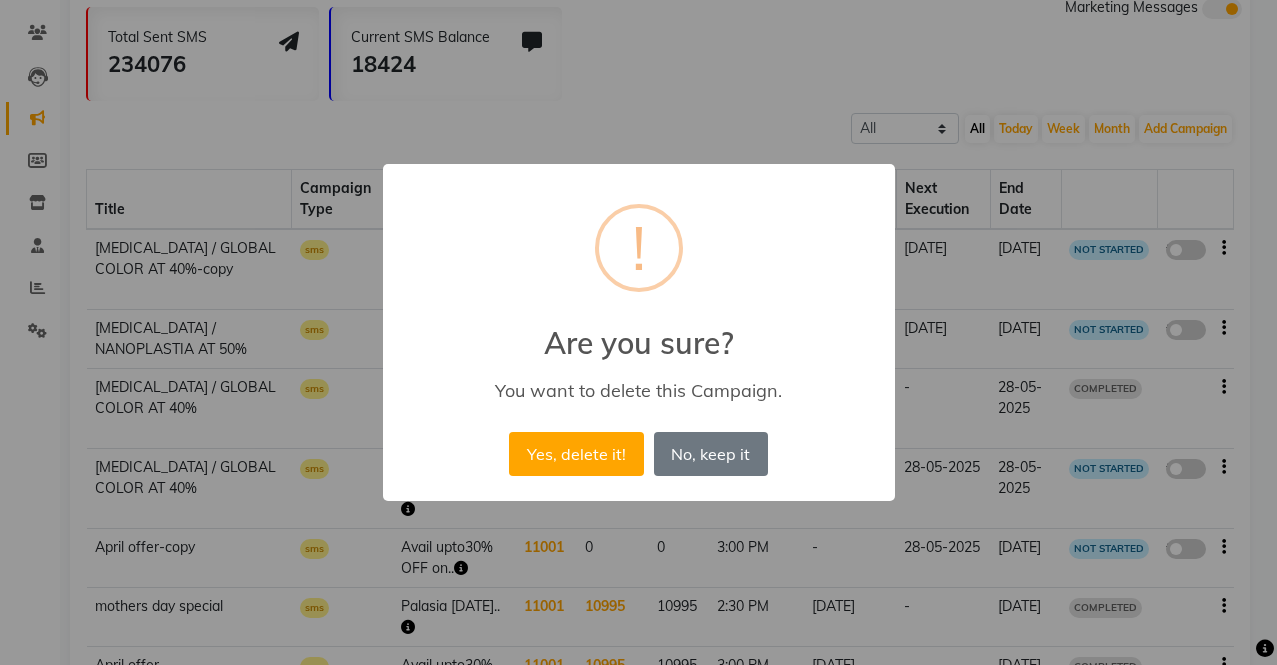 type 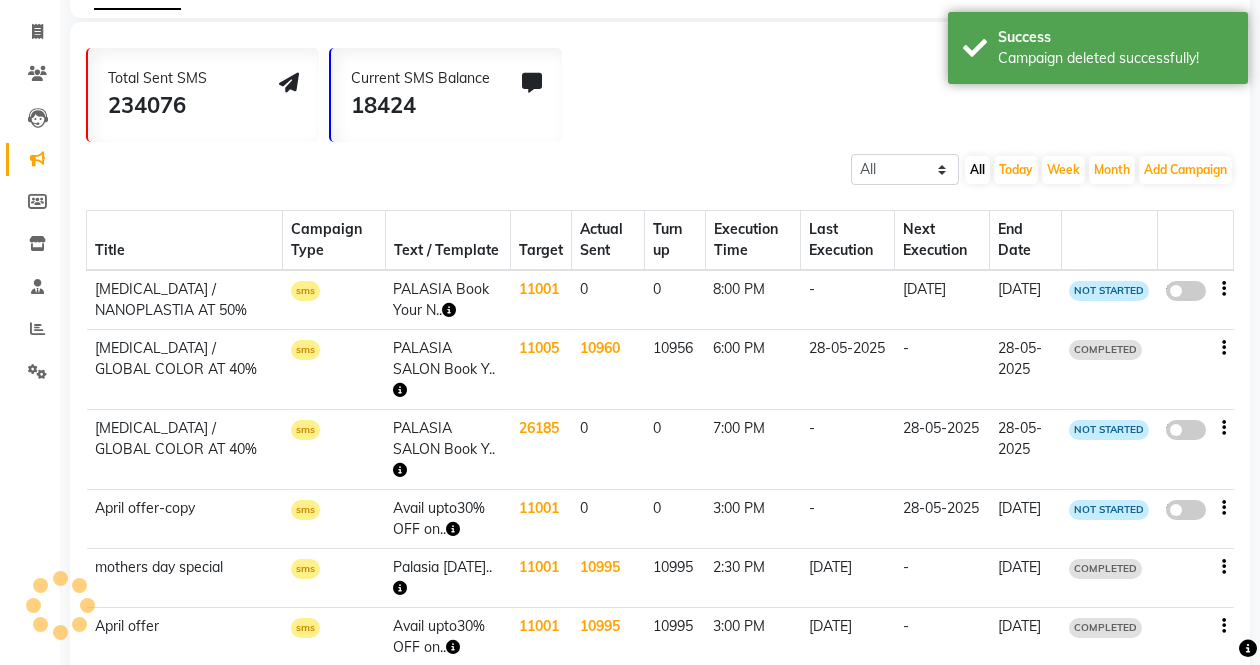 scroll, scrollTop: 0, scrollLeft: 0, axis: both 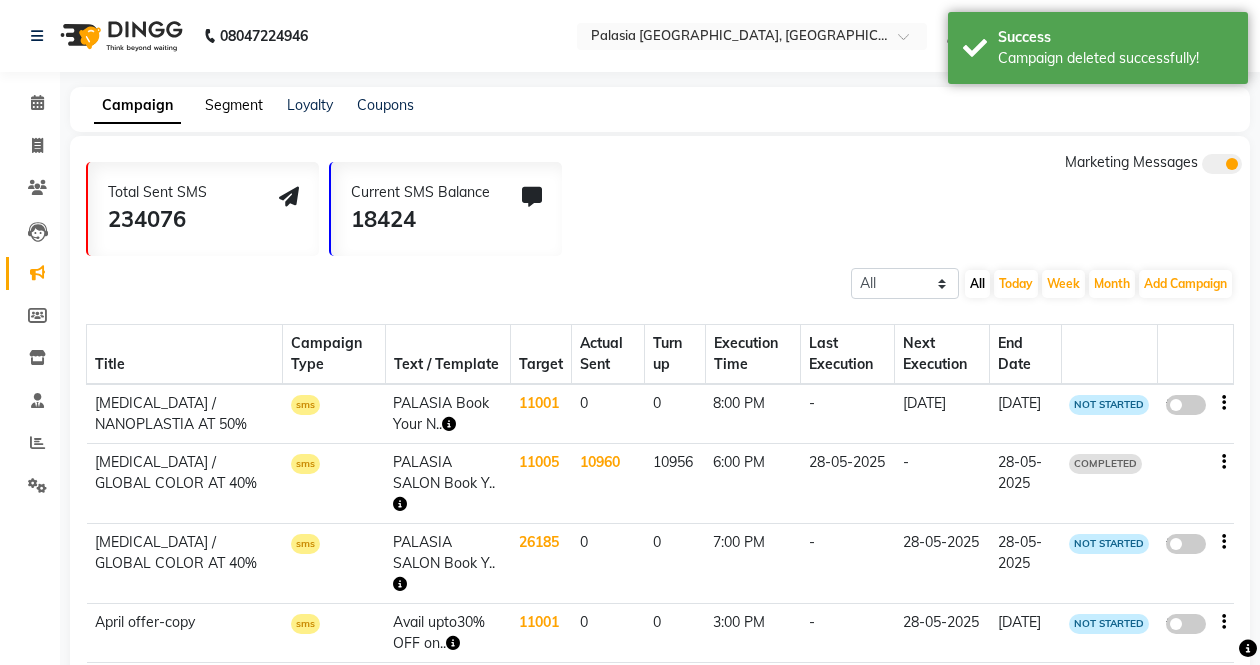 click on "Segment" 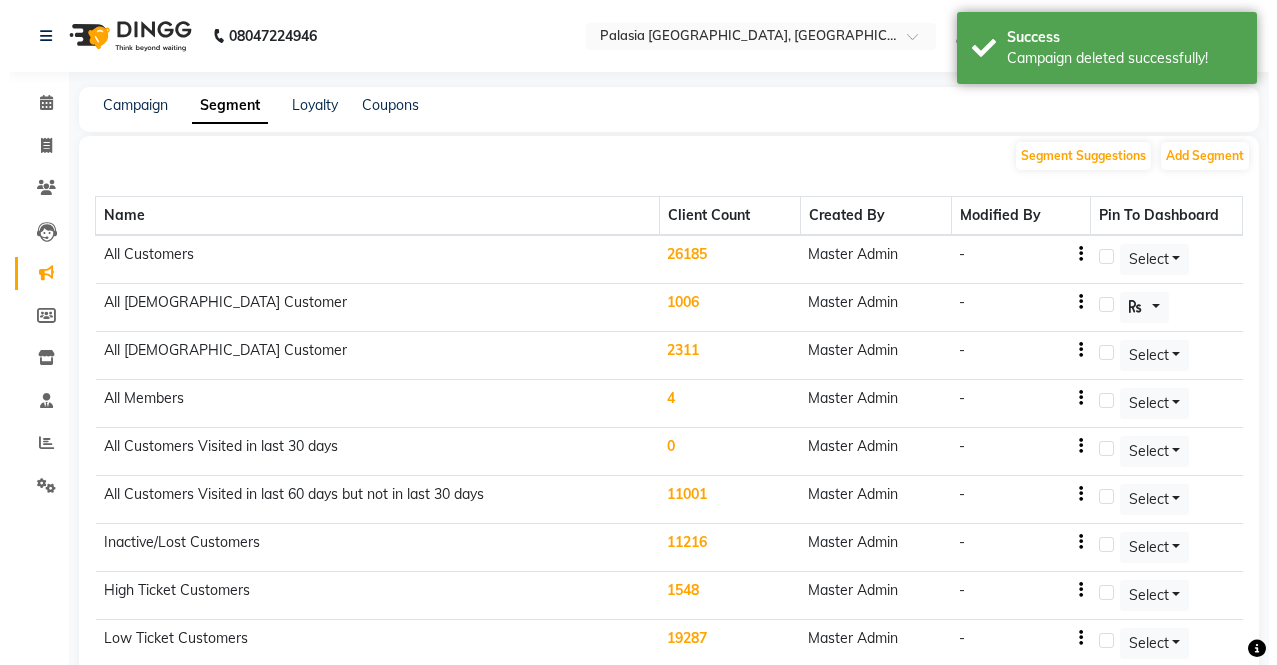 scroll, scrollTop: 769, scrollLeft: 0, axis: vertical 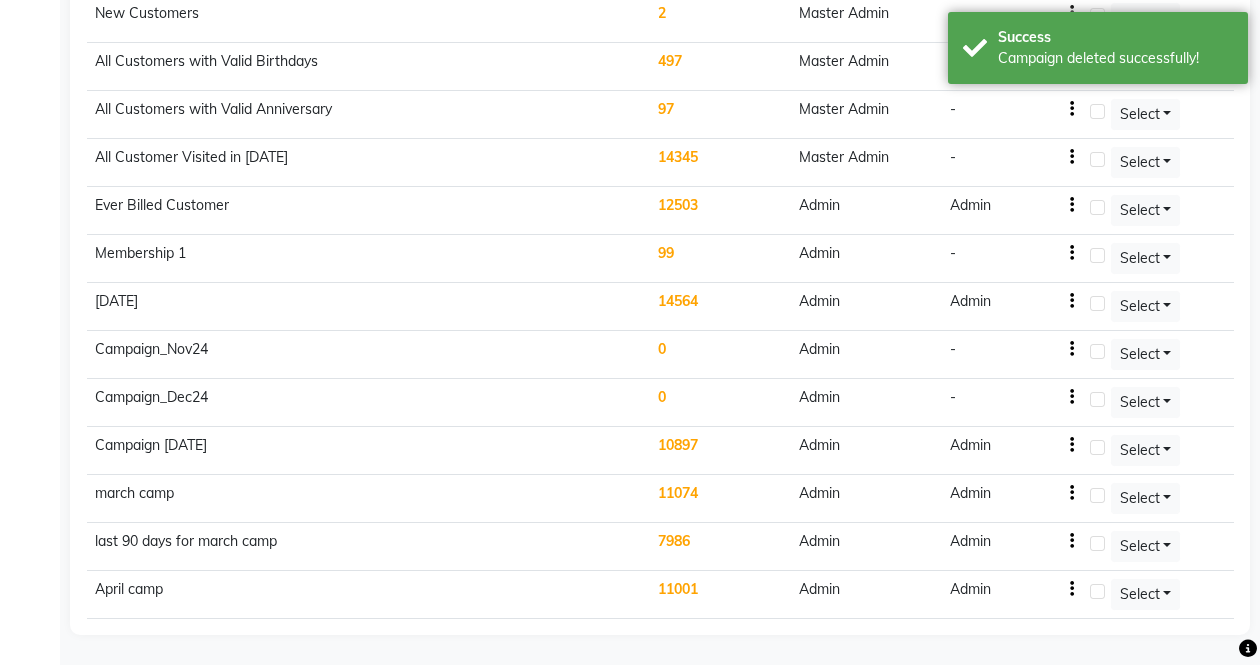 click on "11001" 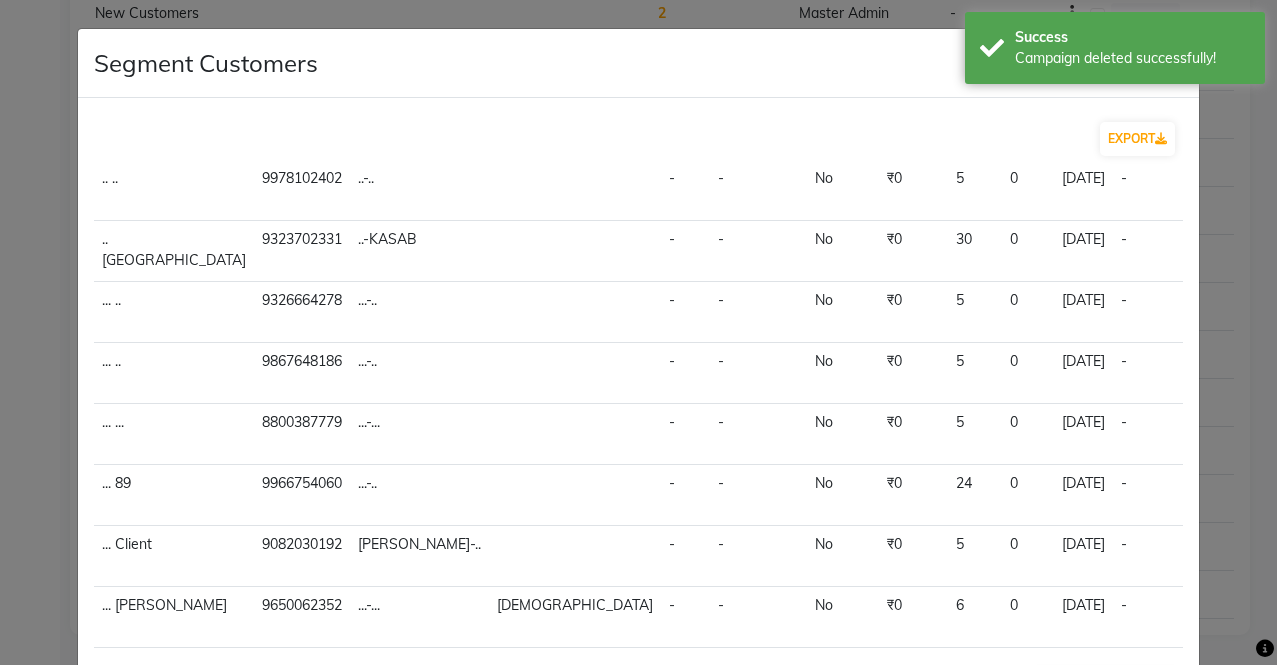 scroll, scrollTop: 385, scrollLeft: 0, axis: vertical 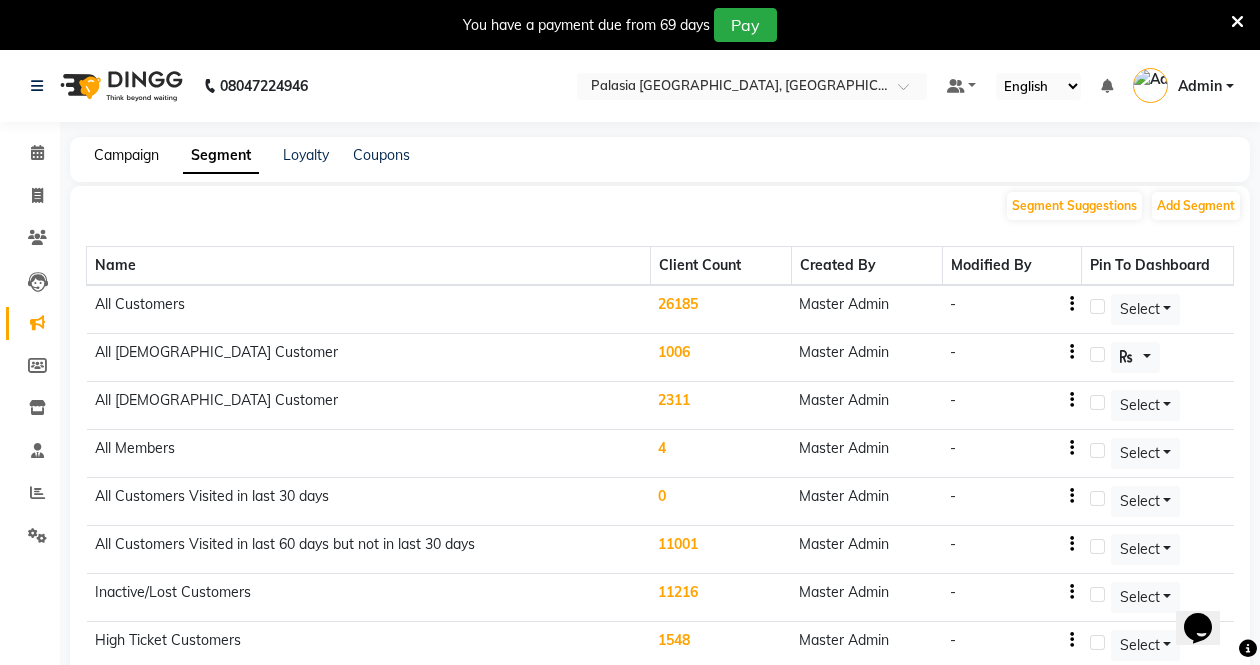 drag, startPoint x: 126, startPoint y: 155, endPoint x: 161, endPoint y: 157, distance: 35.057095 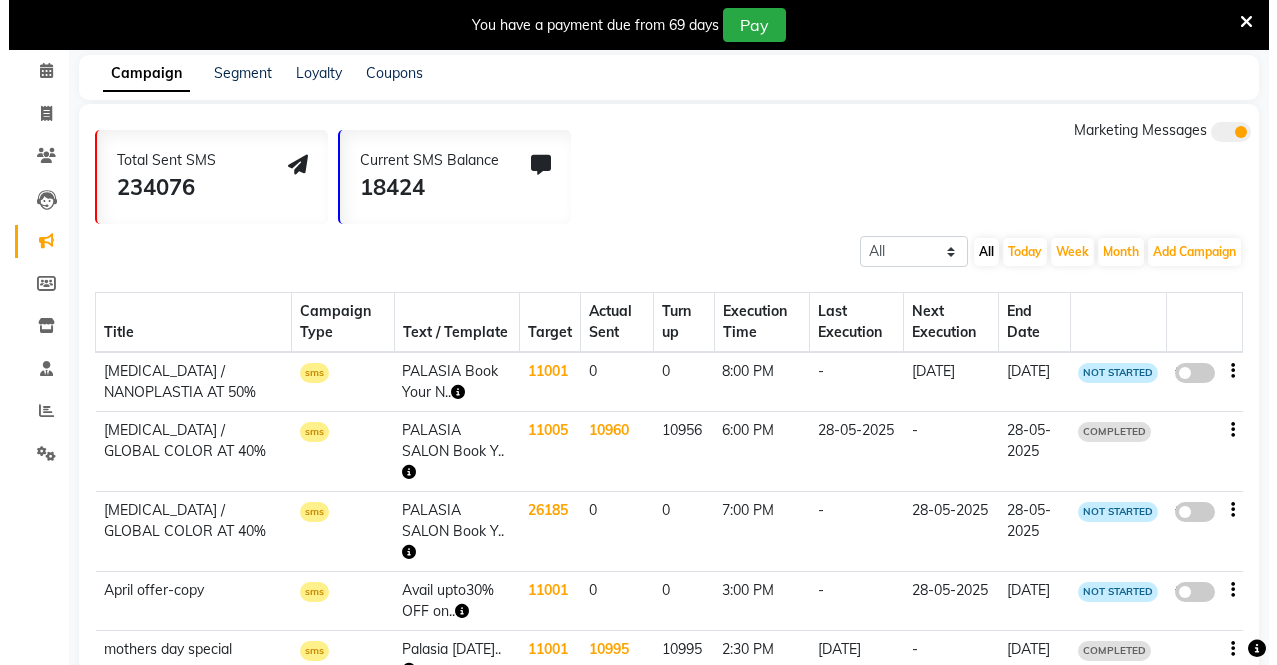 scroll, scrollTop: 96, scrollLeft: 0, axis: vertical 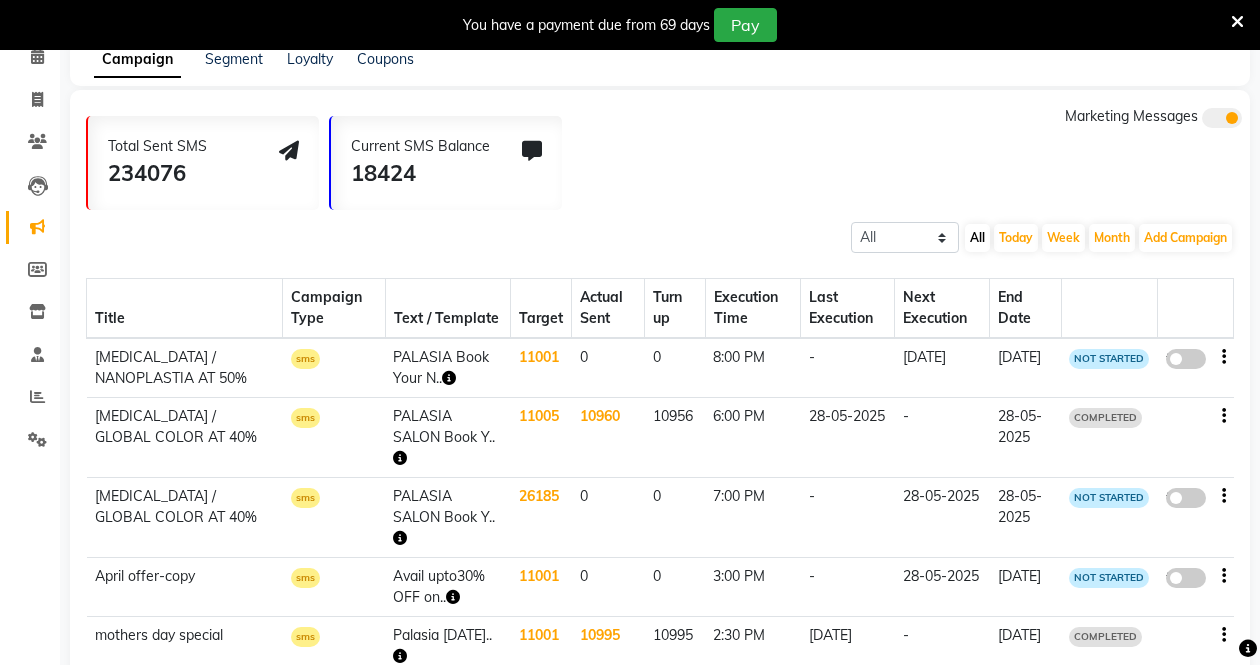 click 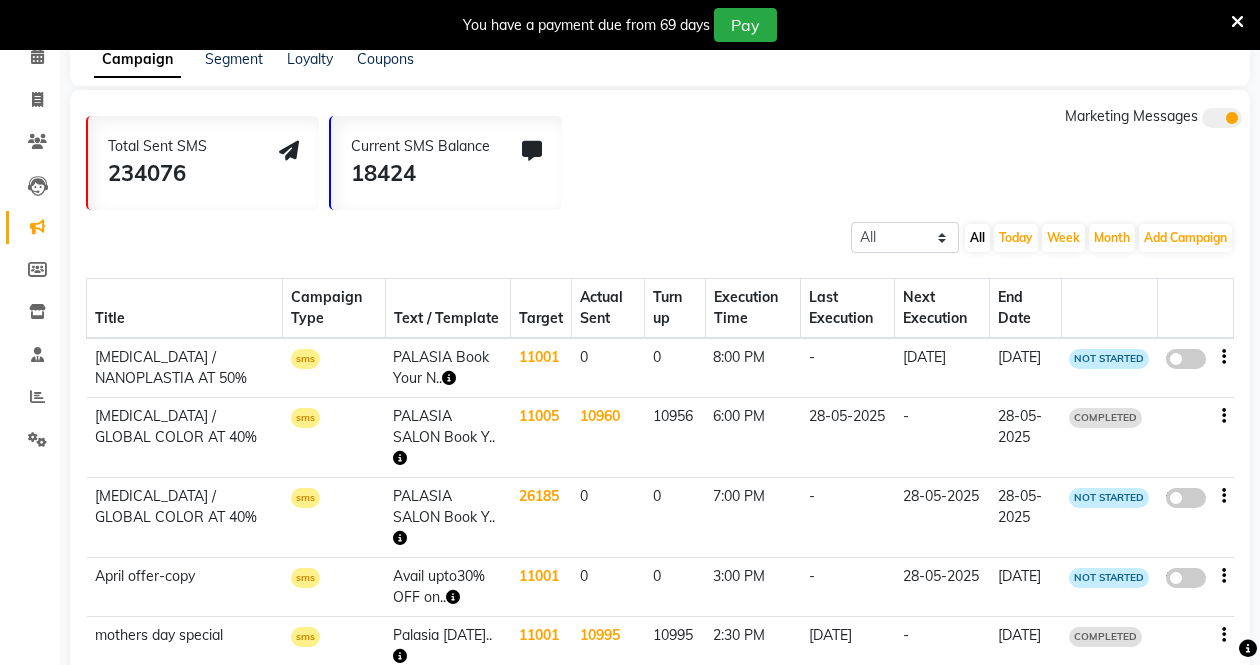 click on "false" 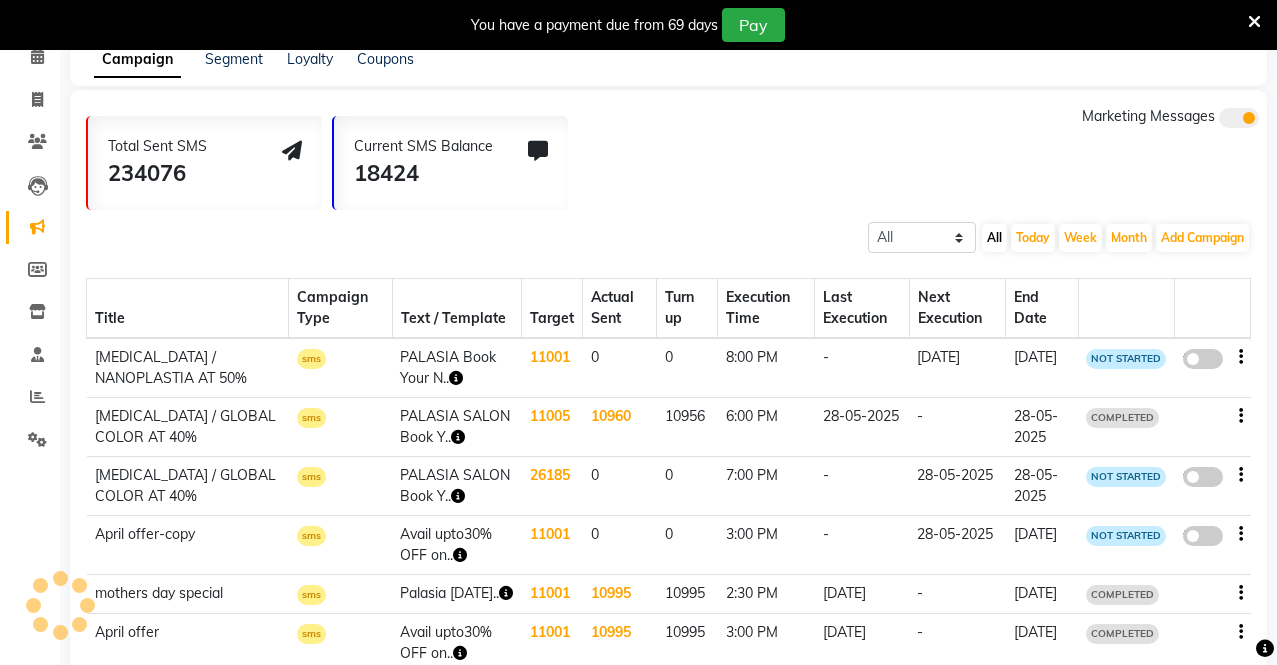 select on "3" 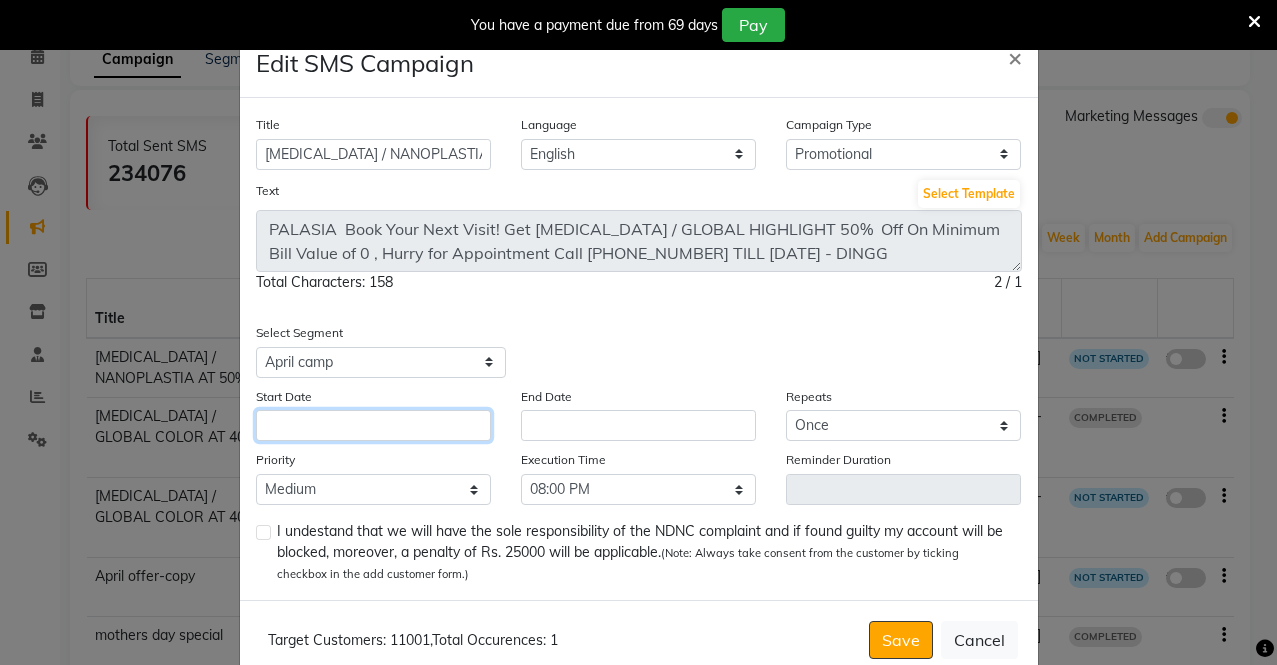 click 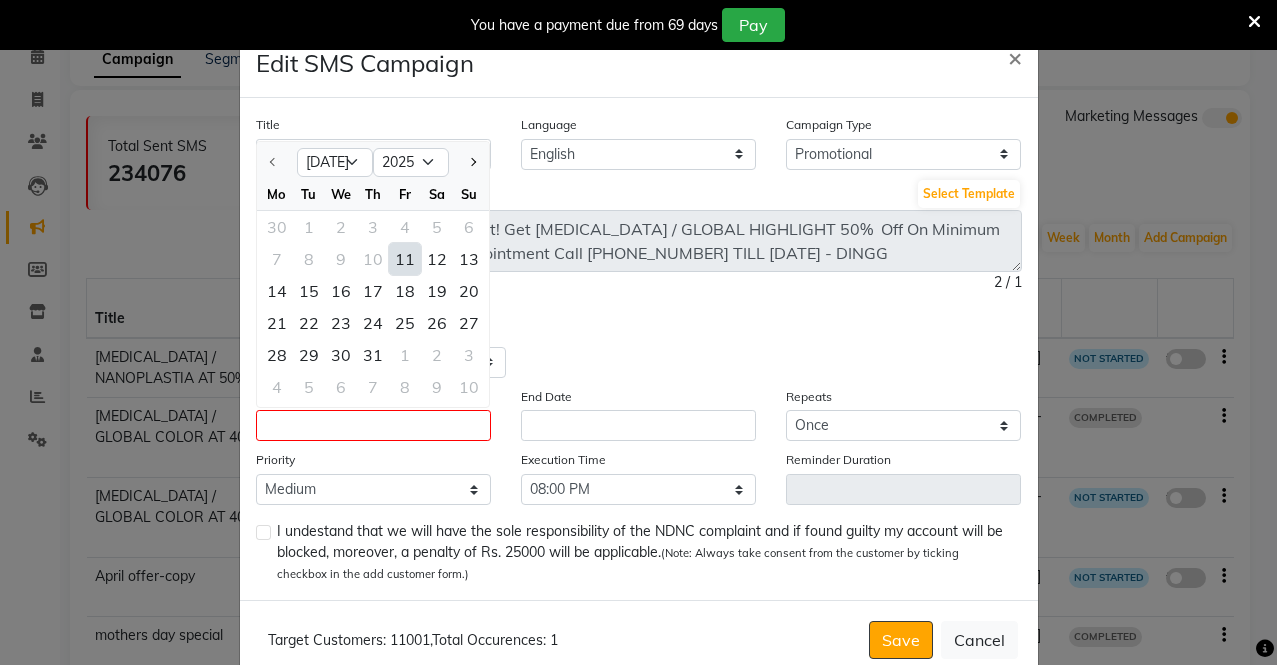 click on "11" 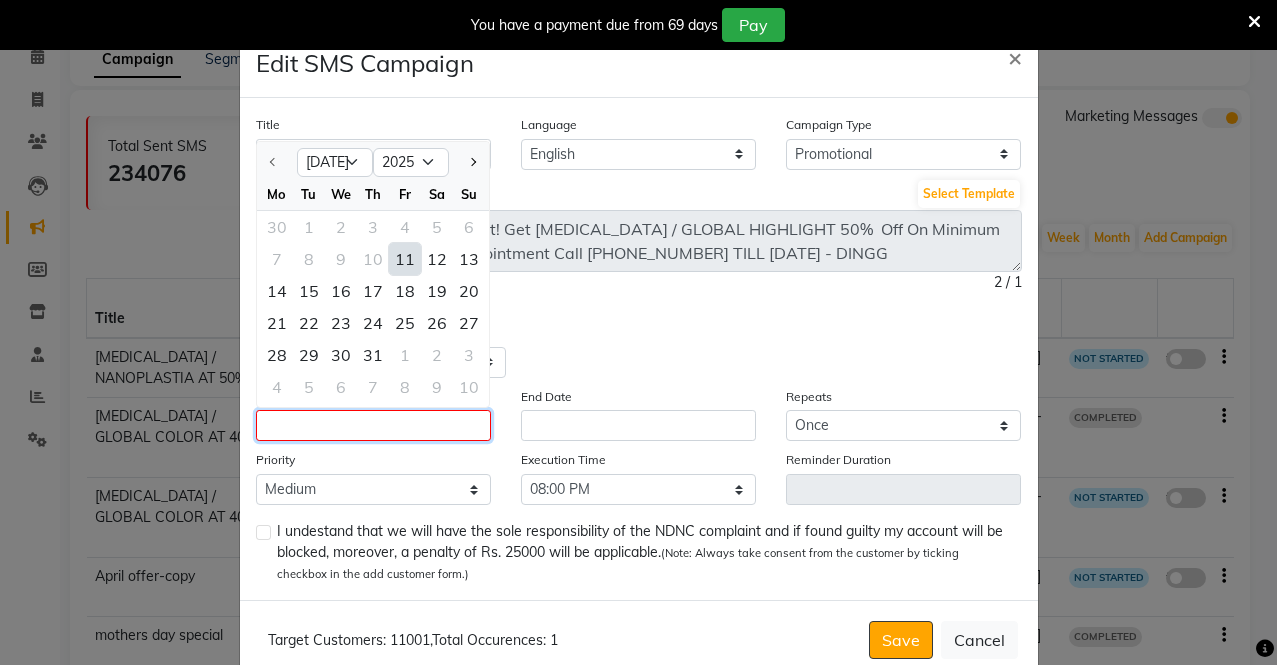 type on "[DATE]" 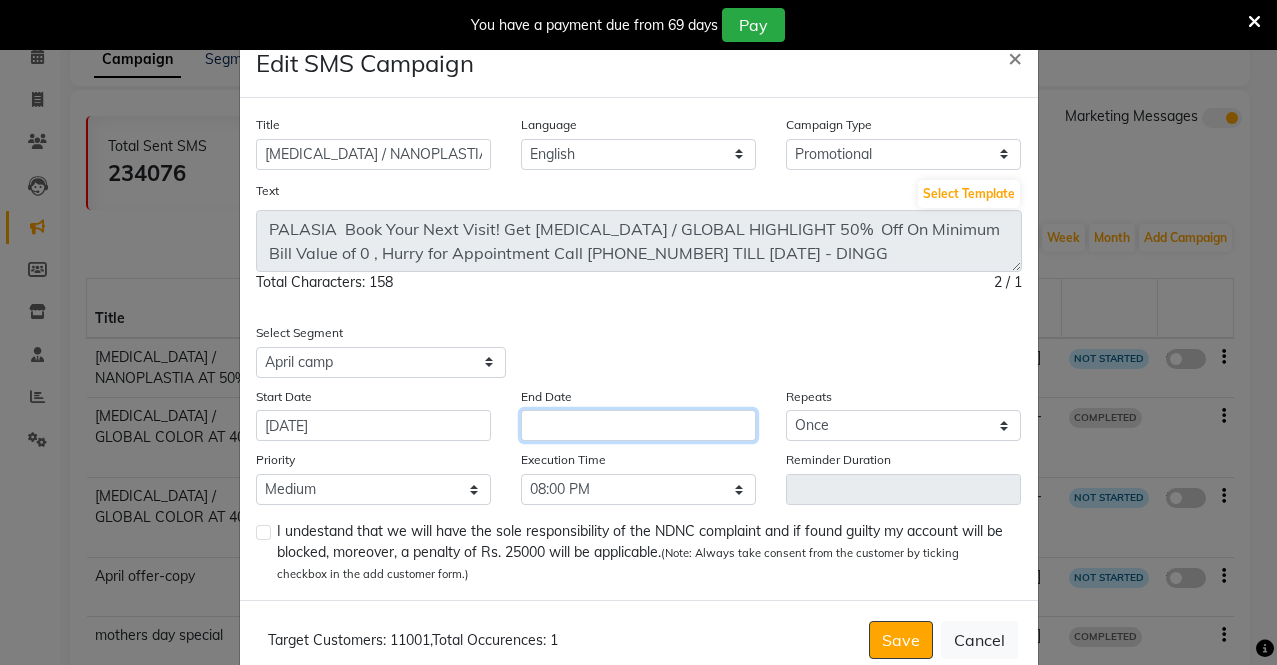click 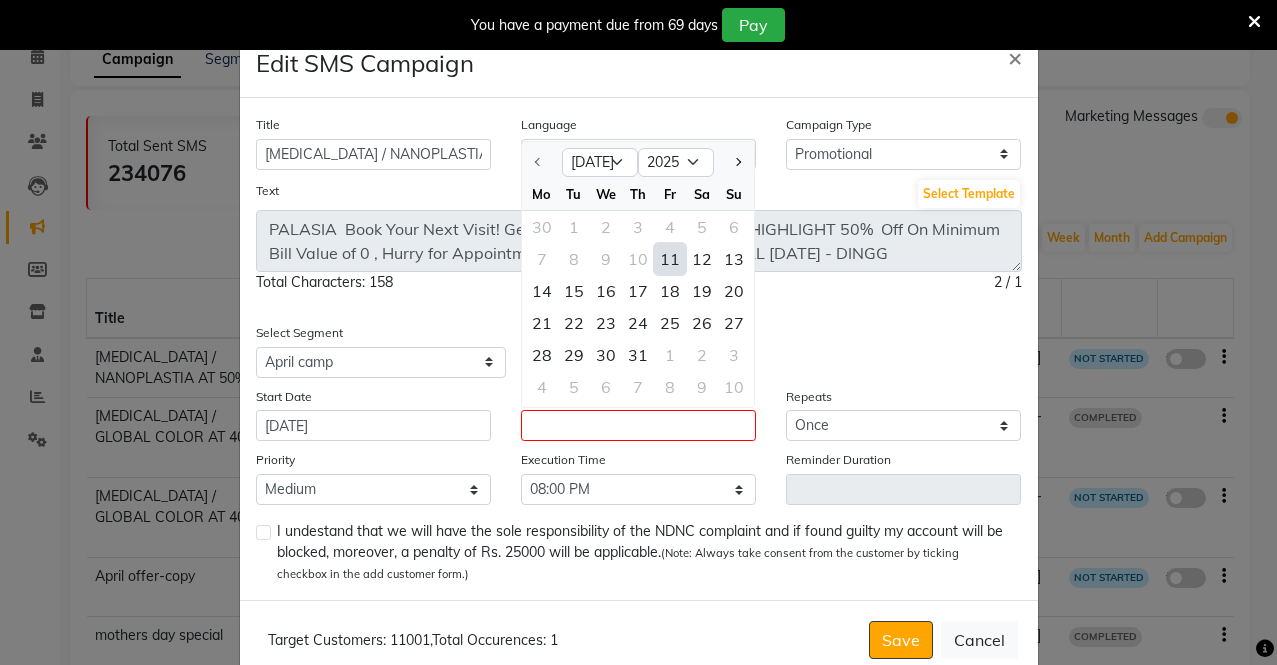 click on "11" 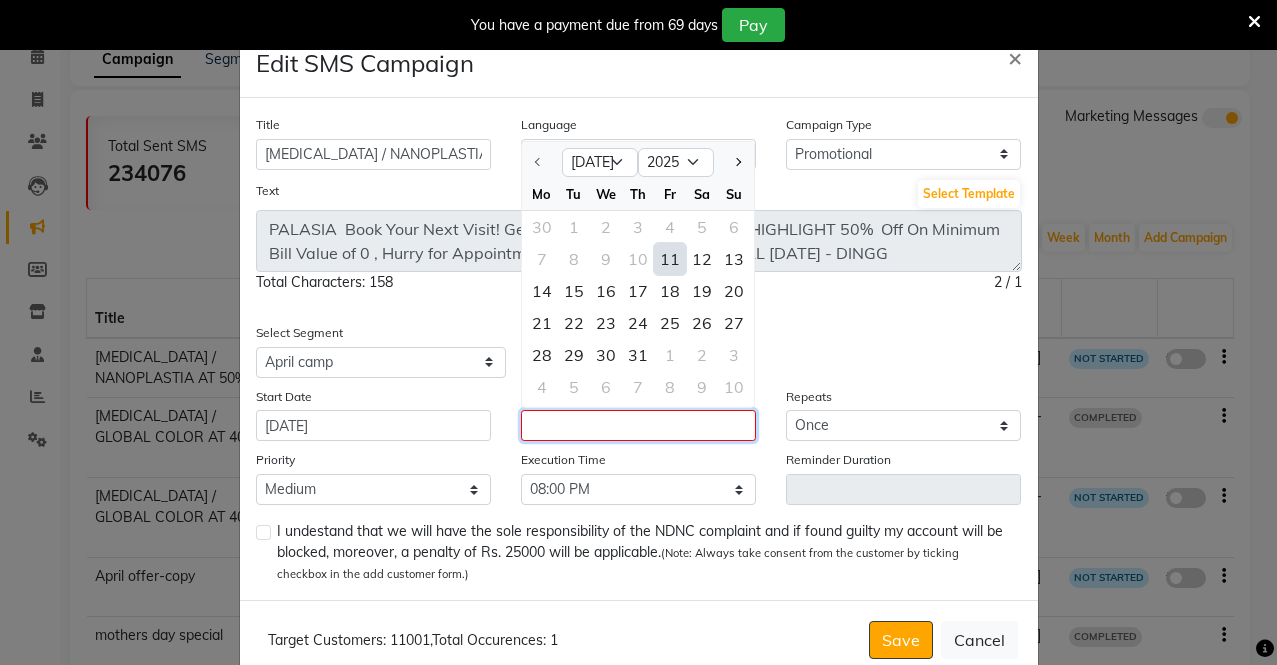 type on "[DATE]" 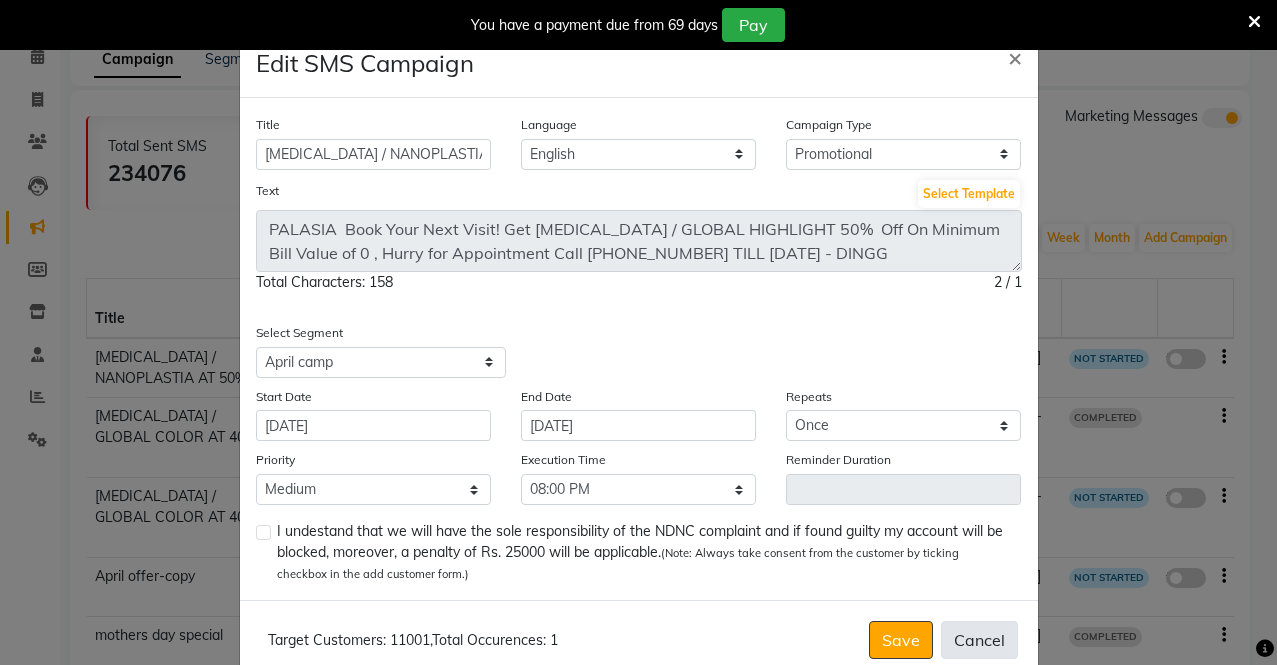 click on "Cancel" 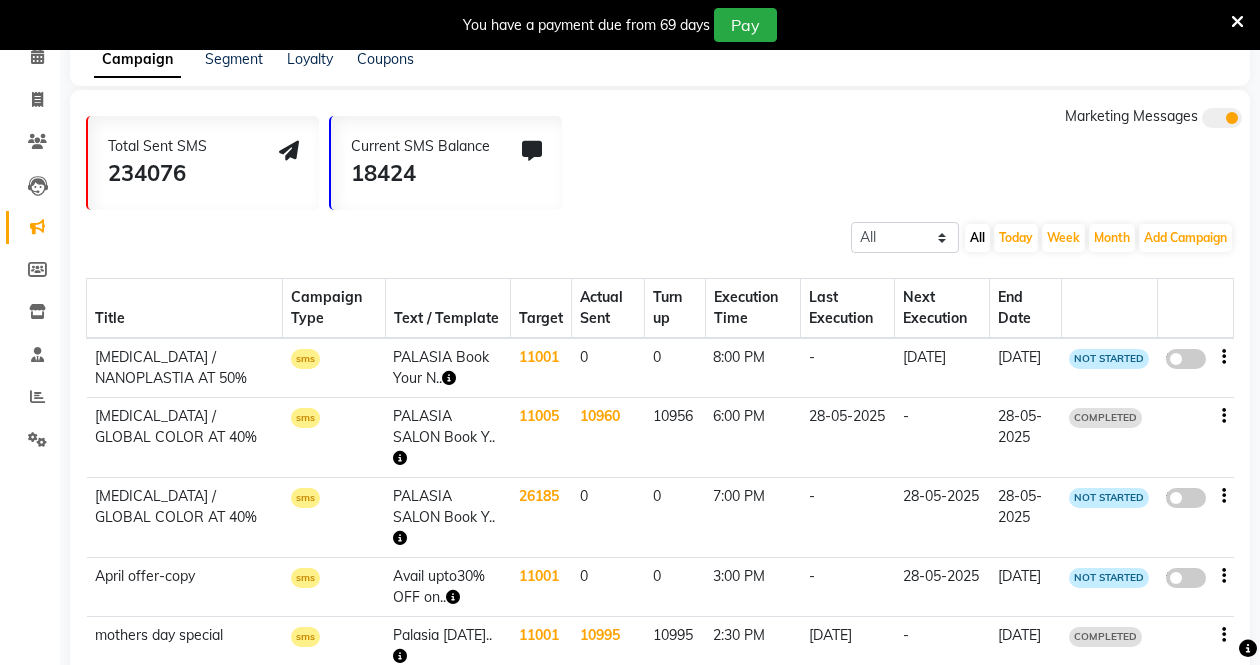 click 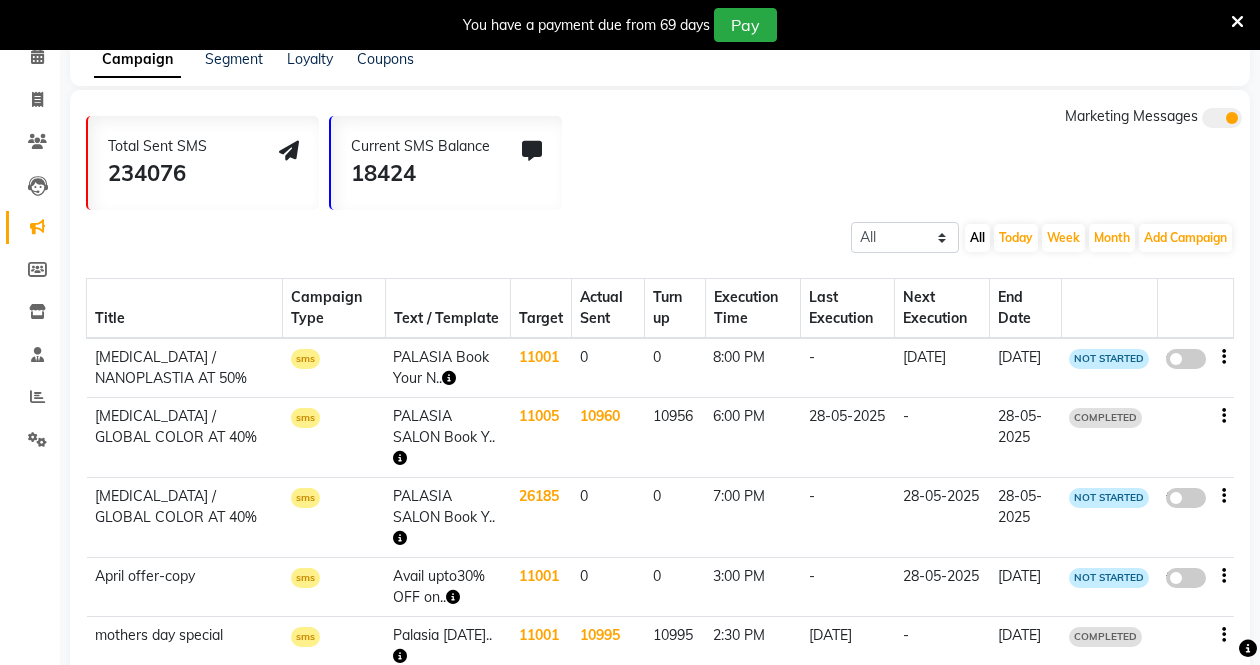 click on "false" 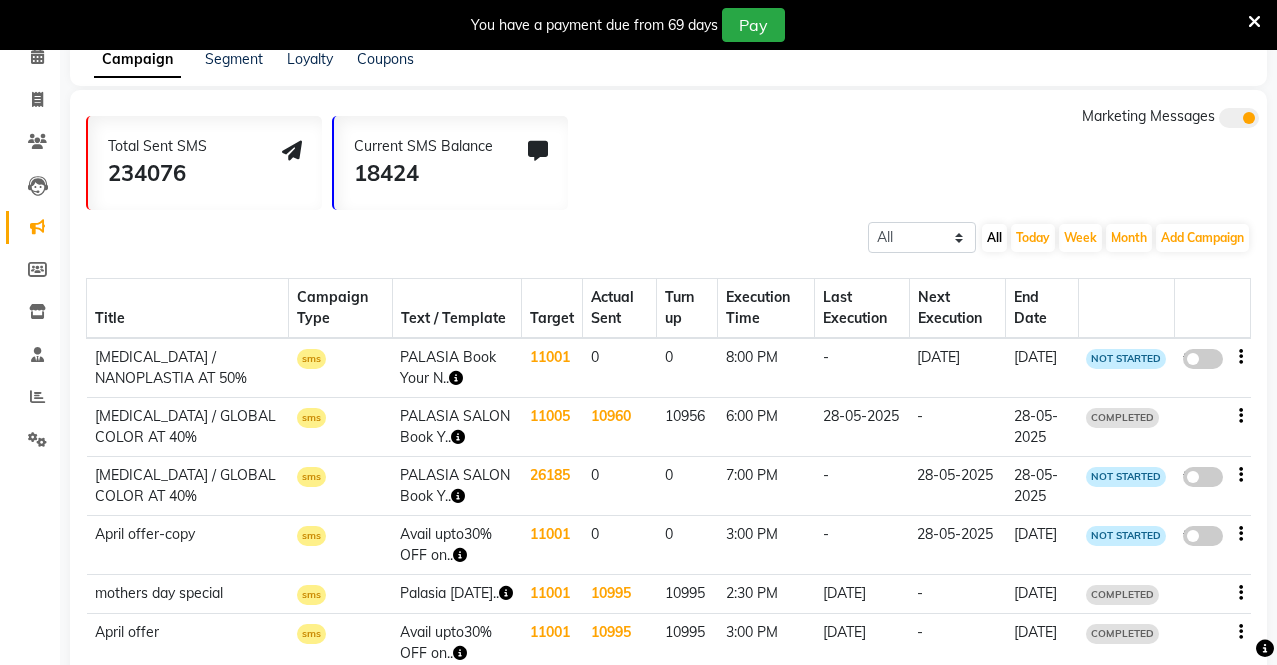 select on "3" 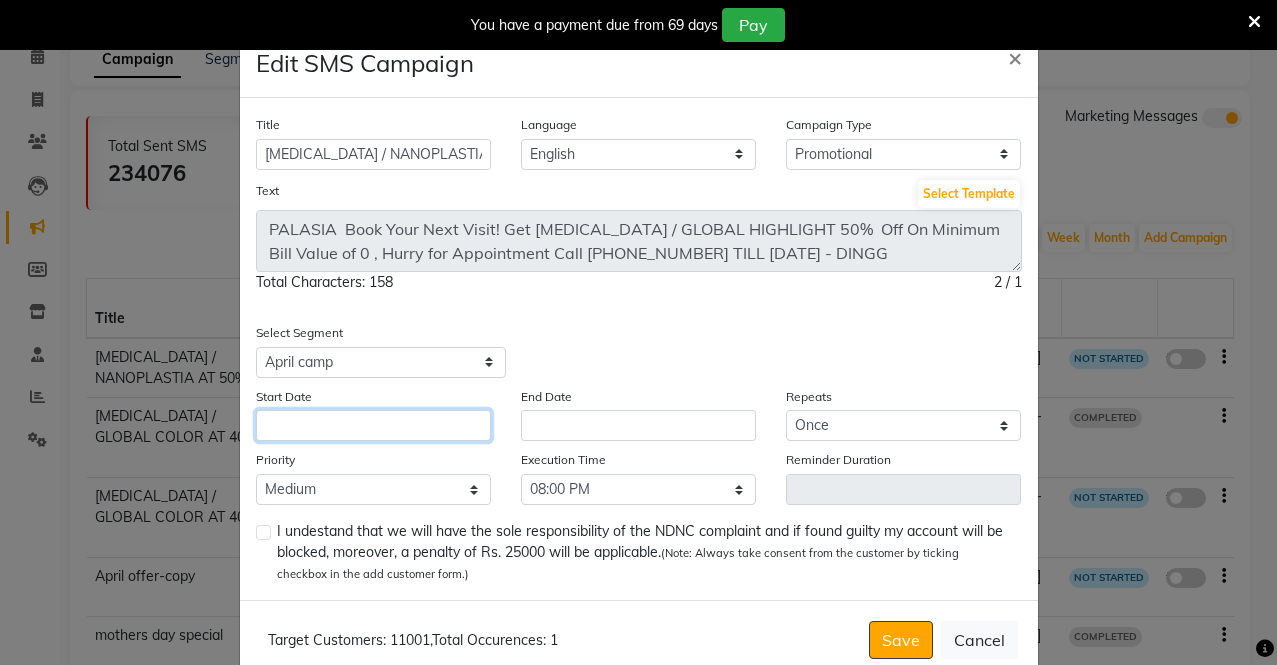click 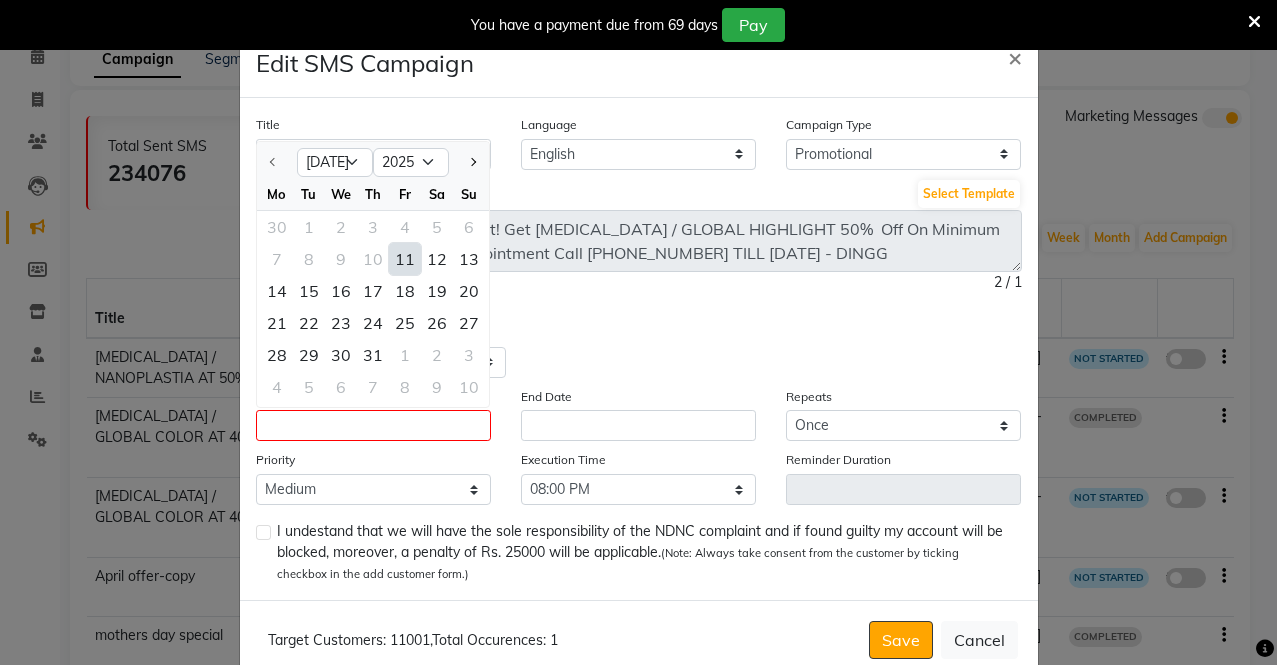 click on "11" 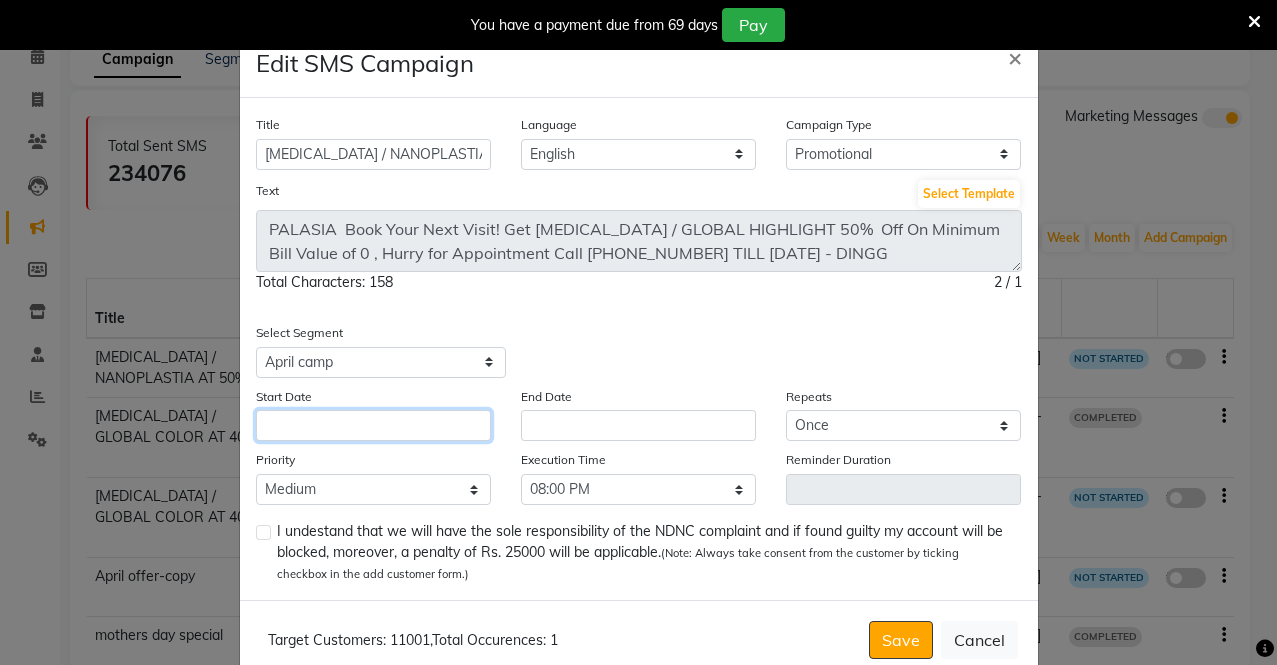 type on "[DATE]" 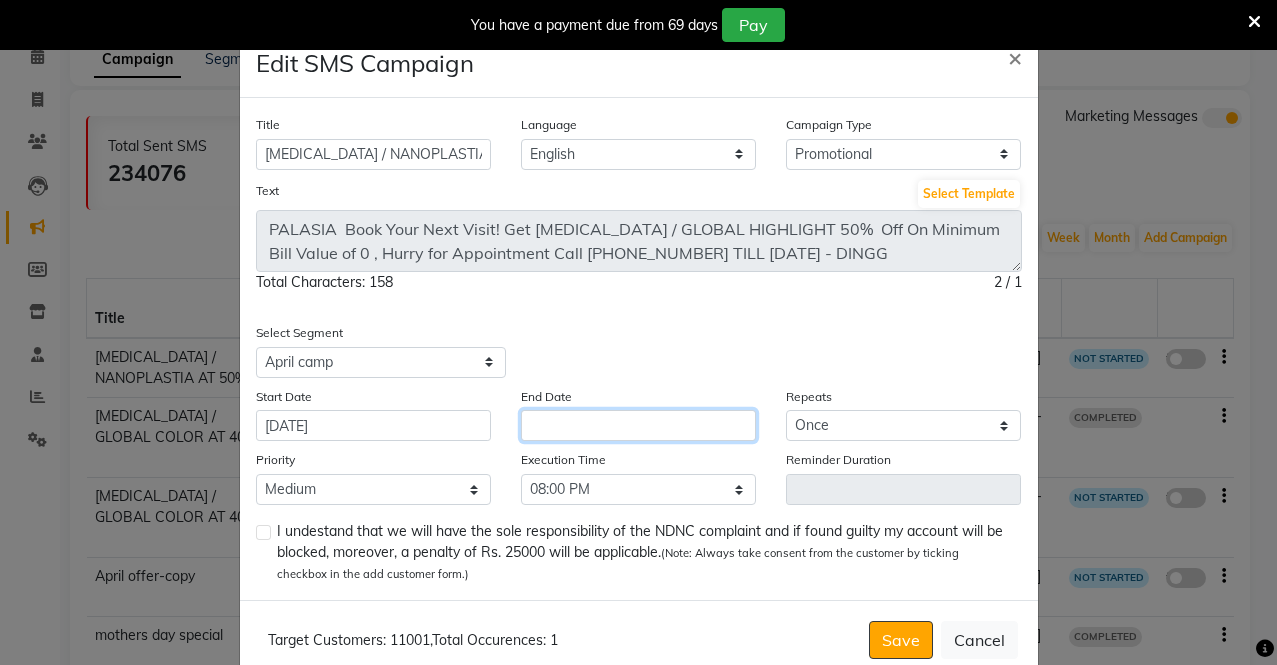 click 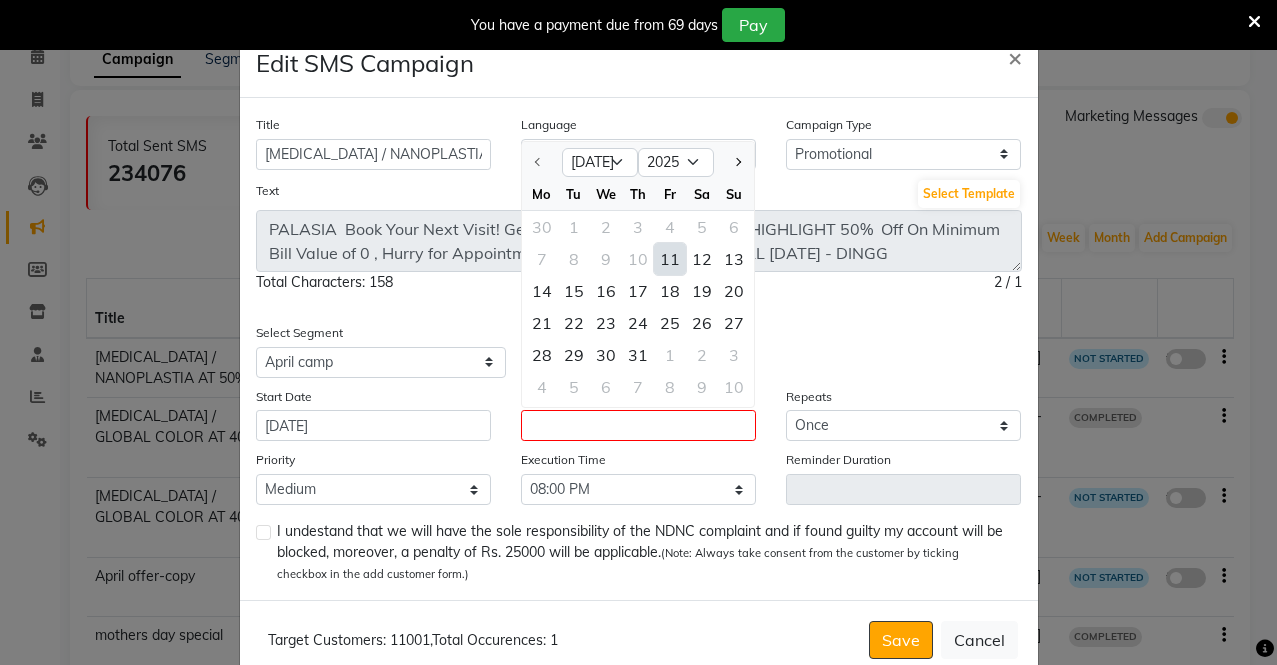 click on "11" 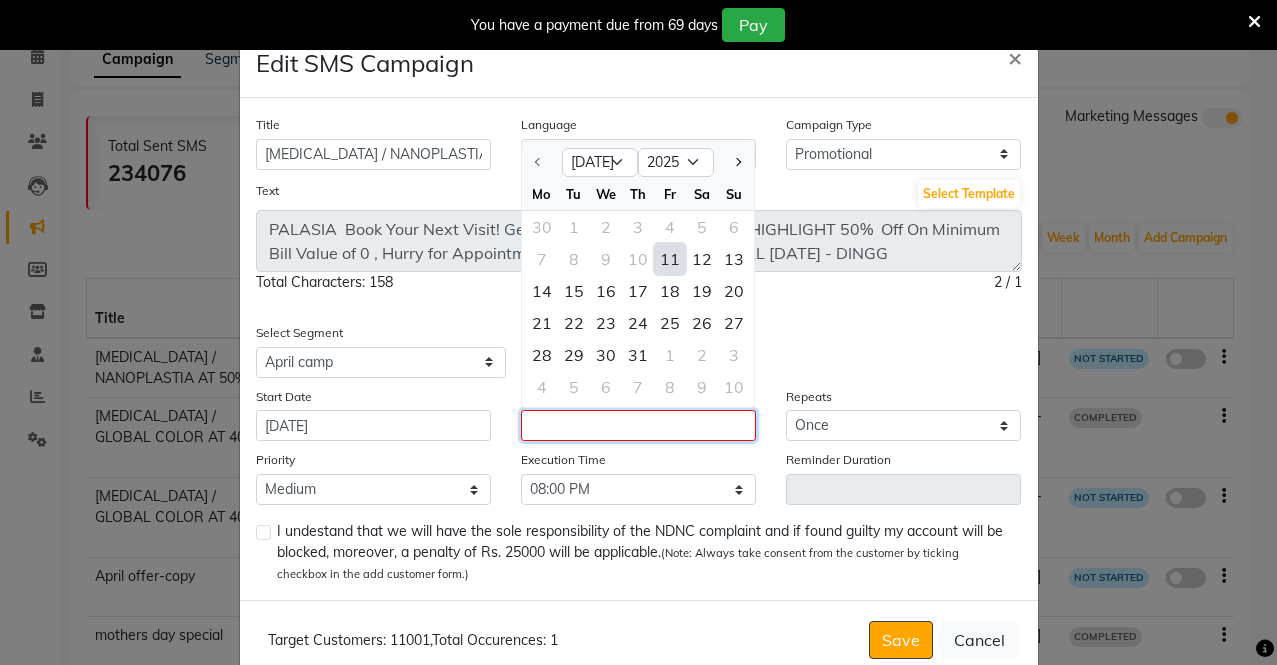 type on "[DATE]" 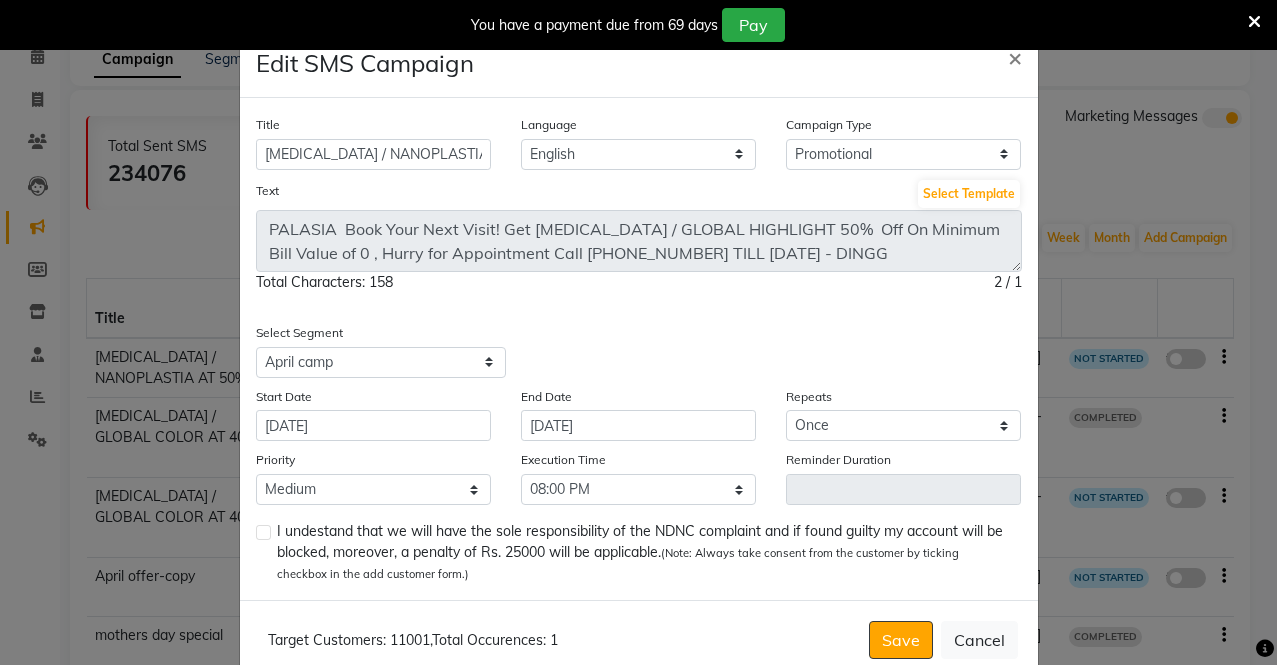 click on "Select Segment Select All Customers All Male Customer All Female Customer All Members All Customers Visited in last 30 days All Customers Visited in last 60 days but not in last 30 days Inactive/Lost Customers High Ticket Customers Low Ticket Customers Frequent Customers Regular Customers New Customers All Customers with Valid Birthdays All Customers with Valid Anniversary All Customer Visited in 2020 Ever Billed Customer Membership 1 Jan2020 Campaign_Nov24 Campaign_Dec24 Campaign Jan 2024 march camp last 90 days for march camp April camp" 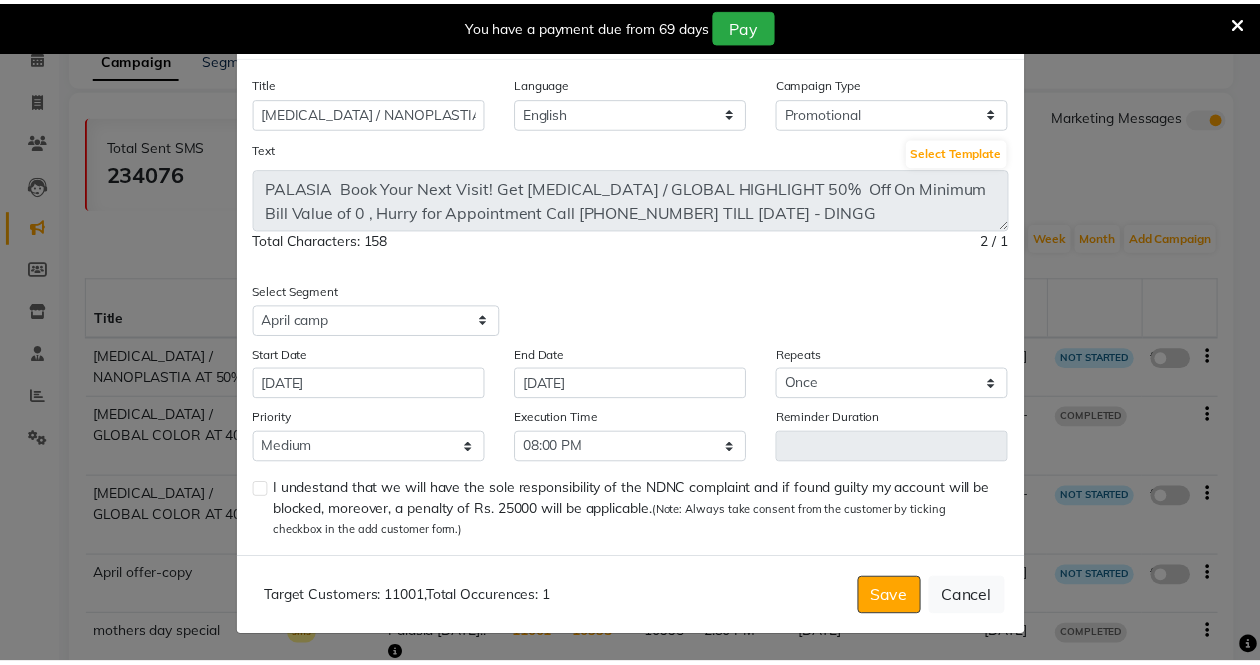 scroll, scrollTop: 43, scrollLeft: 0, axis: vertical 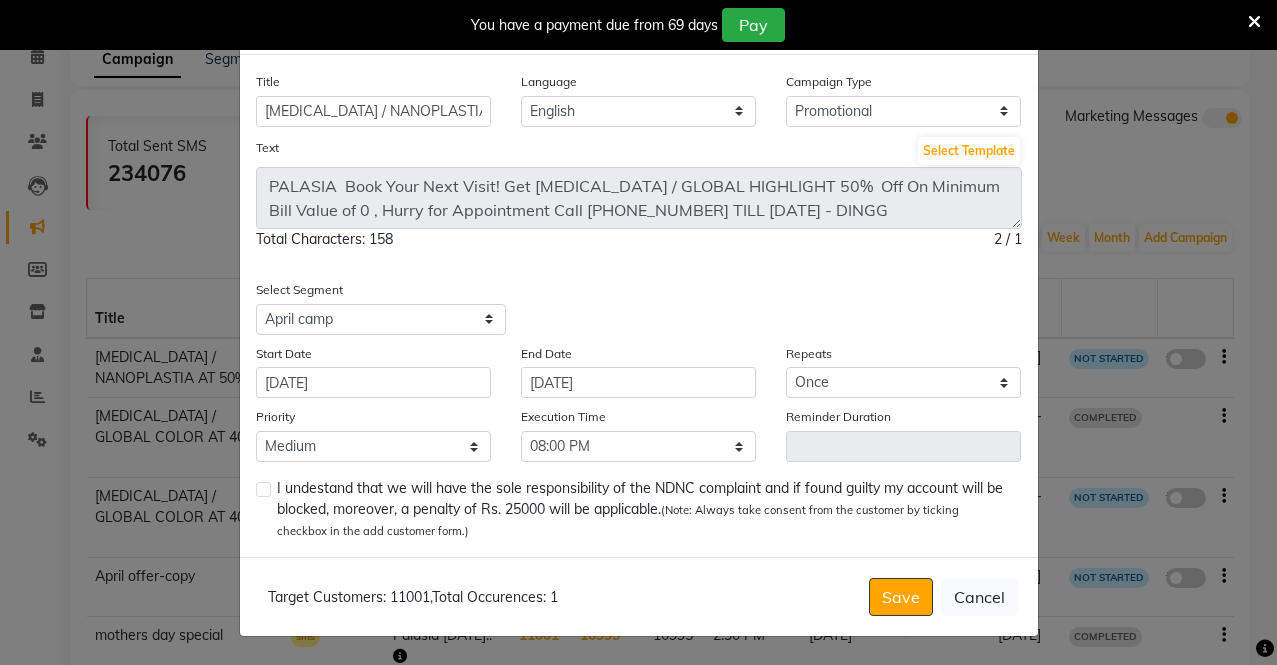 click 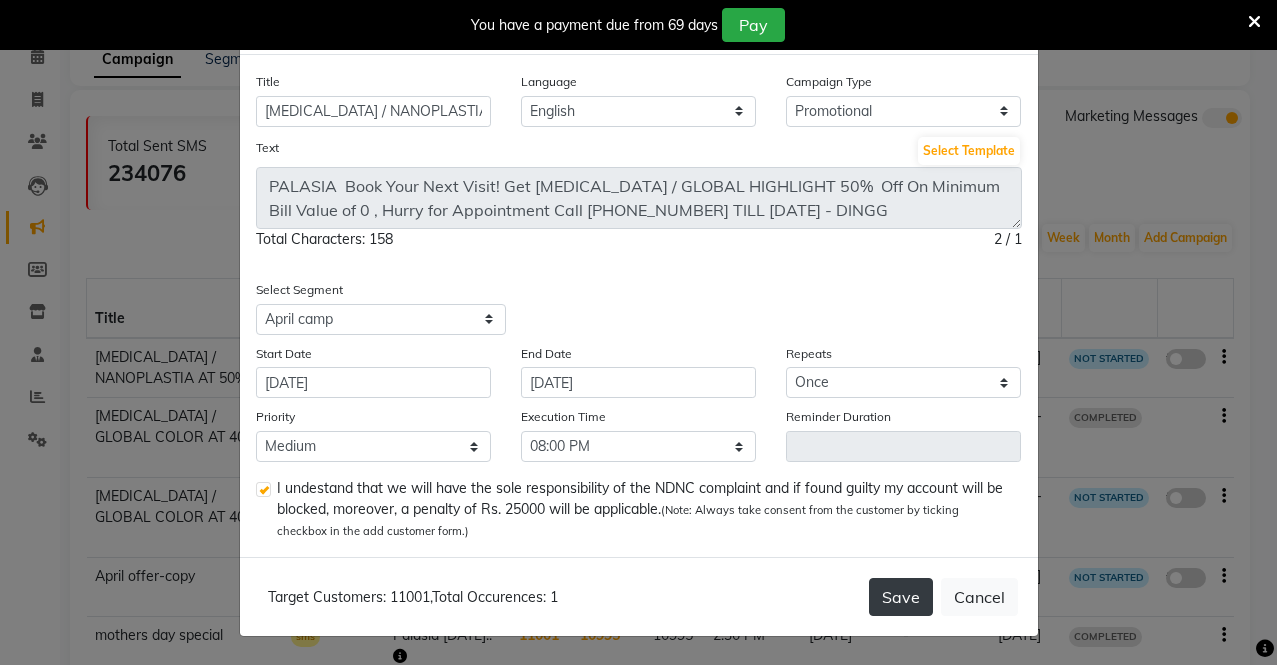click on "Save" 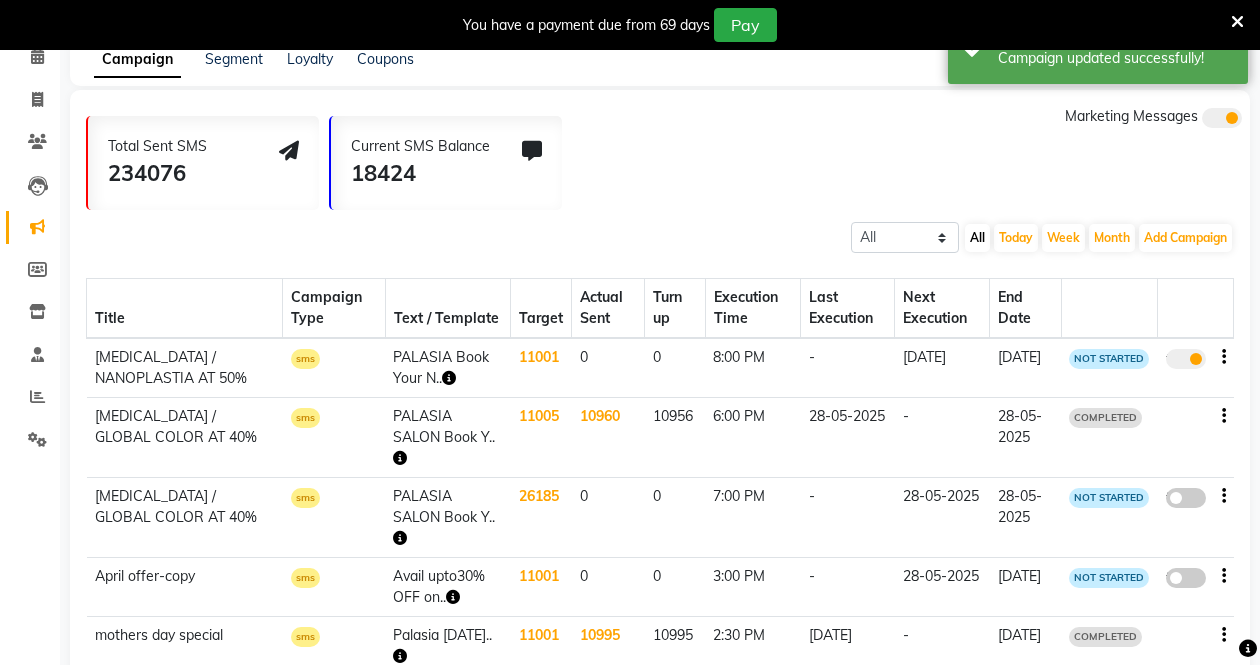 click at bounding box center (1237, 22) 